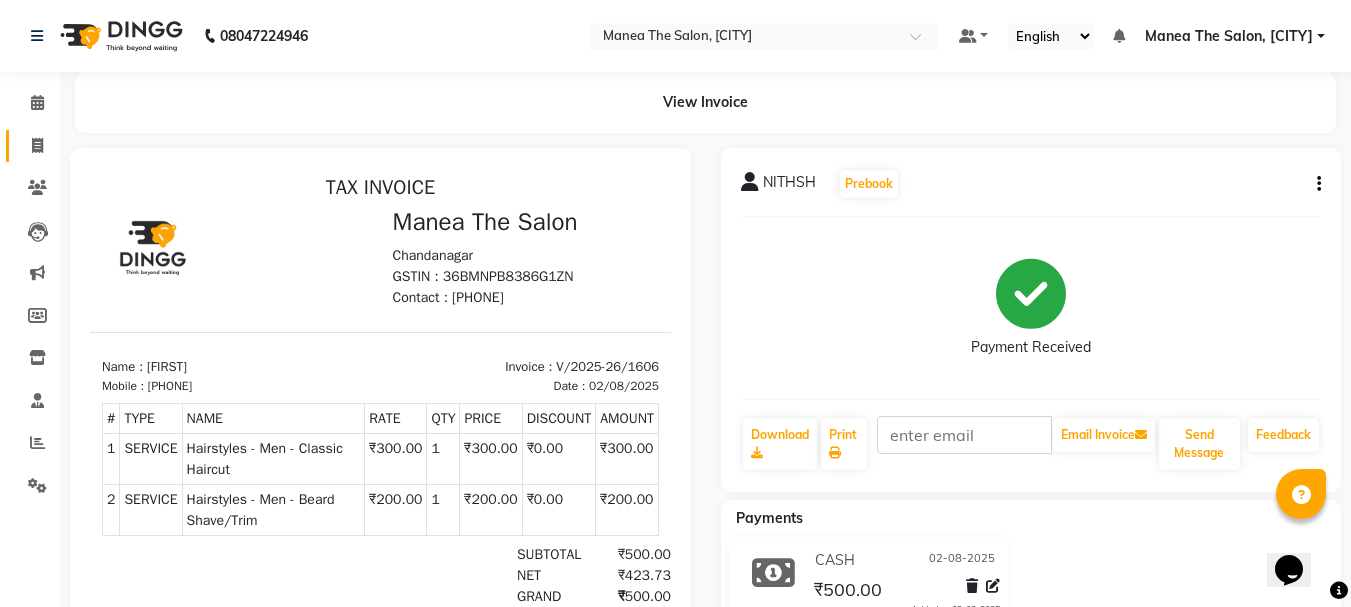 scroll, scrollTop: 0, scrollLeft: 0, axis: both 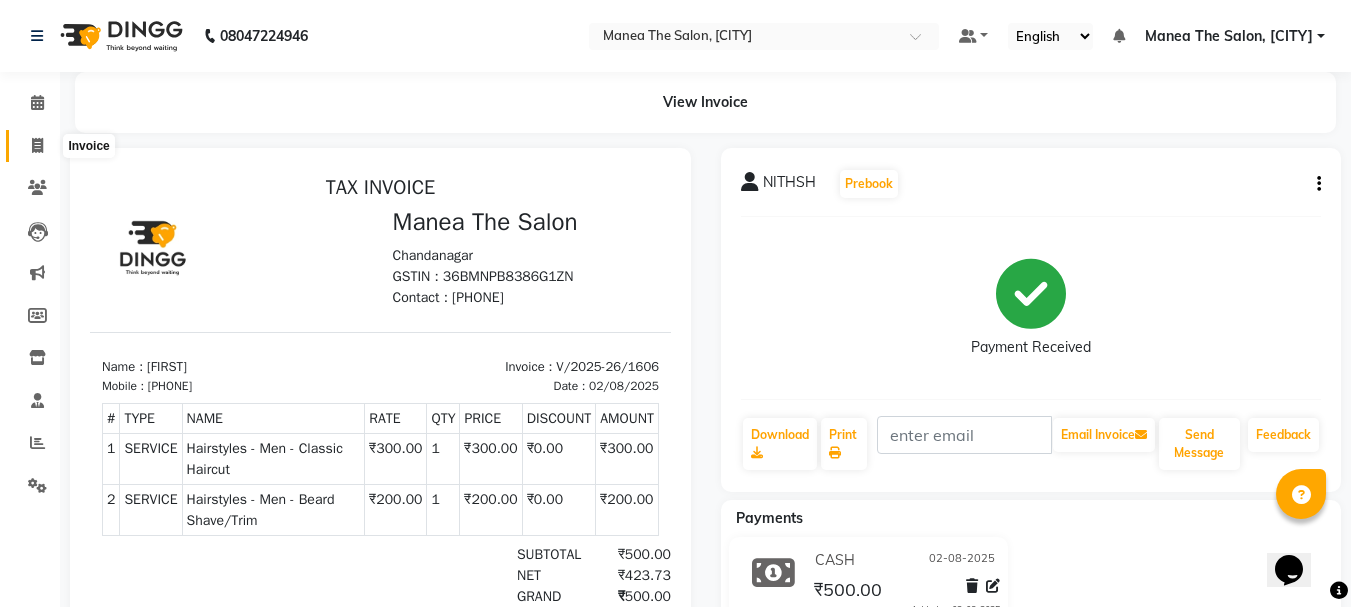 click 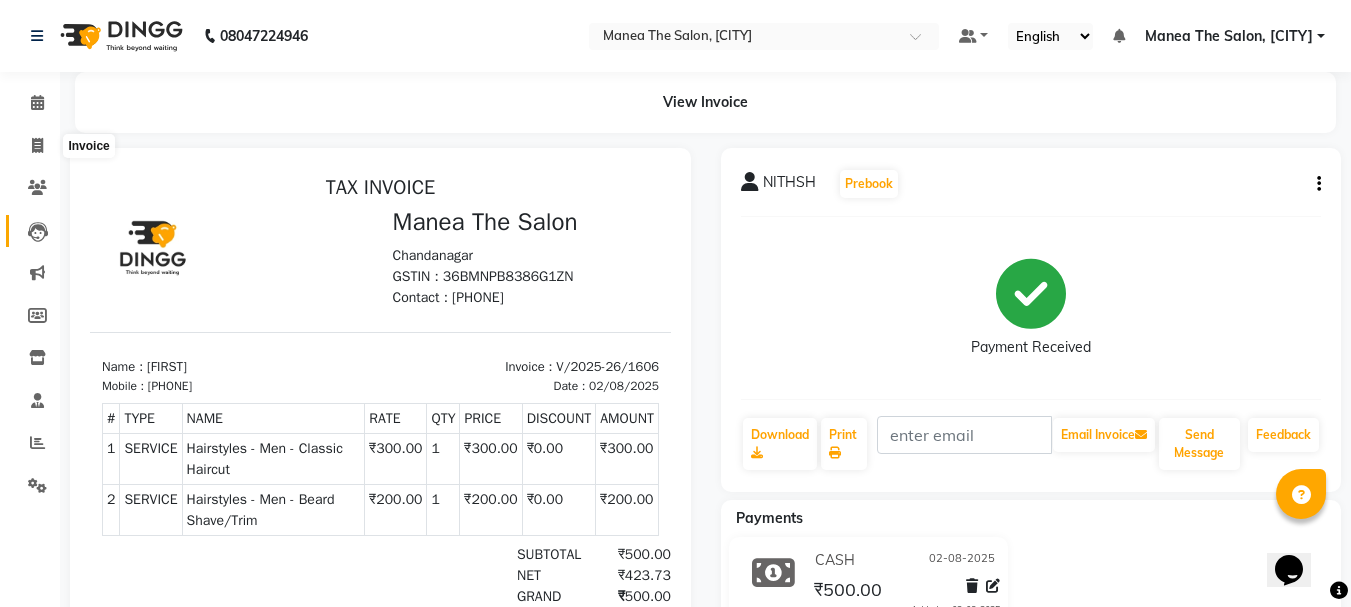 select on "7351" 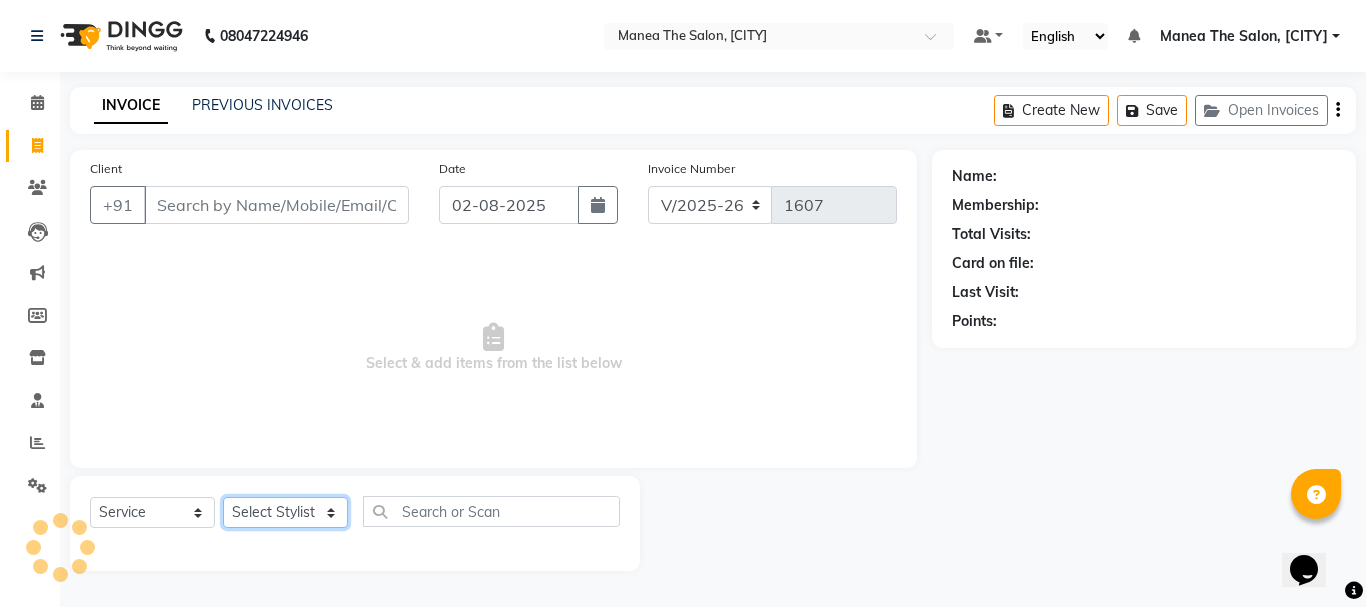 click on "Select Stylist" 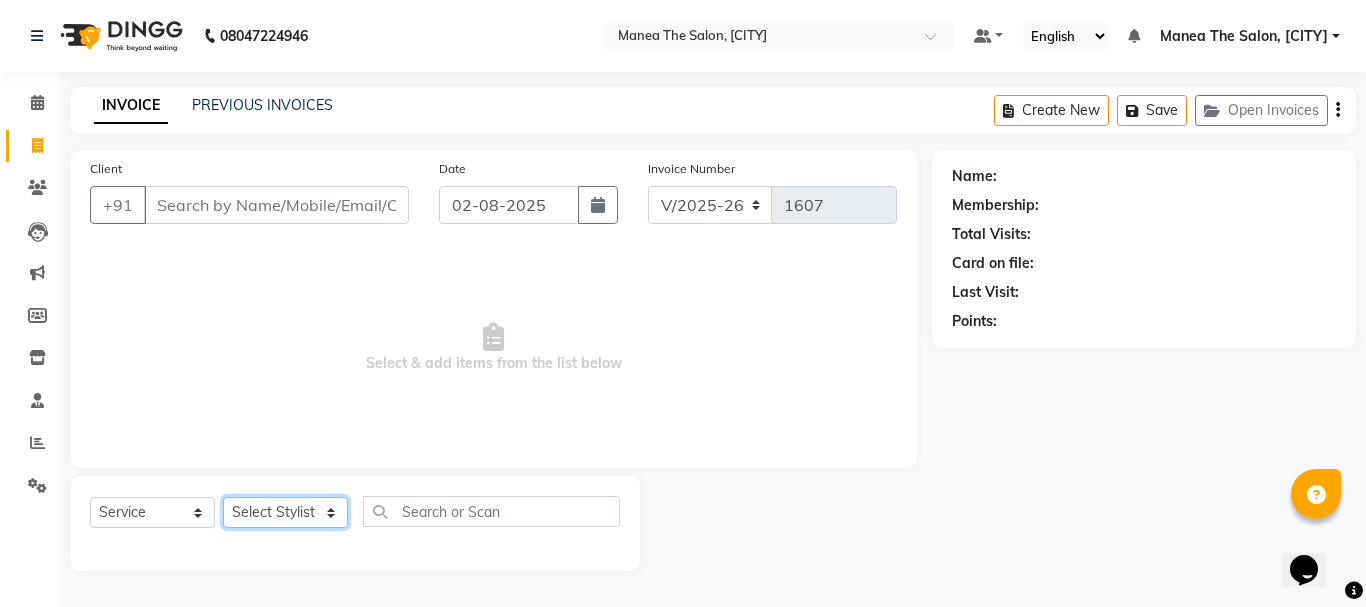 click on "Select Stylist" 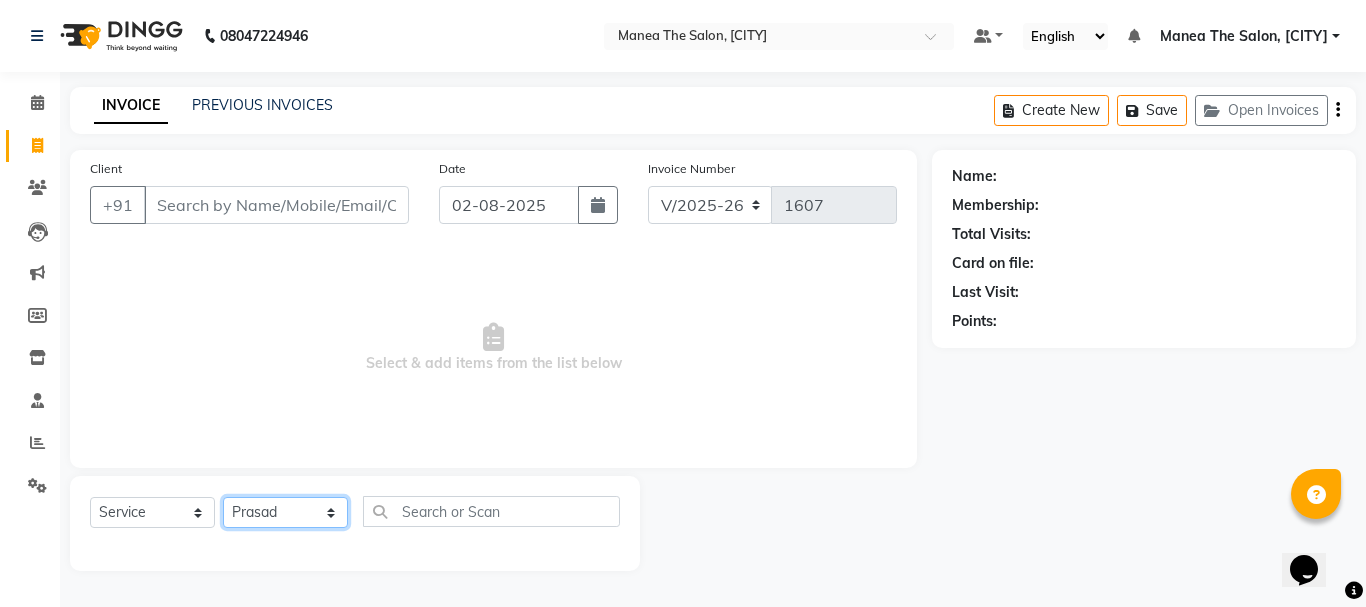 click on "Select Stylist [FIRST] [FIRST] [FIRST] [FIRST] [FIRST] [FIRST] [FIRST]" 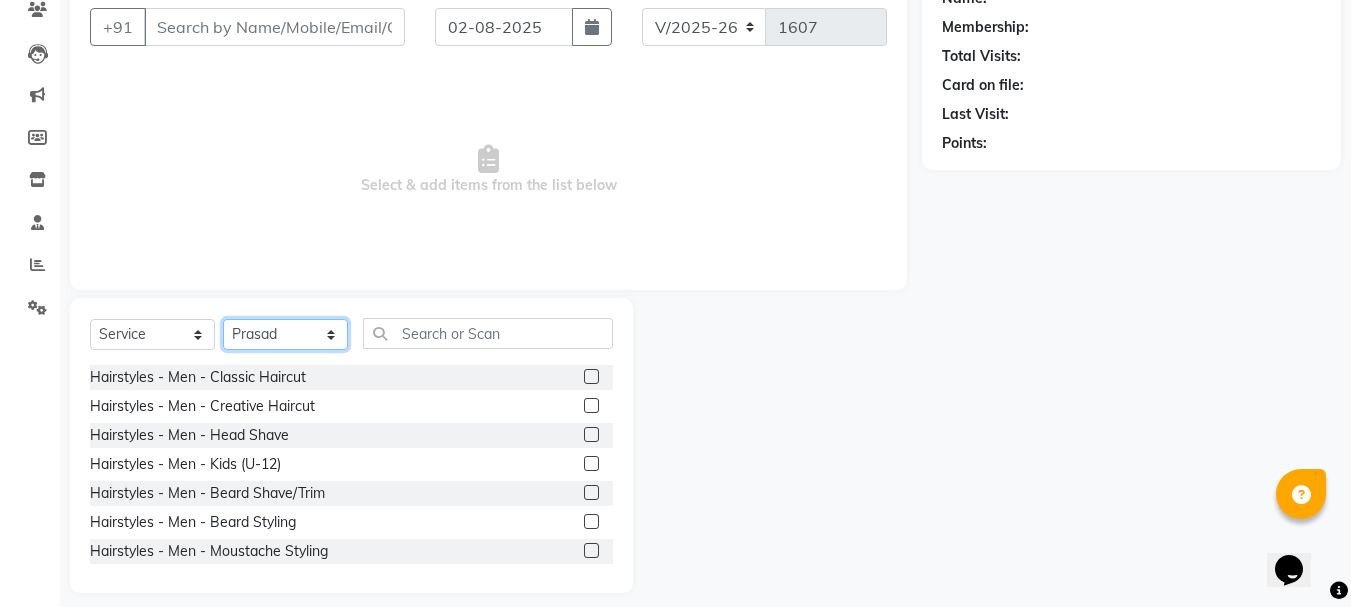 scroll, scrollTop: 194, scrollLeft: 0, axis: vertical 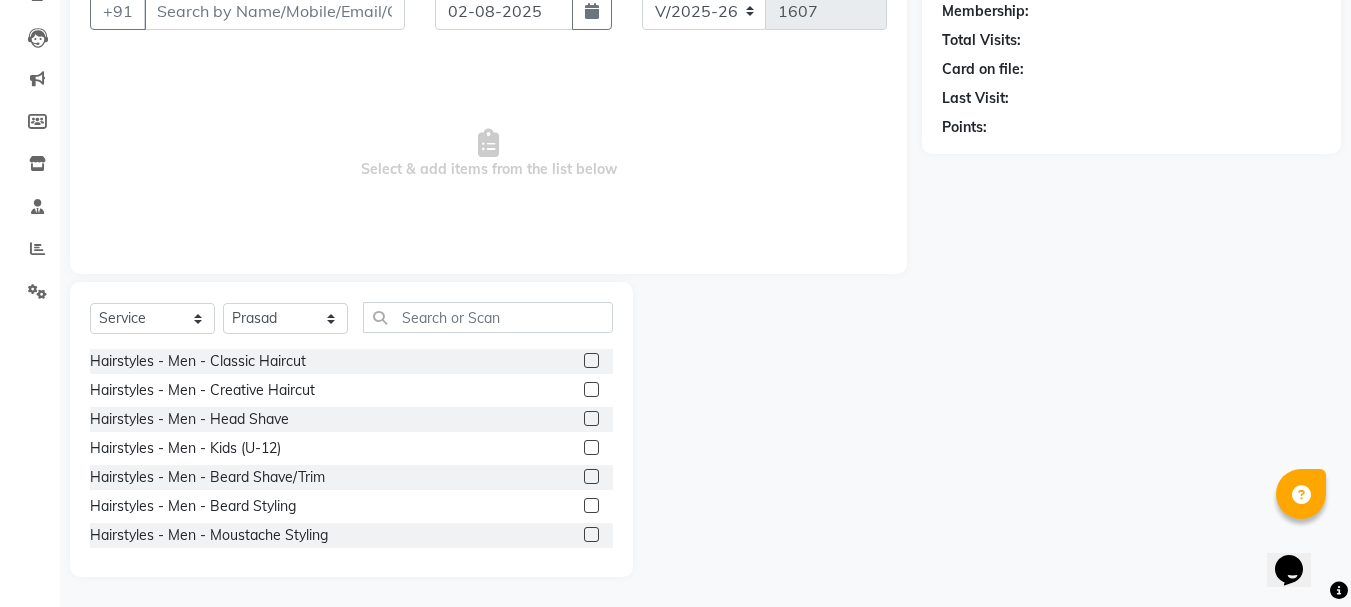 click 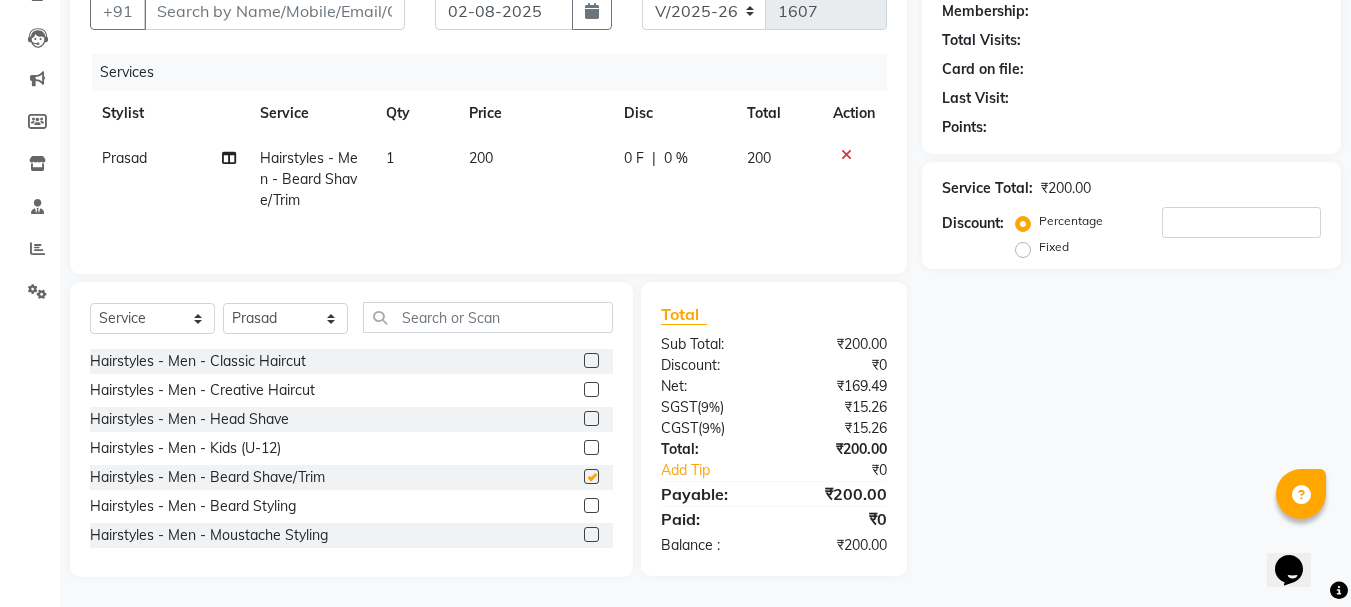 checkbox on "false" 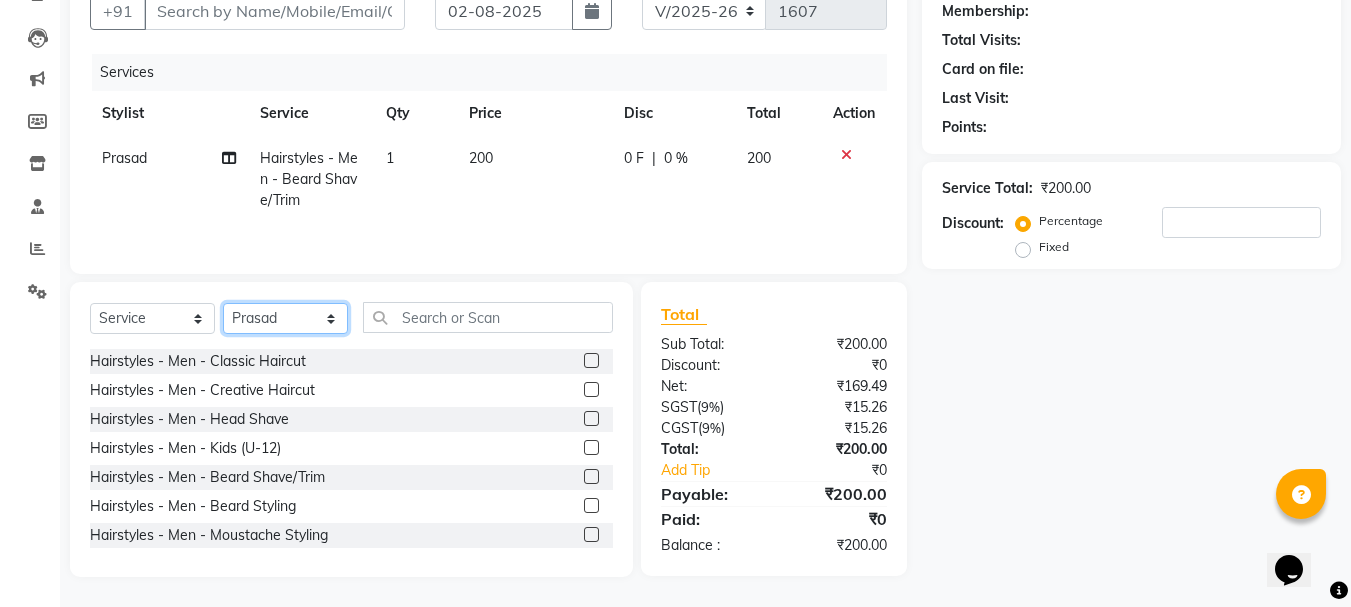 click on "Select Stylist [FIRST] [FIRST] [FIRST] [FIRST] [FIRST] [FIRST] [FIRST]" 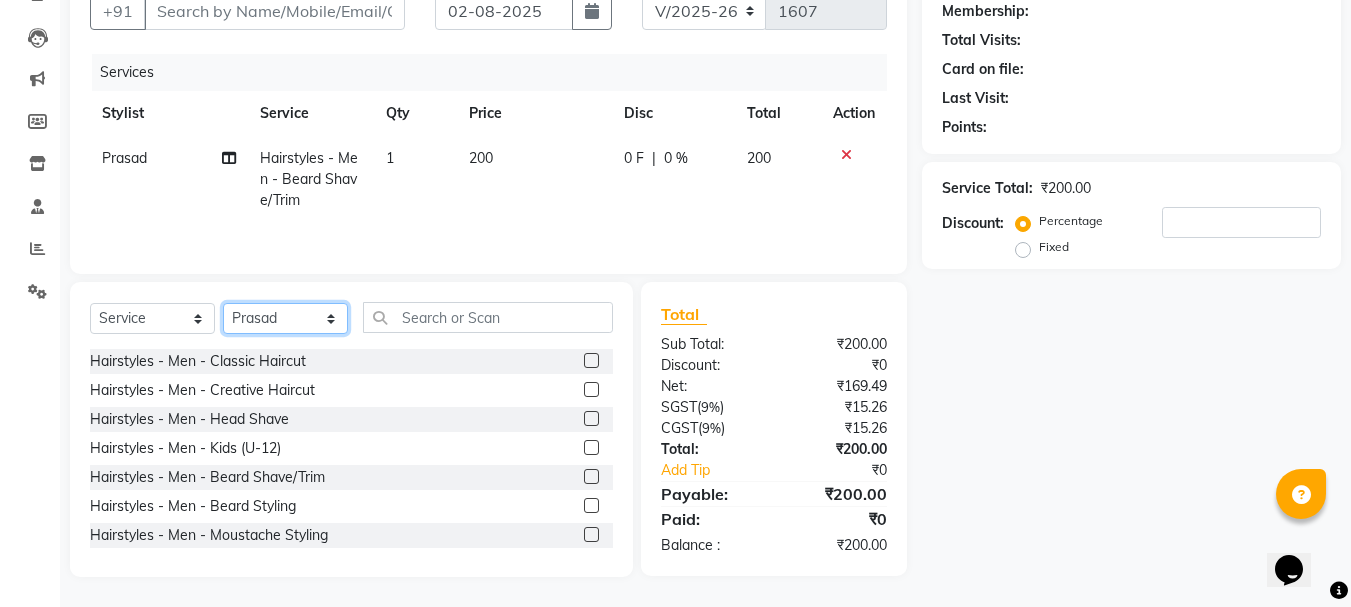 select on "68191" 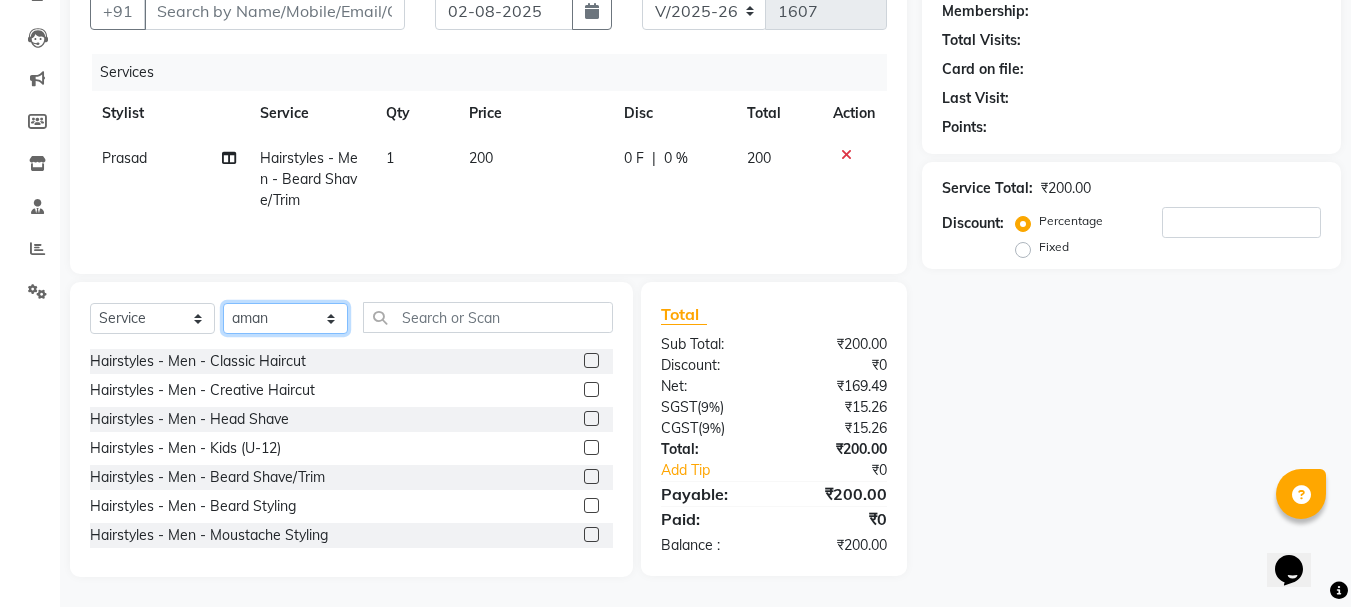 click on "Select Stylist [FIRST] [FIRST] [FIRST] [FIRST] [FIRST] [FIRST] [FIRST]" 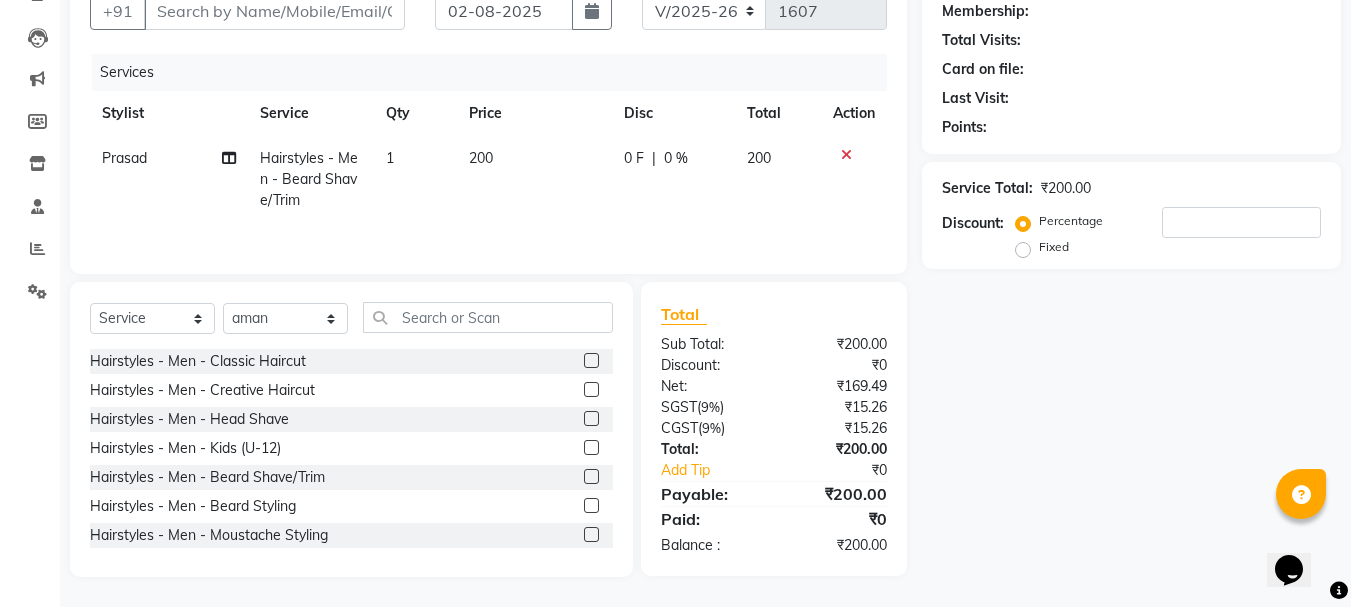 click 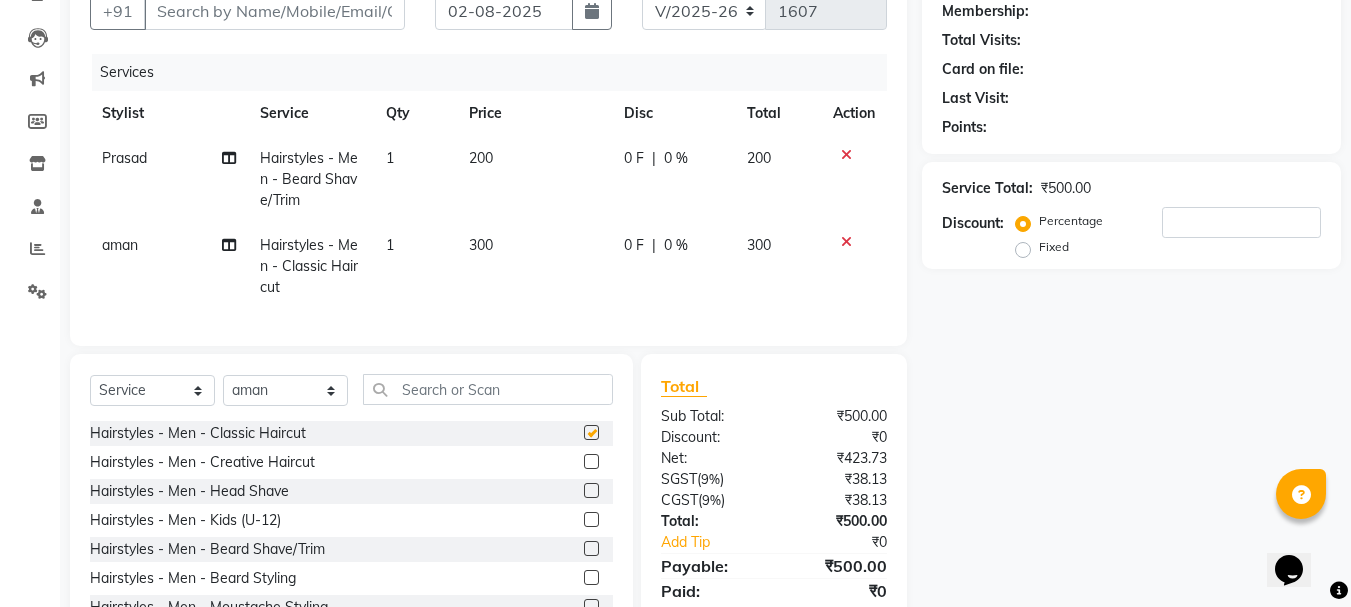 checkbox on "false" 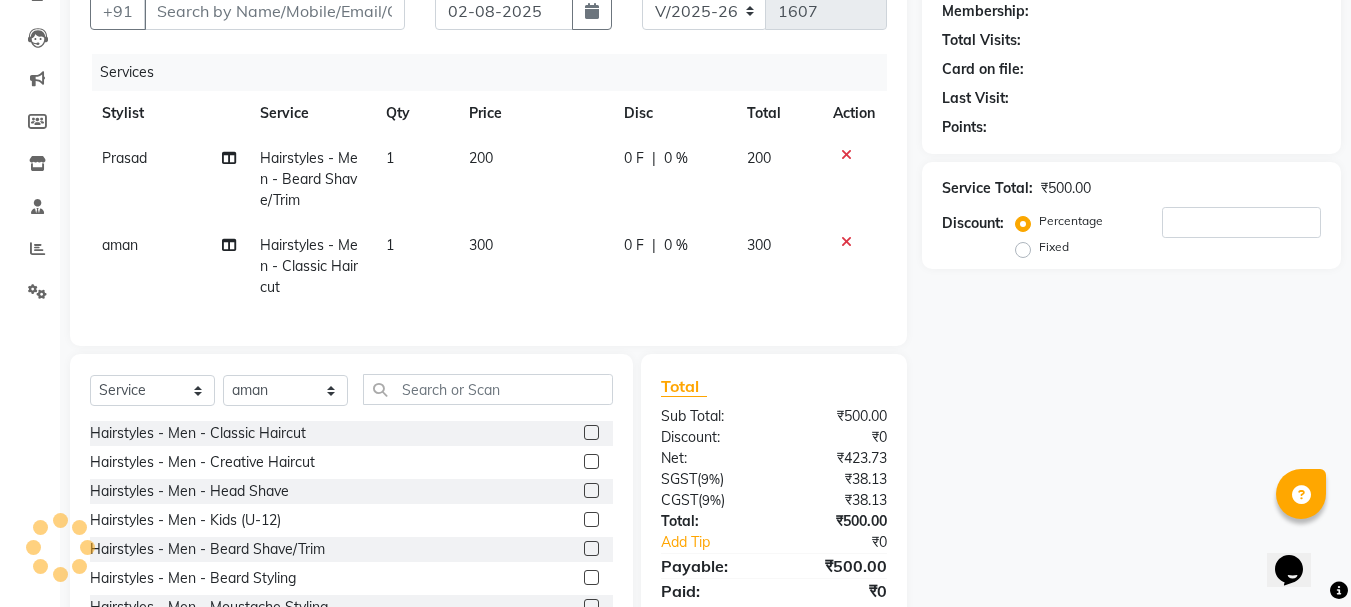 click 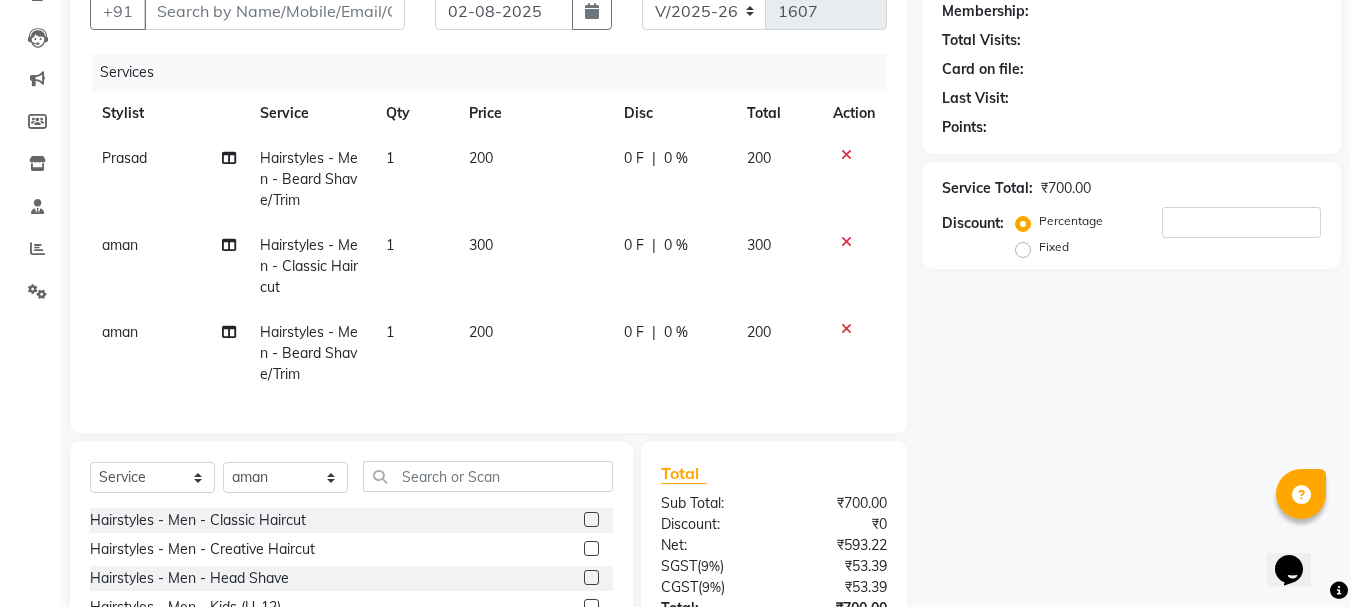 checkbox on "false" 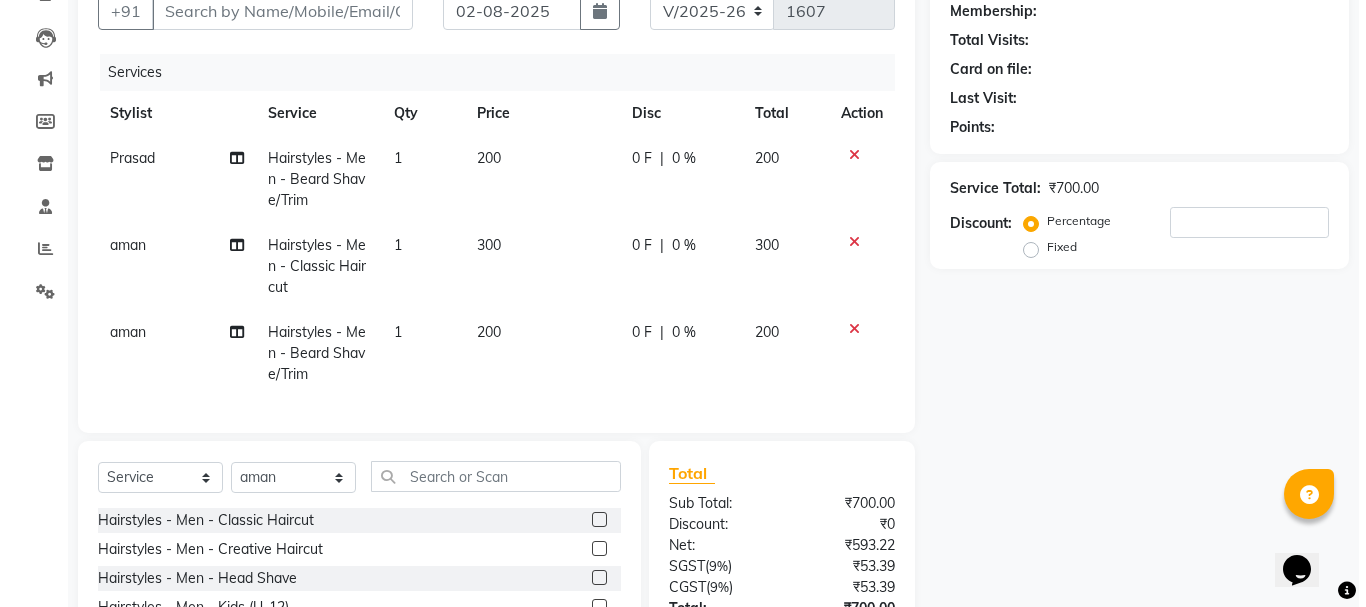 scroll, scrollTop: 0, scrollLeft: 0, axis: both 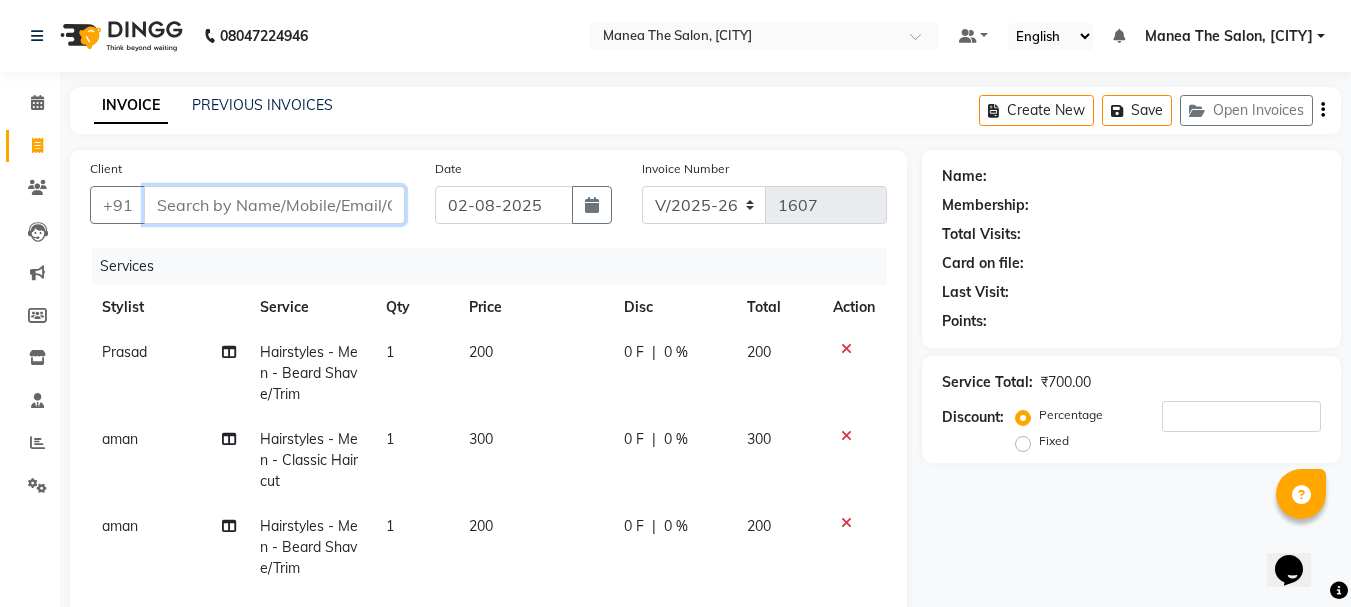 click on "Client" at bounding box center (274, 205) 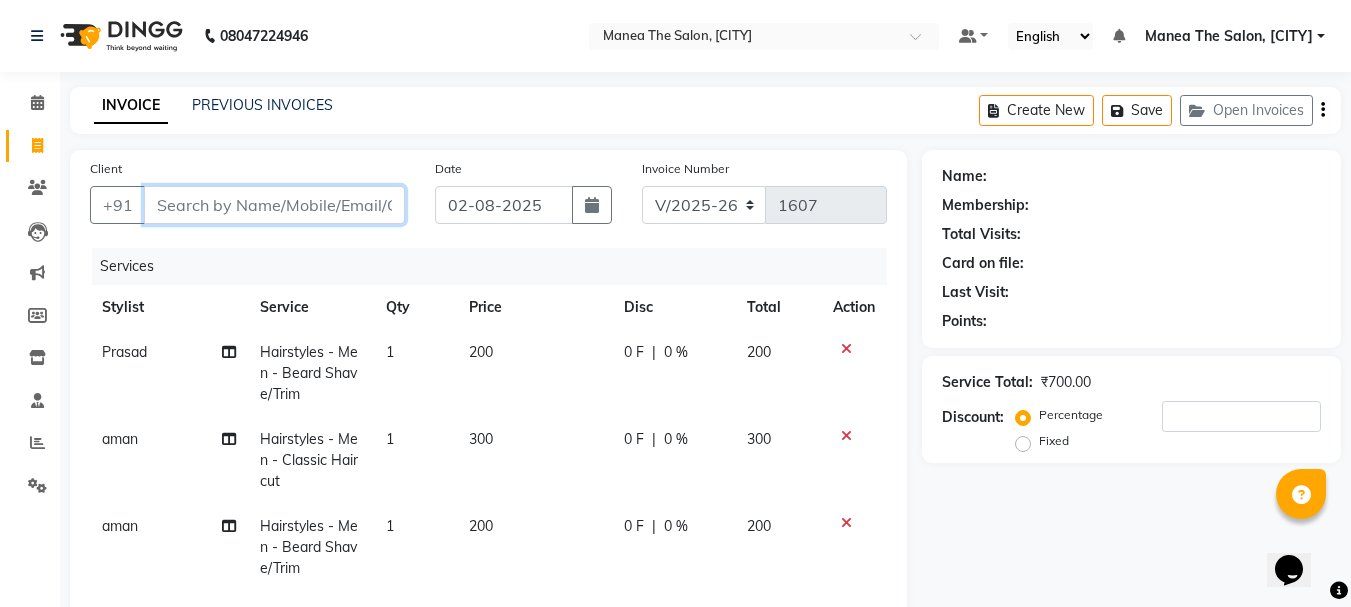 type on "8" 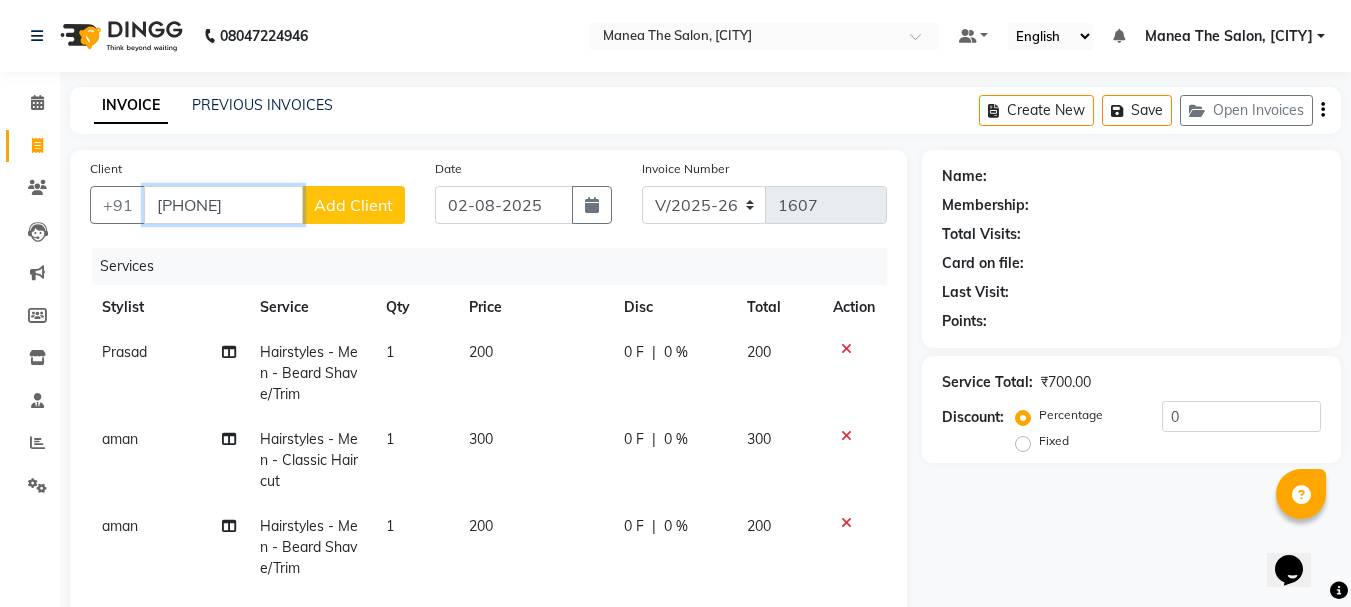 type on "8849668614" 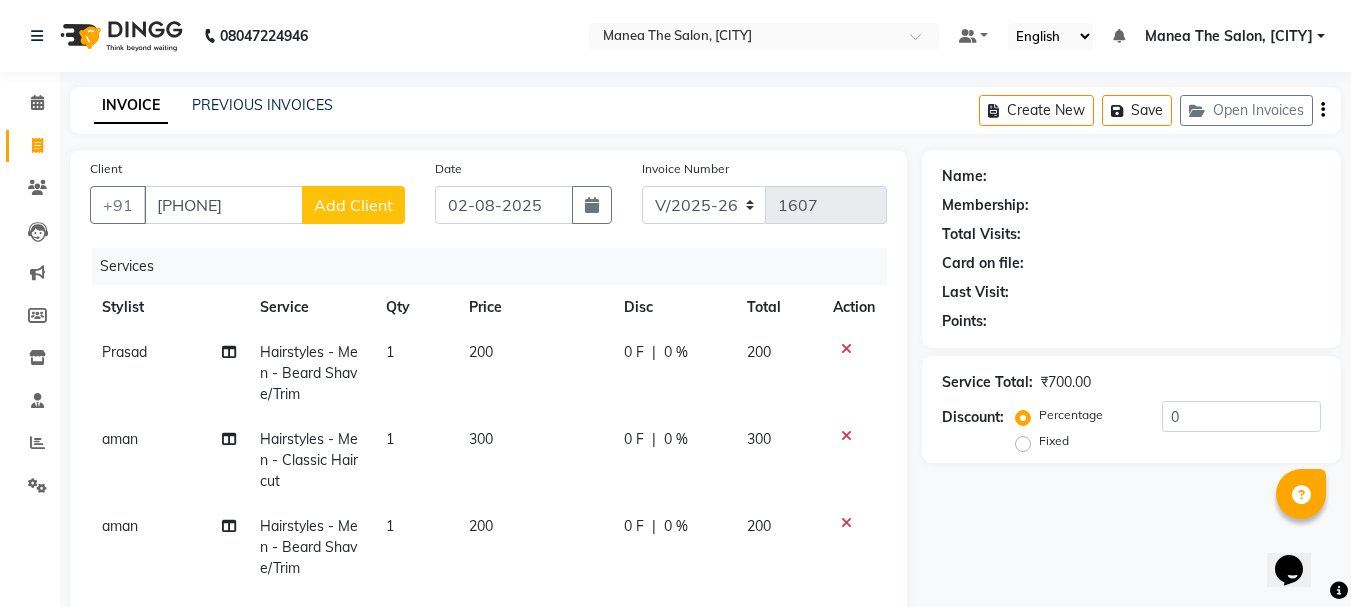 click on "Add Client" 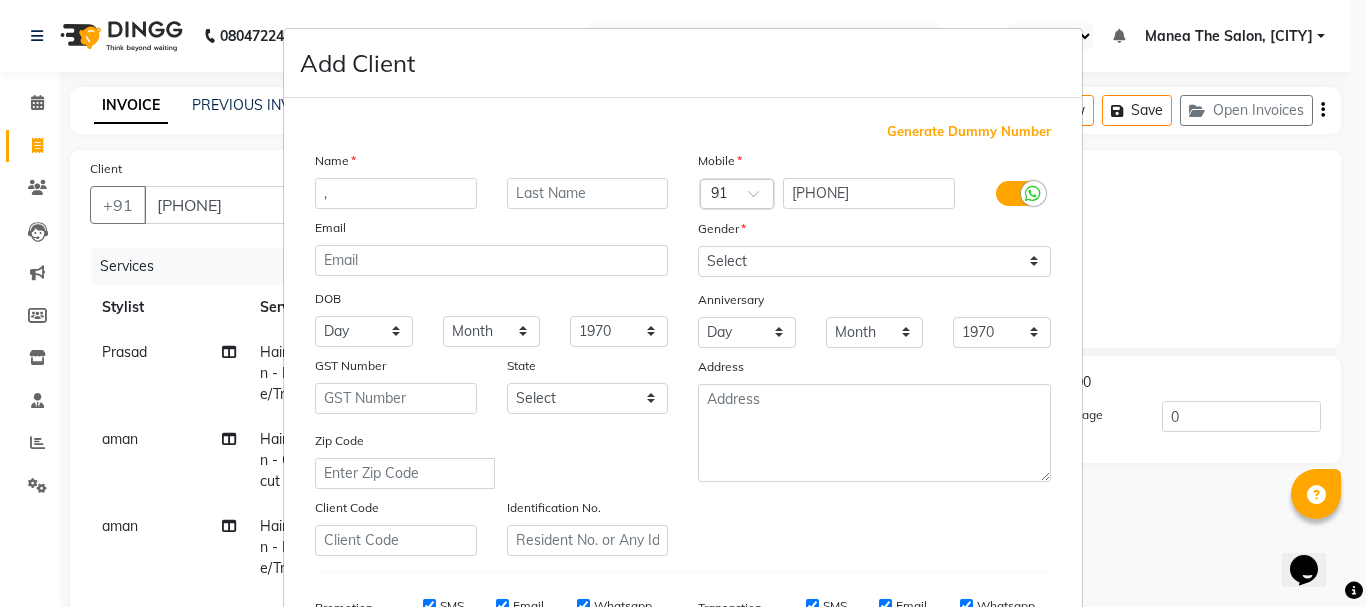 type on "," 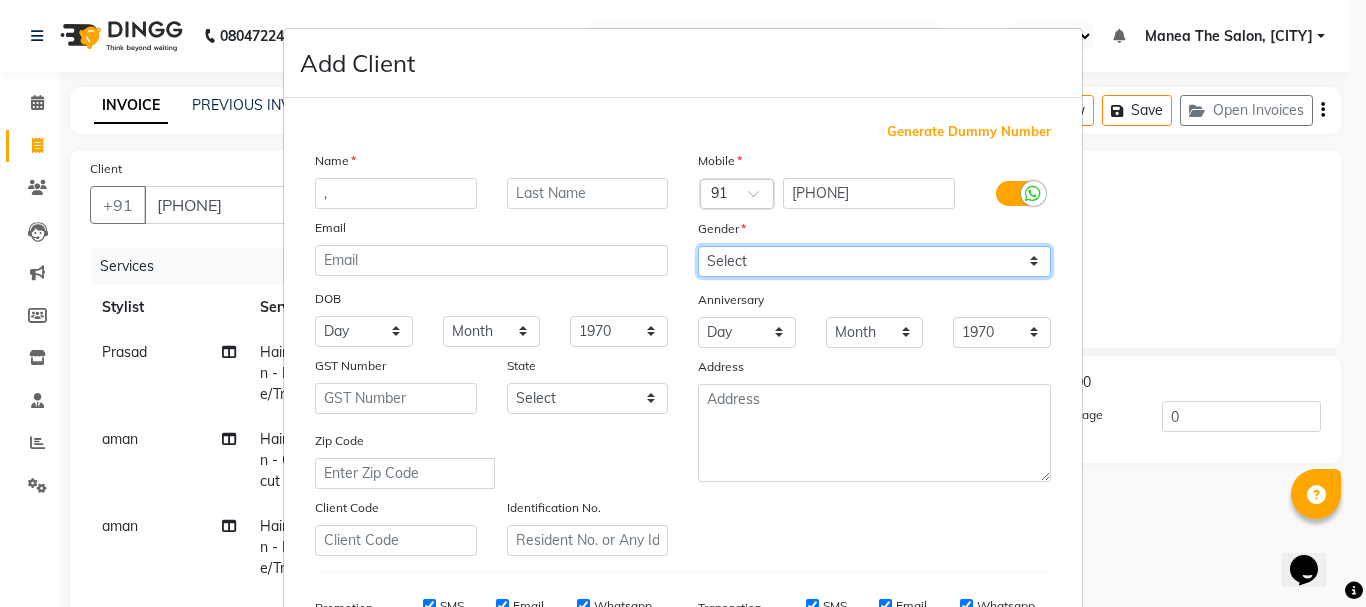click on "Select Male Female Other Prefer Not To Say" at bounding box center [874, 261] 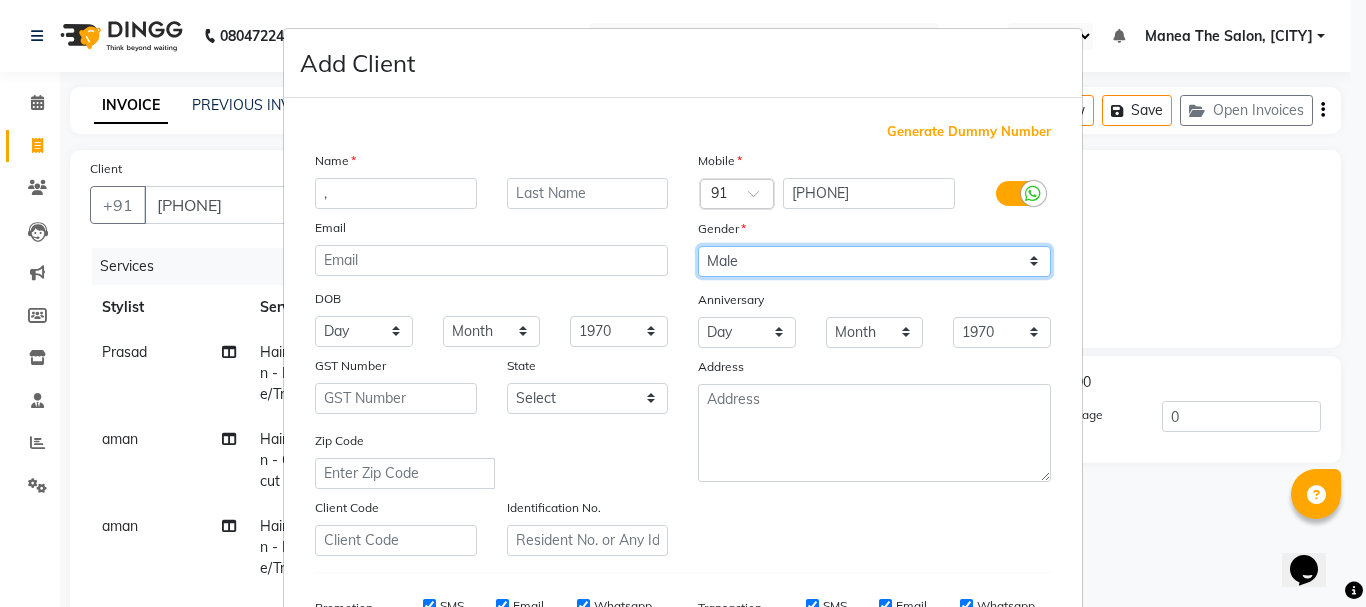 click on "Select Male Female Other Prefer Not To Say" at bounding box center (874, 261) 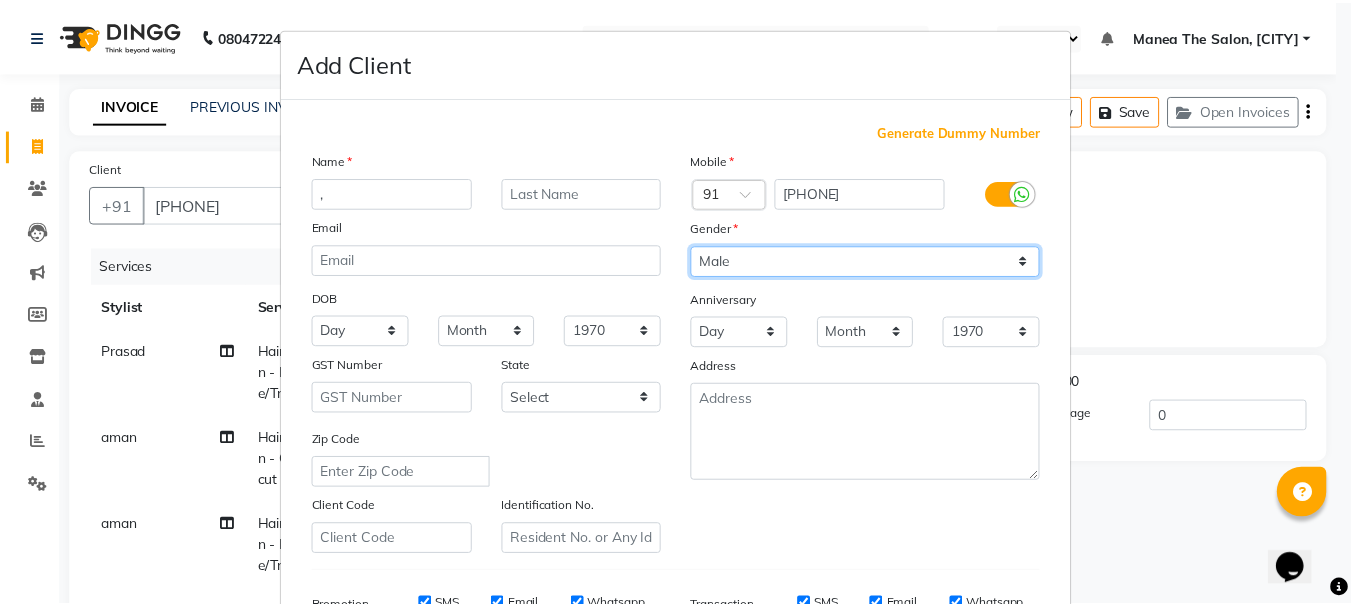 scroll, scrollTop: 316, scrollLeft: 0, axis: vertical 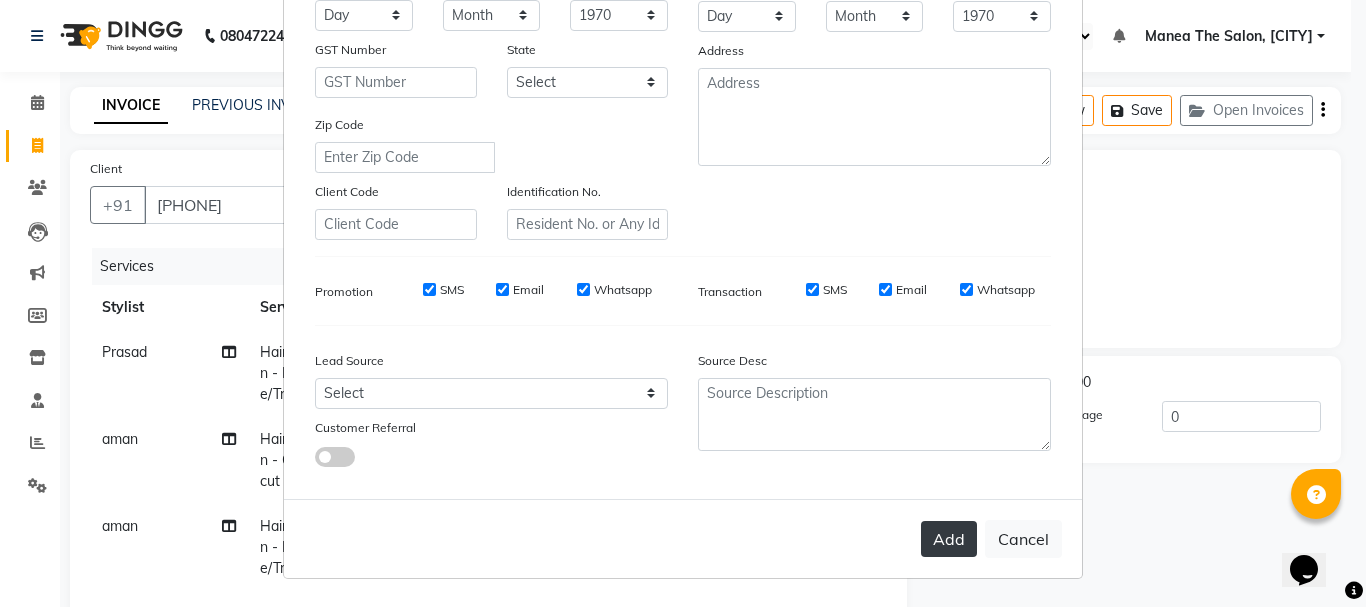 click on "Add" at bounding box center (949, 539) 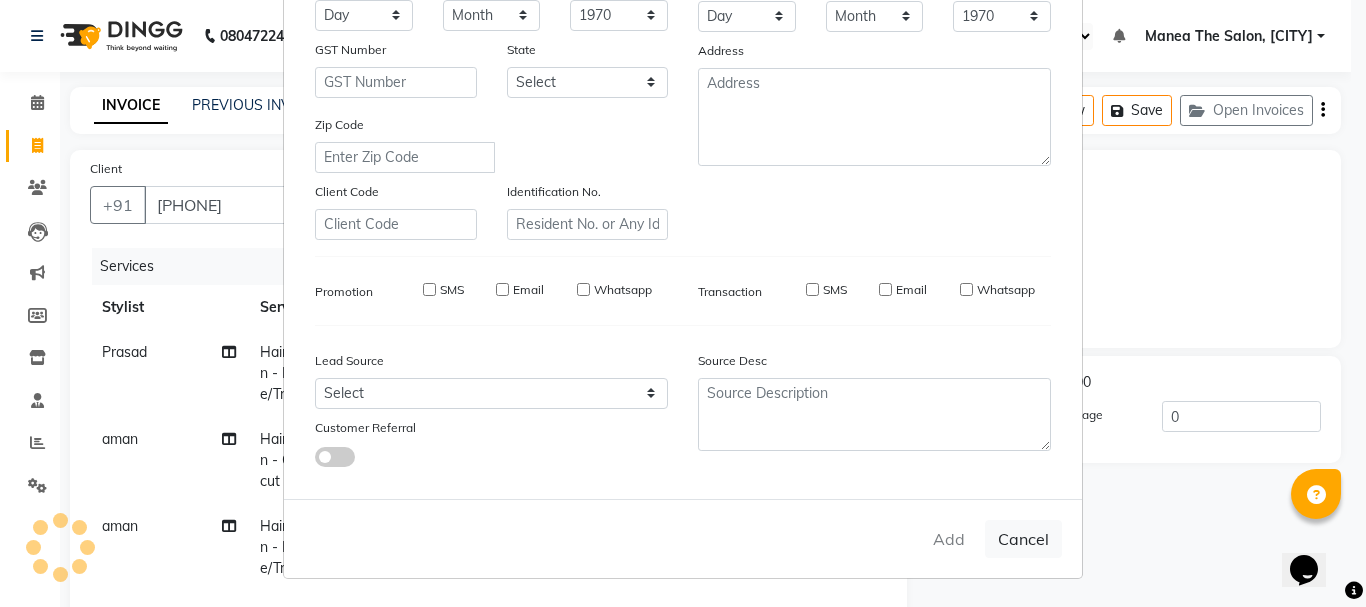 type 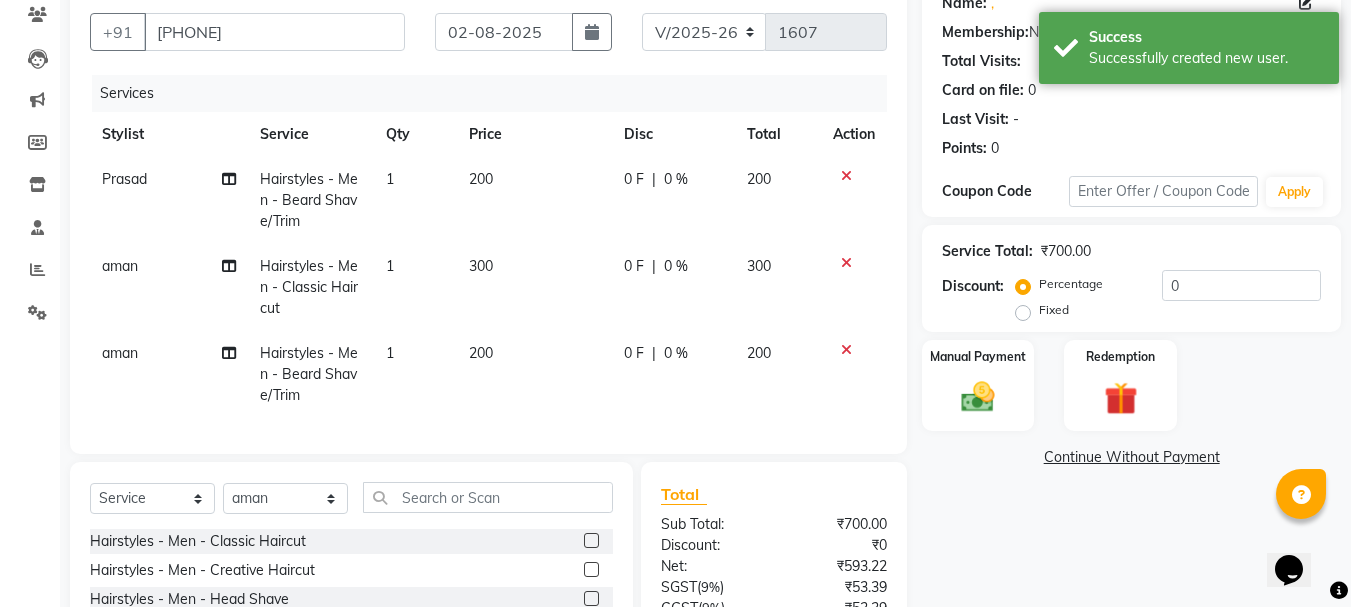 scroll, scrollTop: 368, scrollLeft: 0, axis: vertical 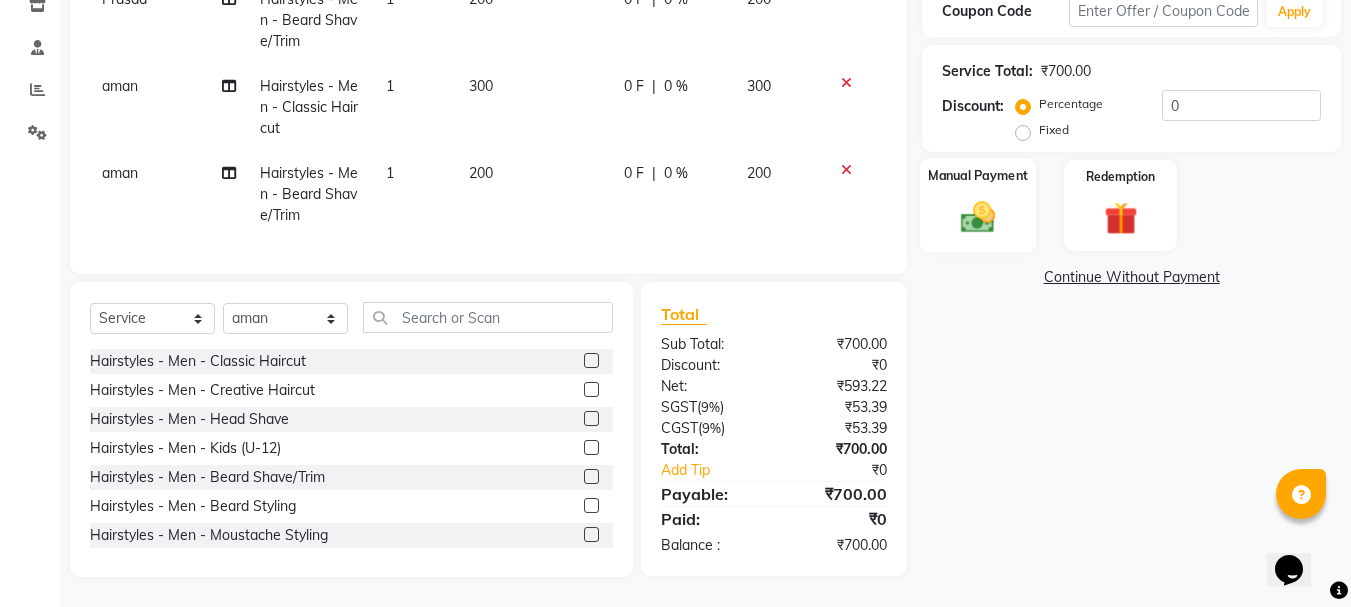 click 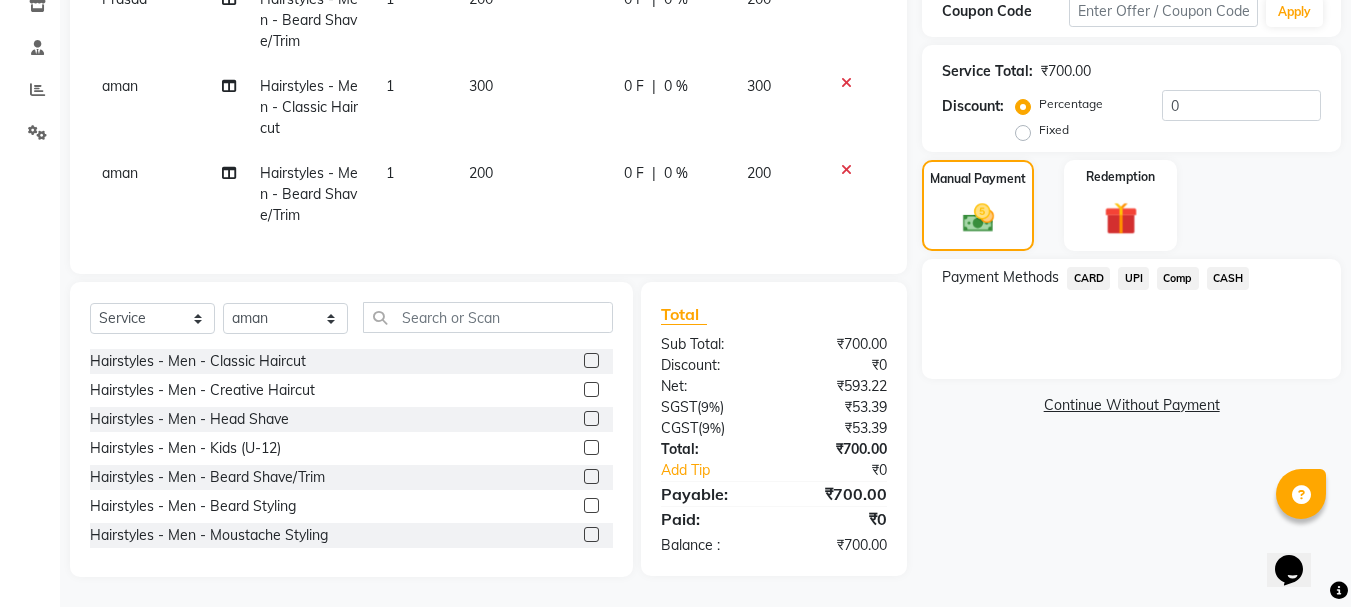 click on "UPI" 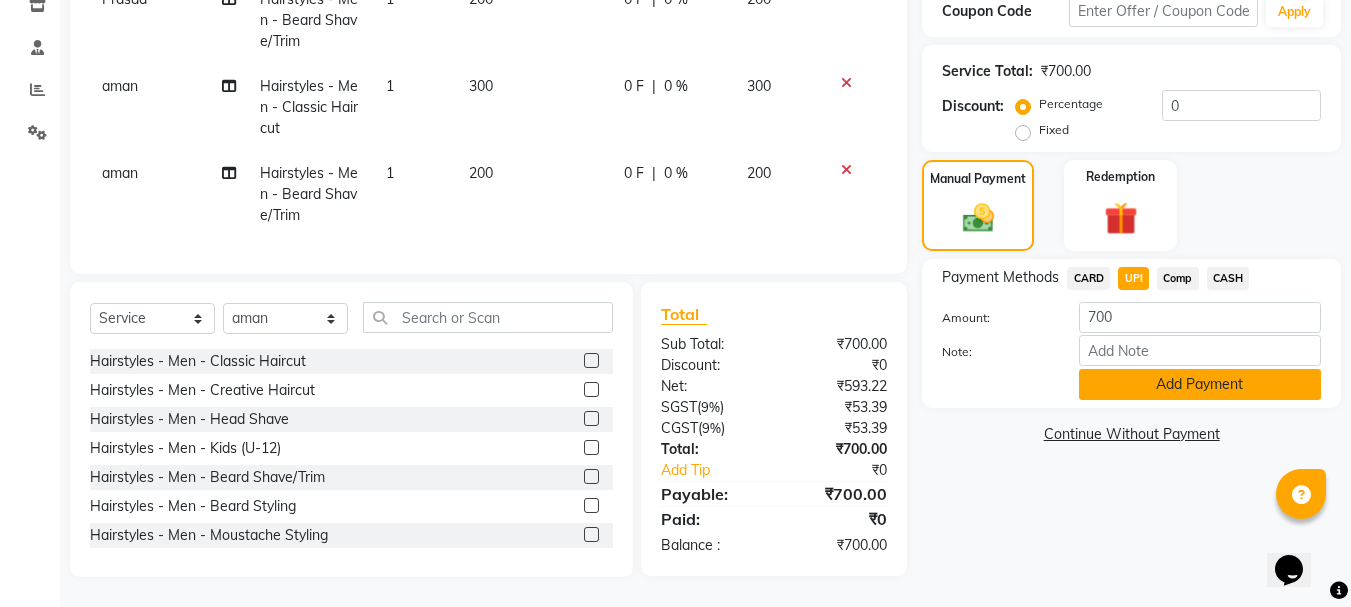 click on "Add Payment" 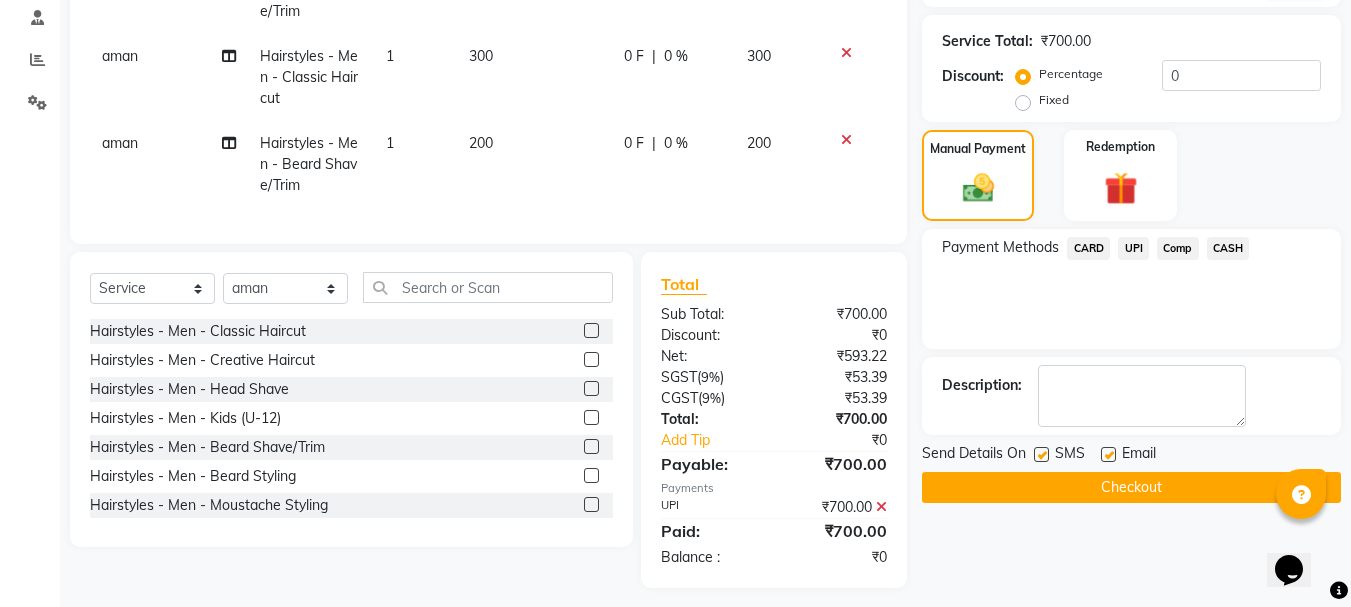scroll, scrollTop: 409, scrollLeft: 0, axis: vertical 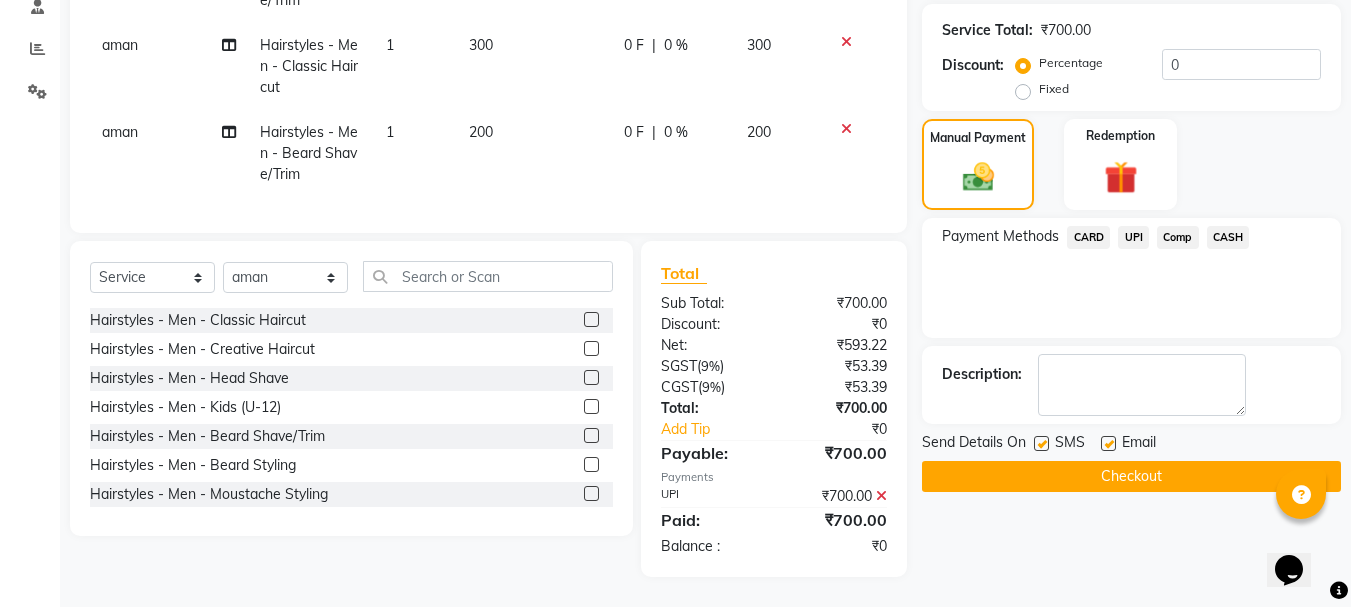 click on "Checkout" 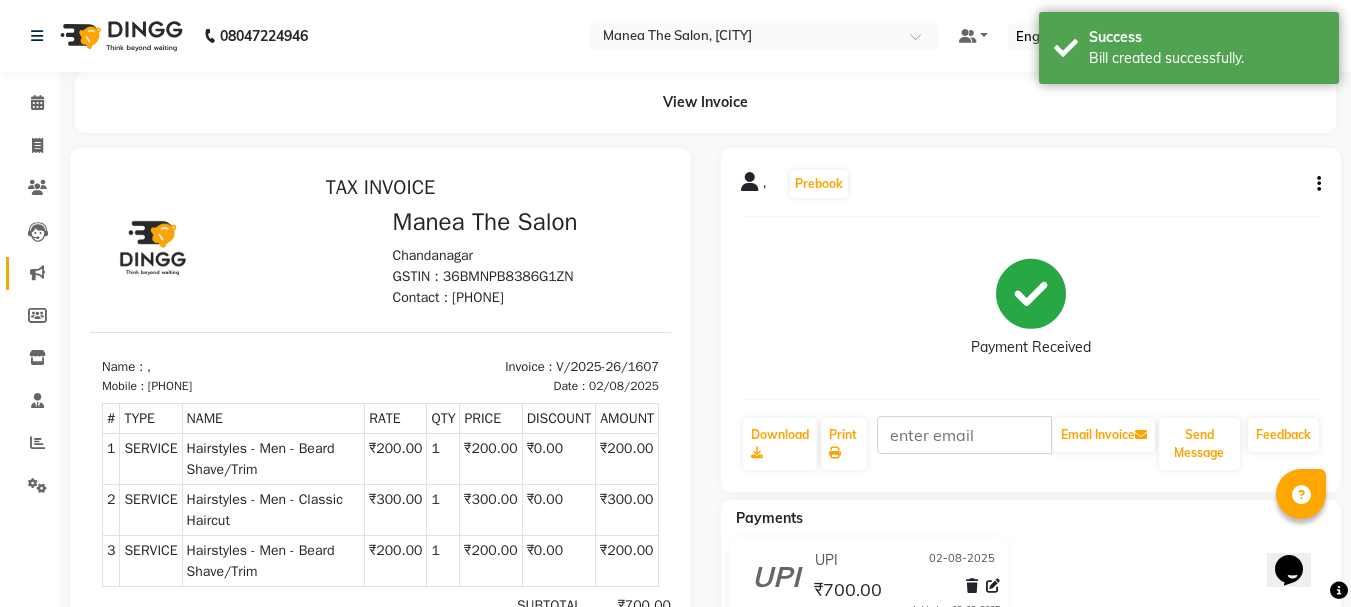 scroll, scrollTop: 0, scrollLeft: 0, axis: both 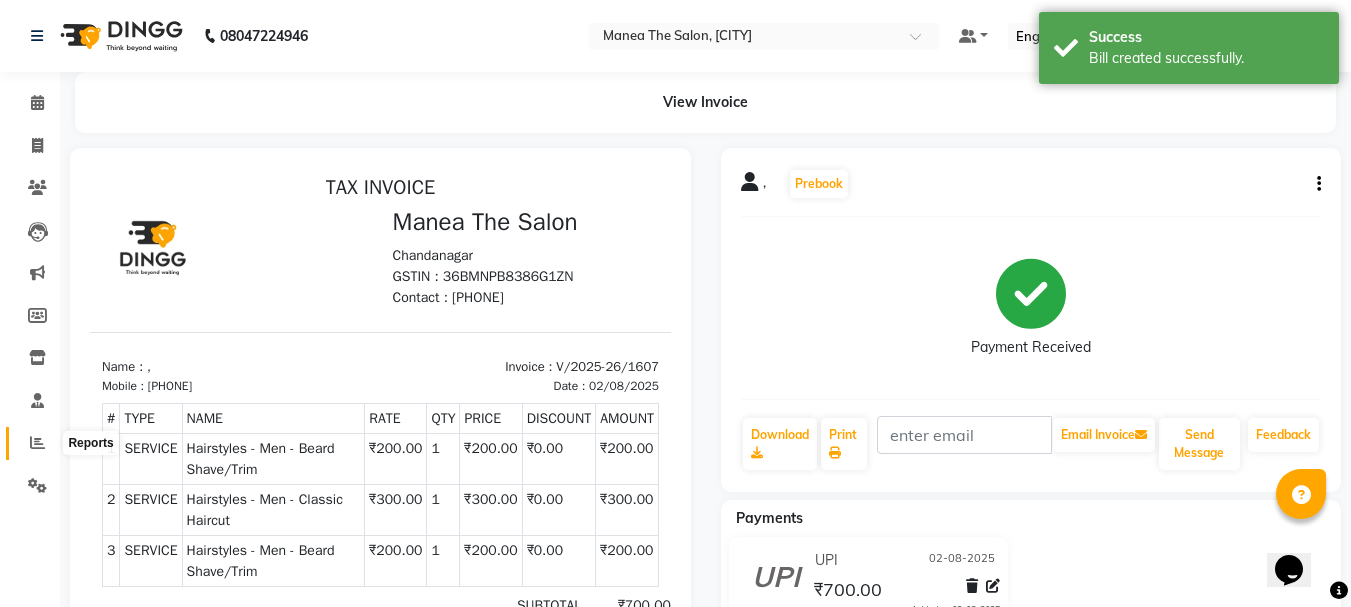 click 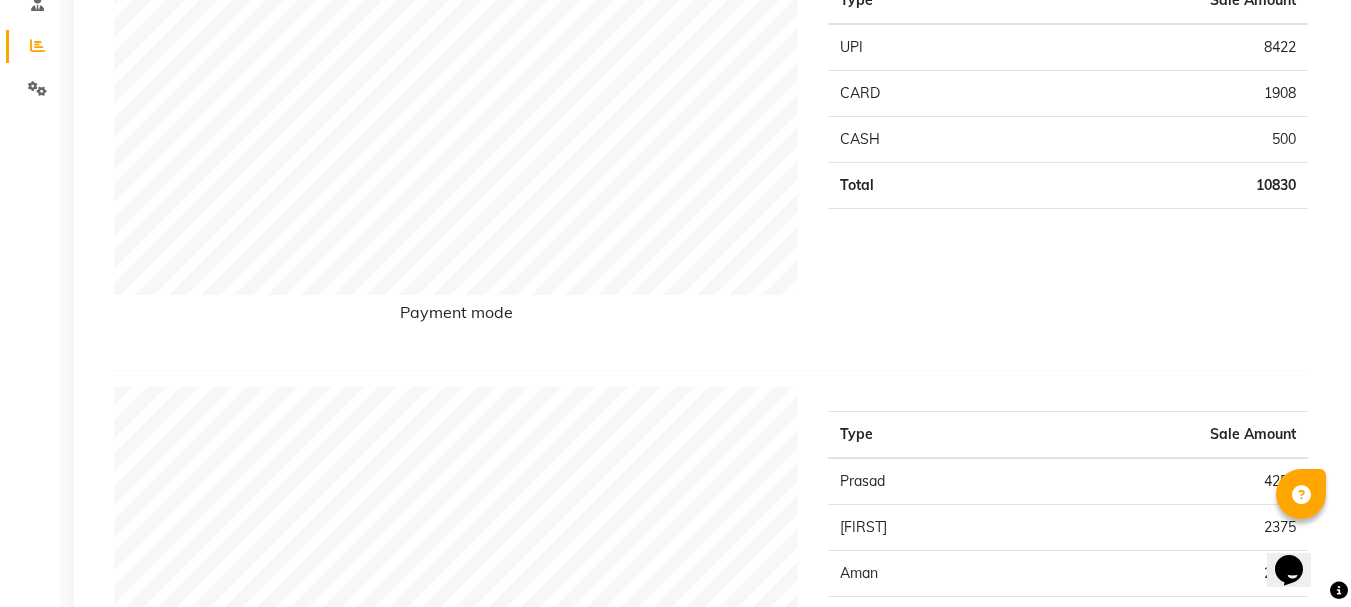 scroll, scrollTop: 0, scrollLeft: 0, axis: both 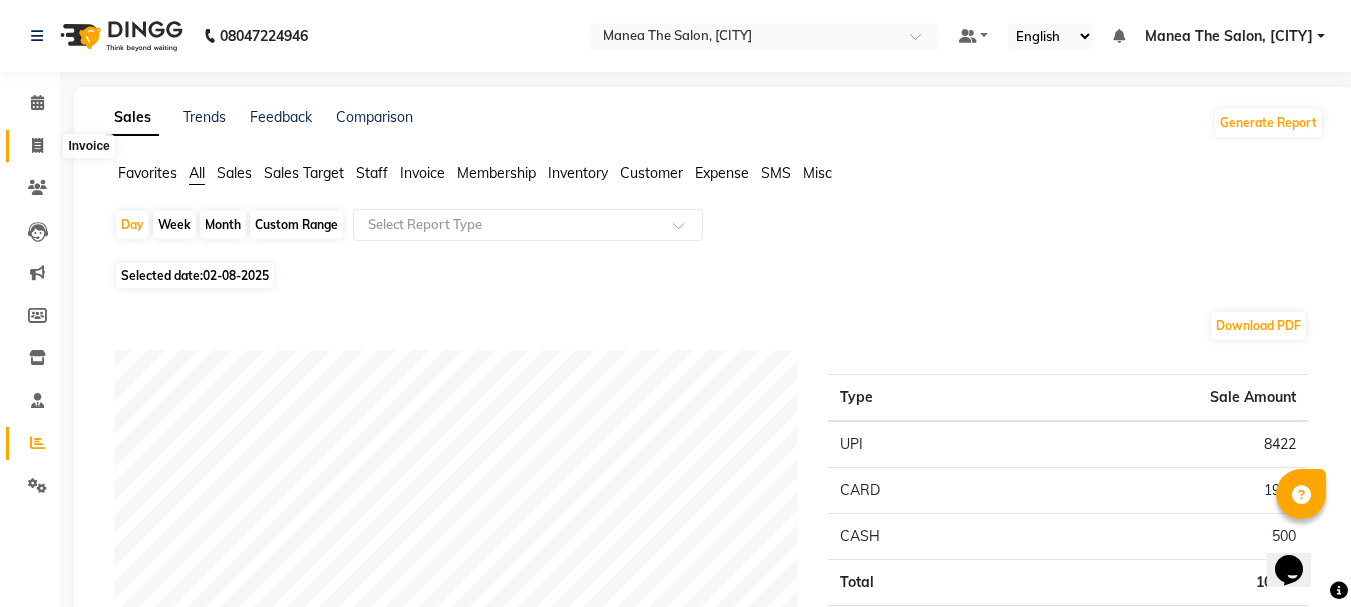 click 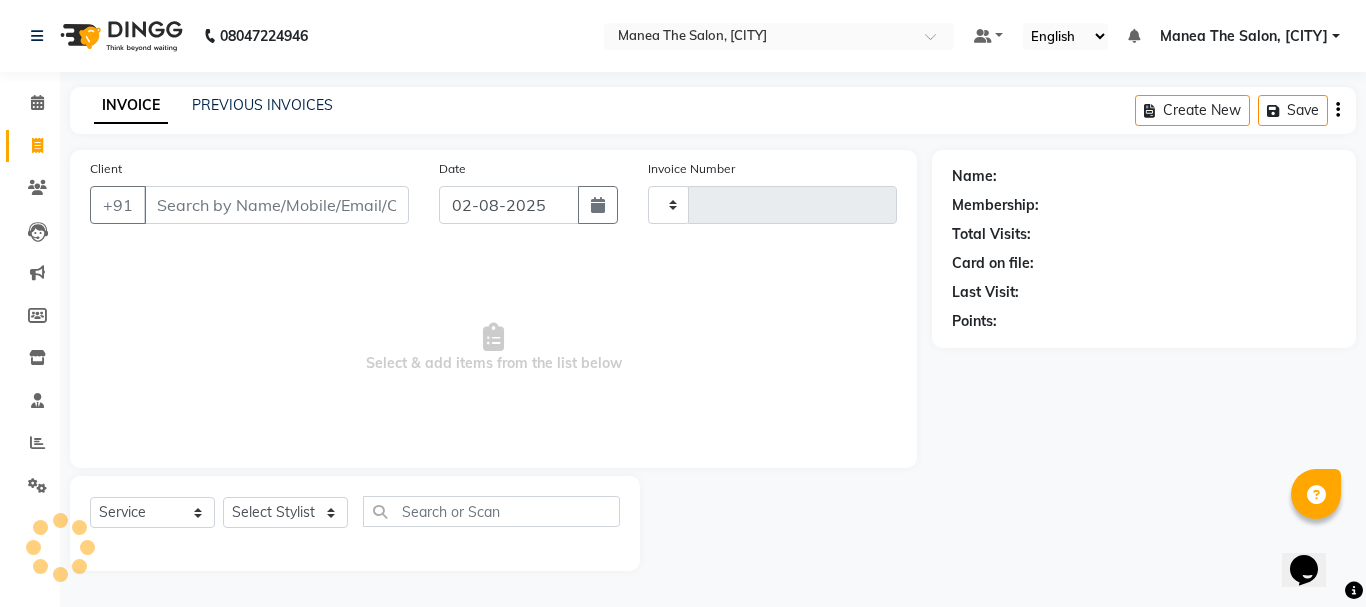 type on "1608" 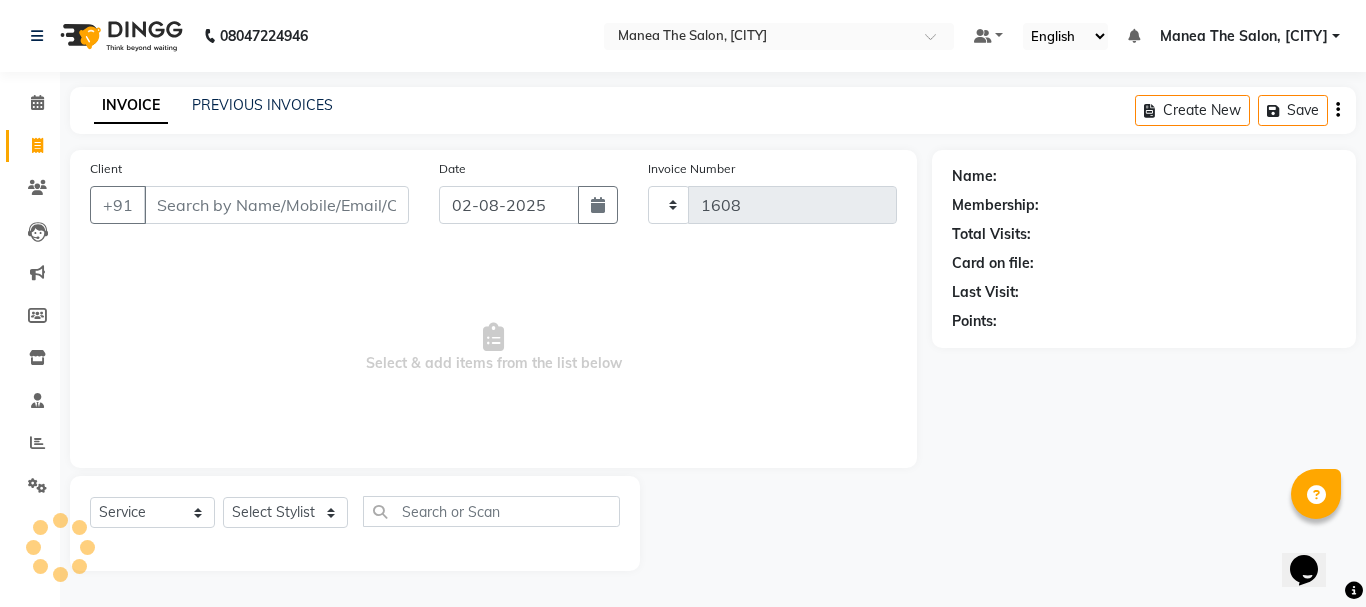 select on "7351" 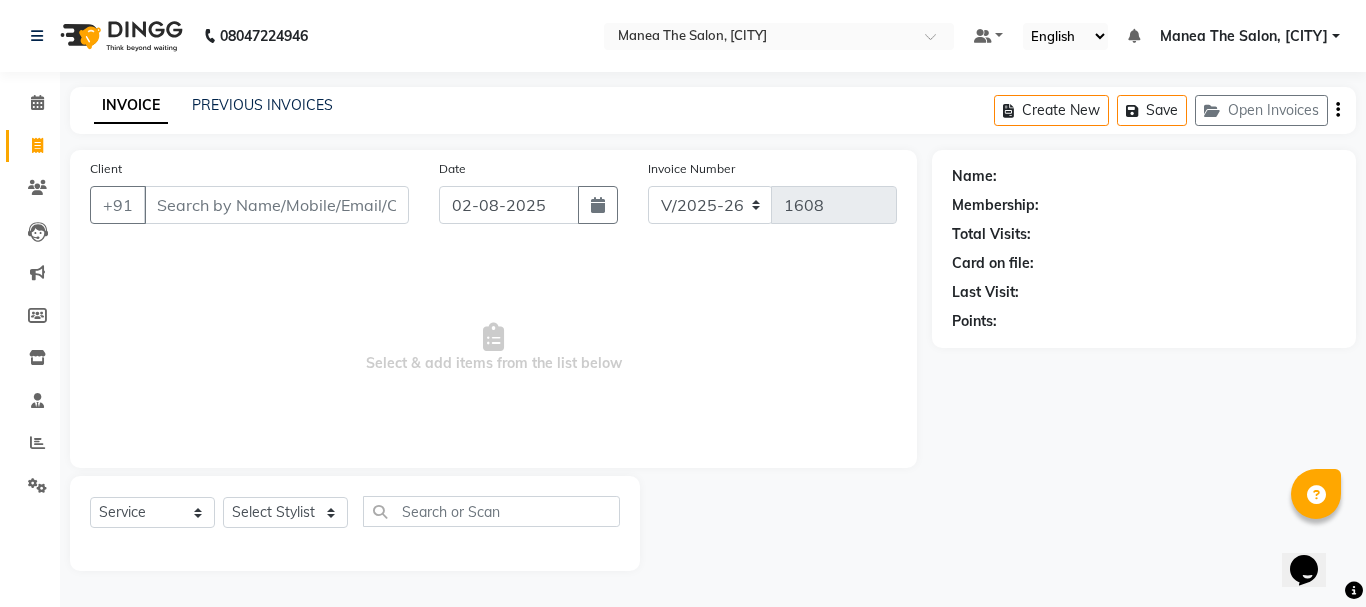 click on "Client" at bounding box center (276, 205) 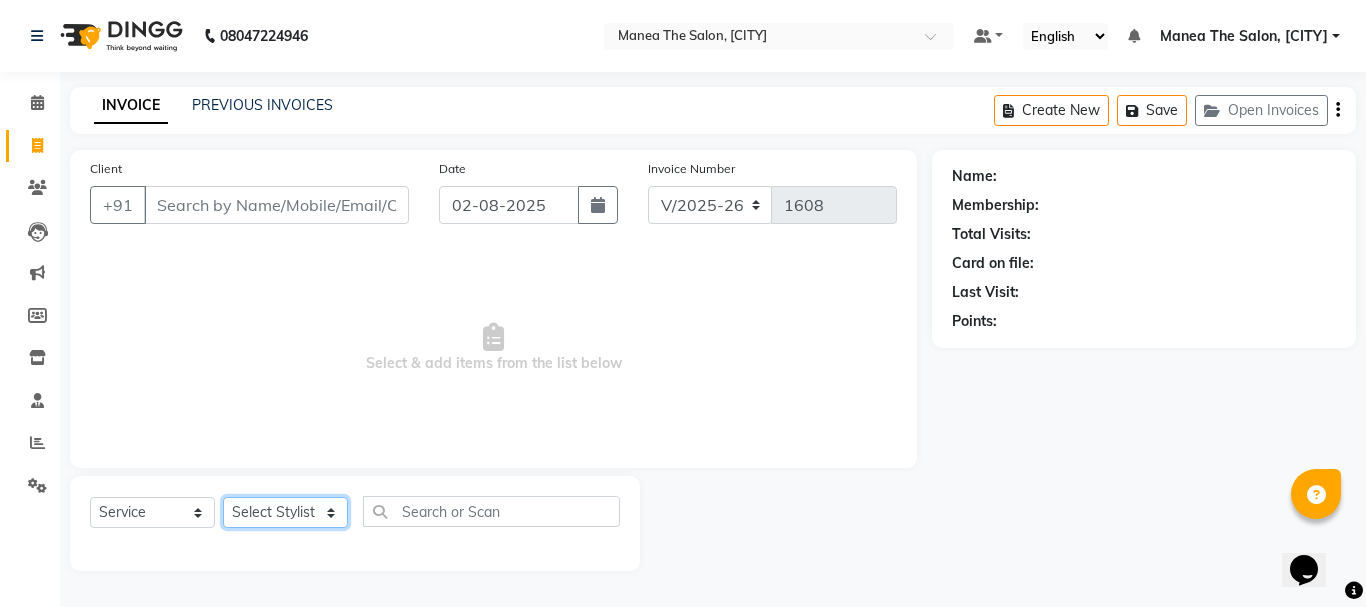 click on "Select Stylist [FIRST] [FIRST] [FIRST] [FIRST] [FIRST] [FIRST] [FIRST]" 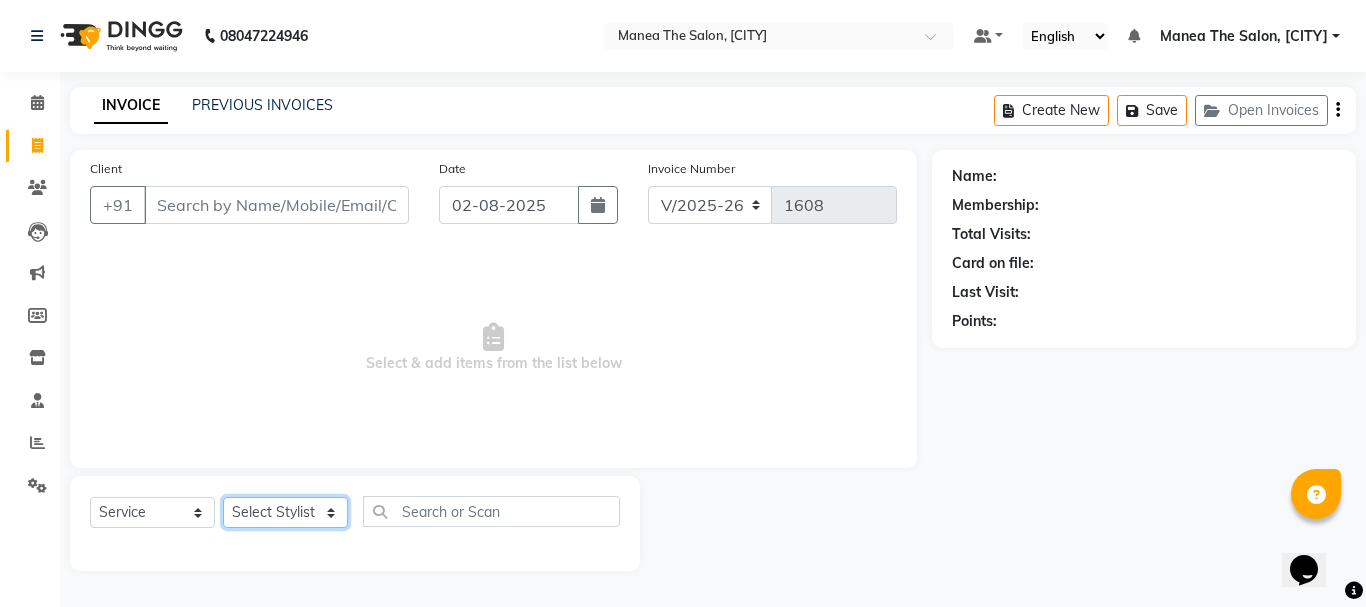 select on "68016" 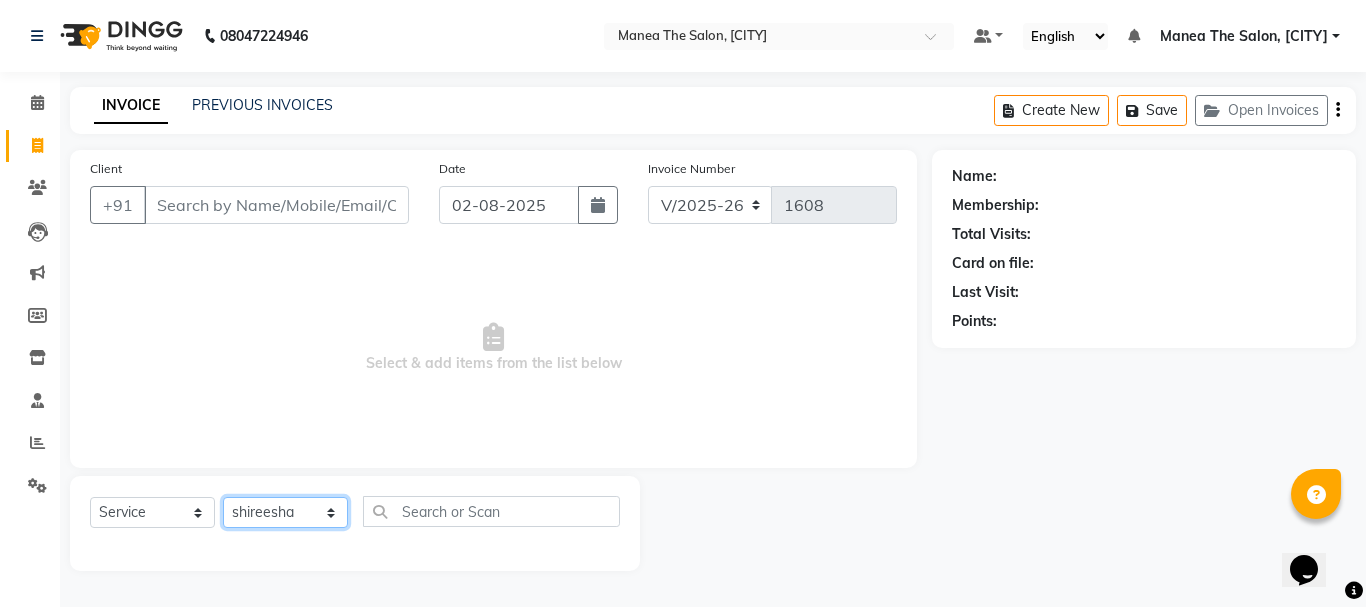 click on "Select Stylist [FIRST] [FIRST] [FIRST] [FIRST] [FIRST] [FIRST] [FIRST]" 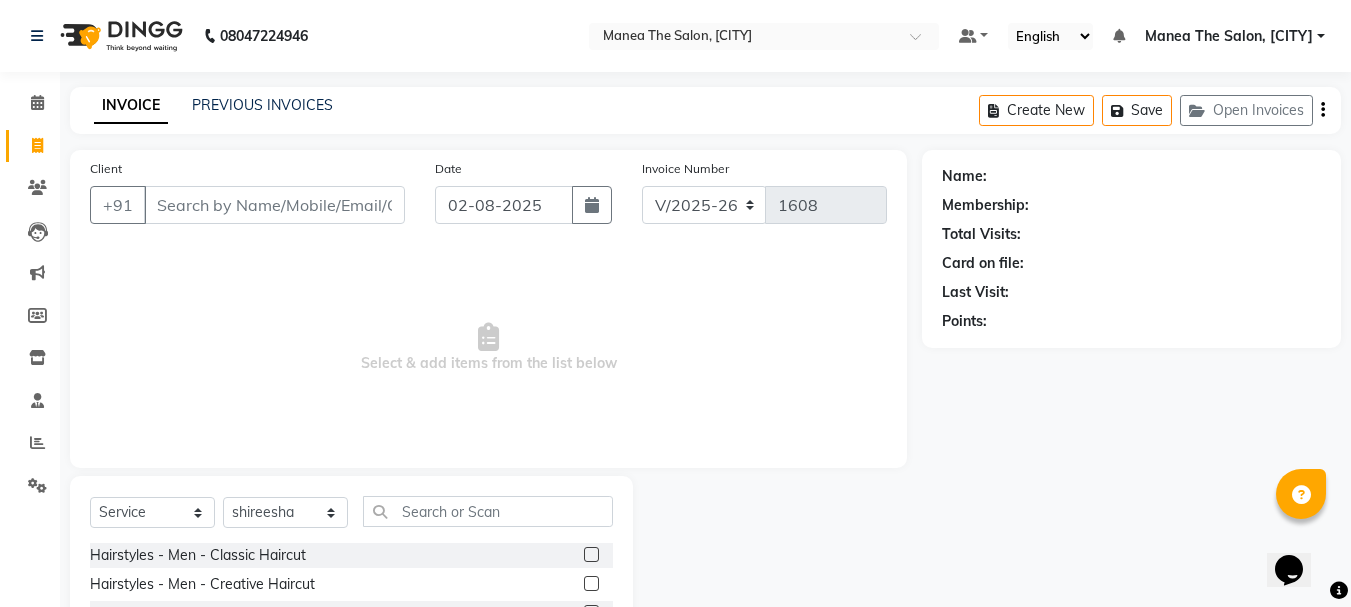 drag, startPoint x: 1187, startPoint y: 248, endPoint x: 1143, endPoint y: 248, distance: 44 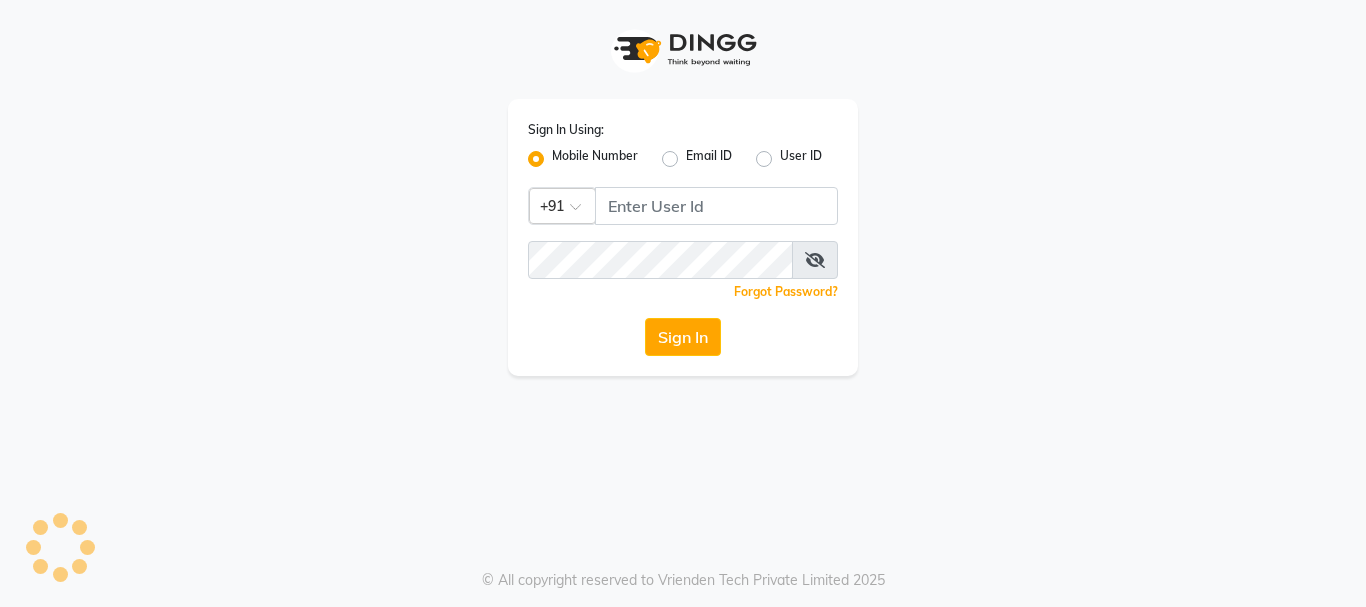 scroll, scrollTop: 0, scrollLeft: 0, axis: both 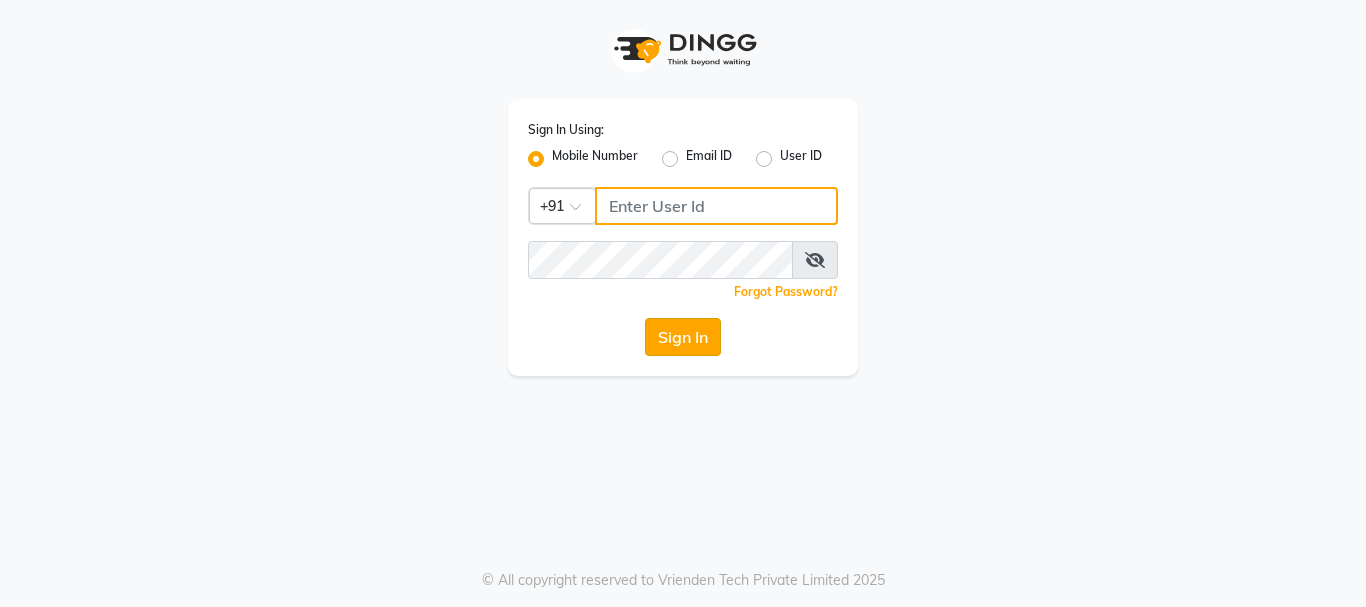 type on "9346469616" 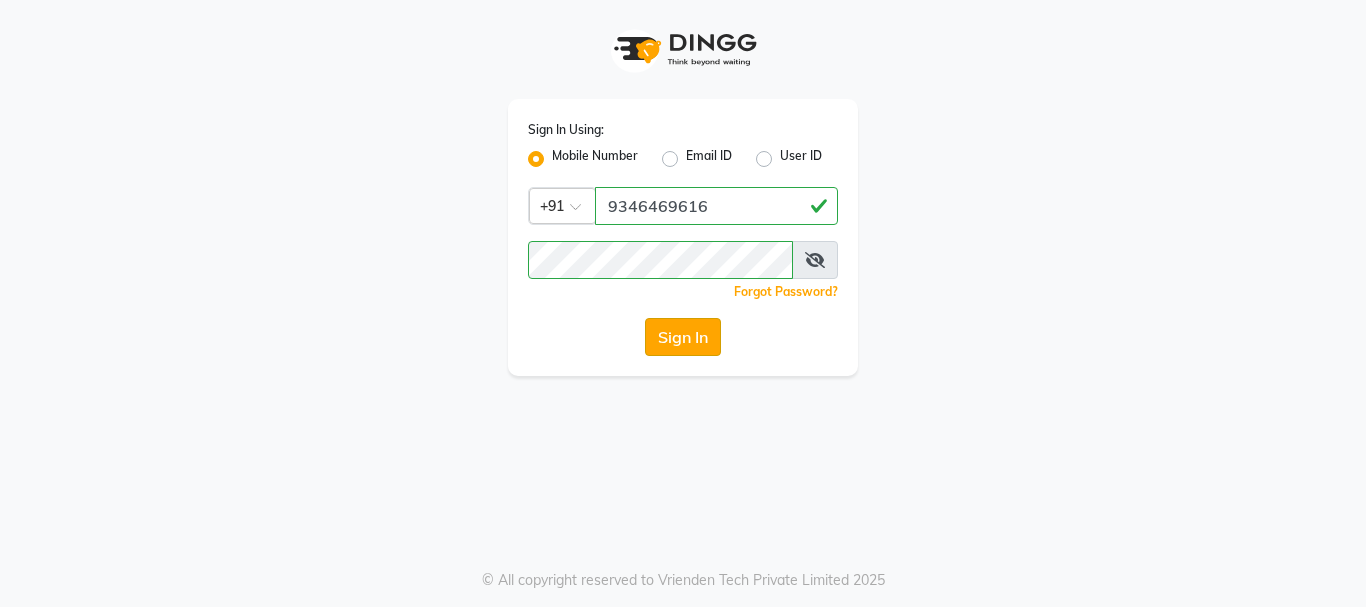 click on "Sign In" 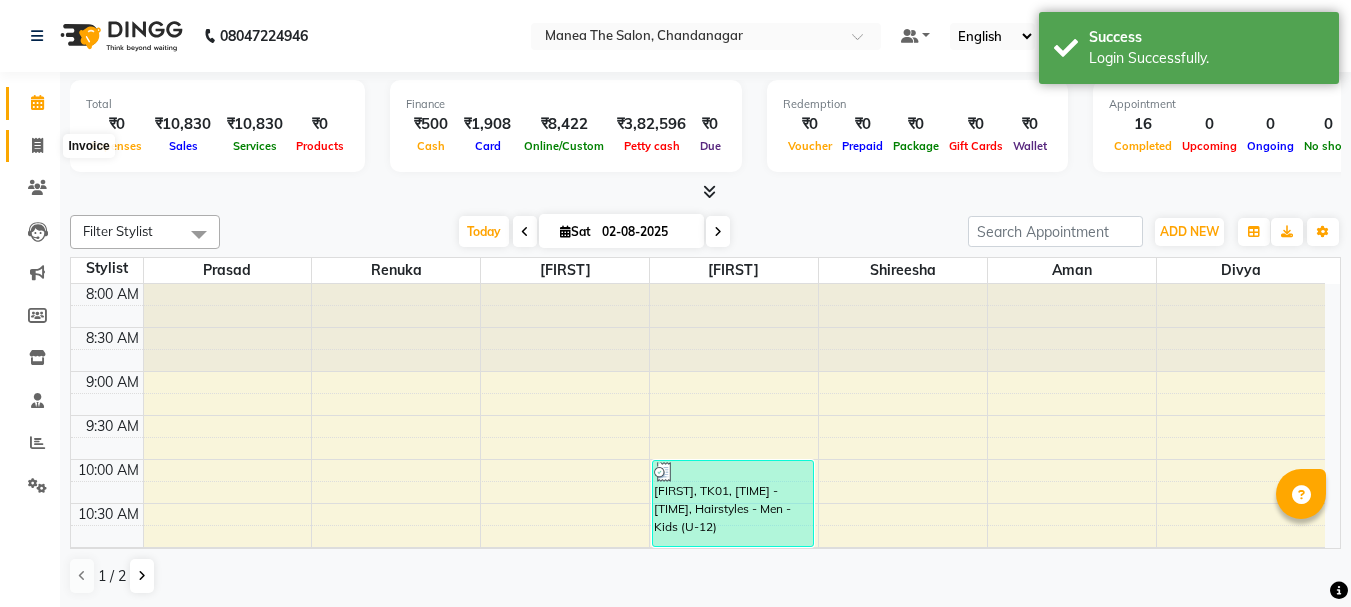 click 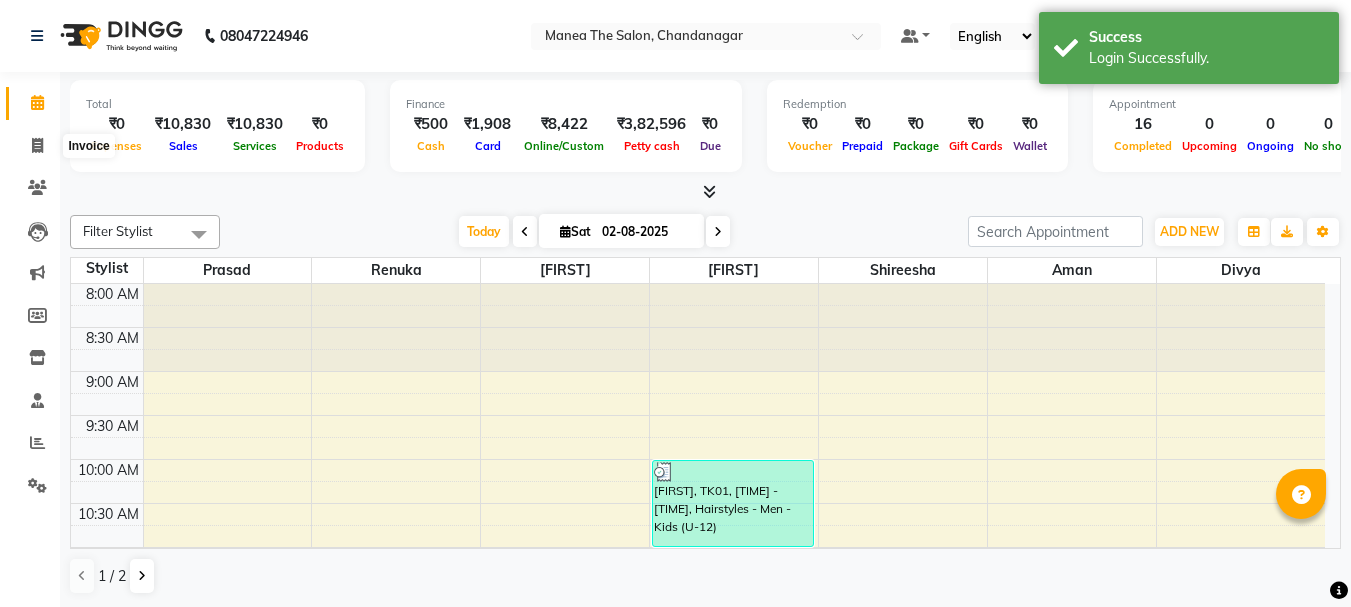select on "7351" 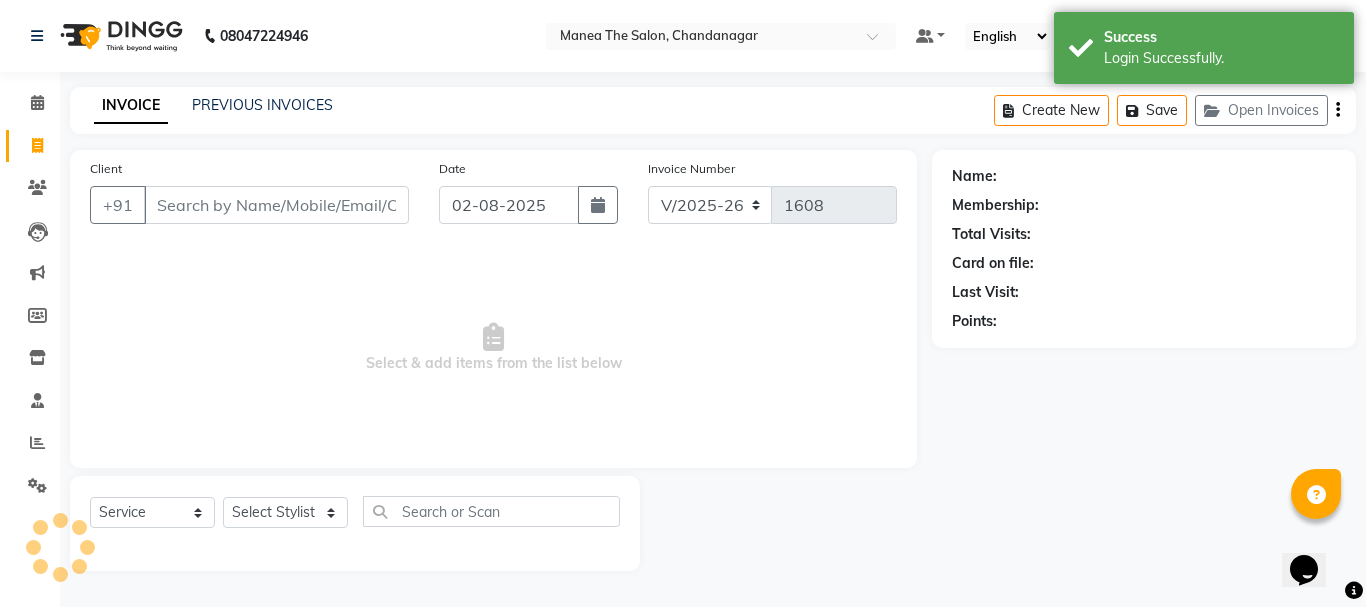 click on "Client" at bounding box center (276, 205) 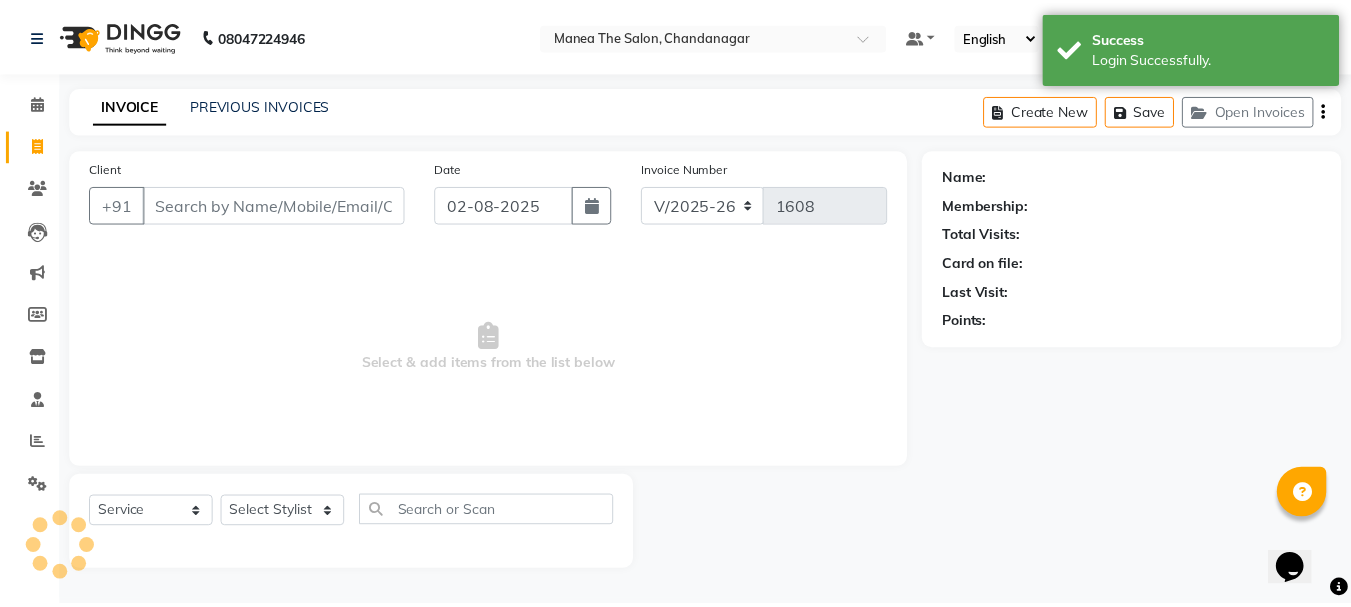 scroll, scrollTop: 0, scrollLeft: 0, axis: both 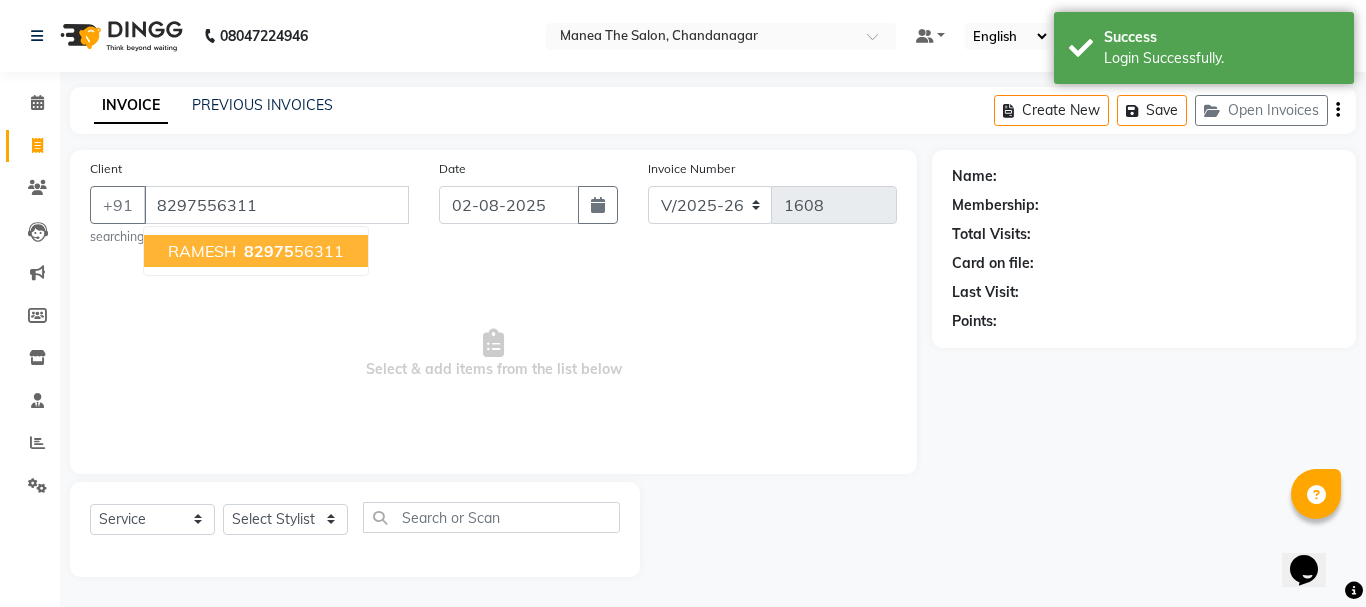 type on "8297556311" 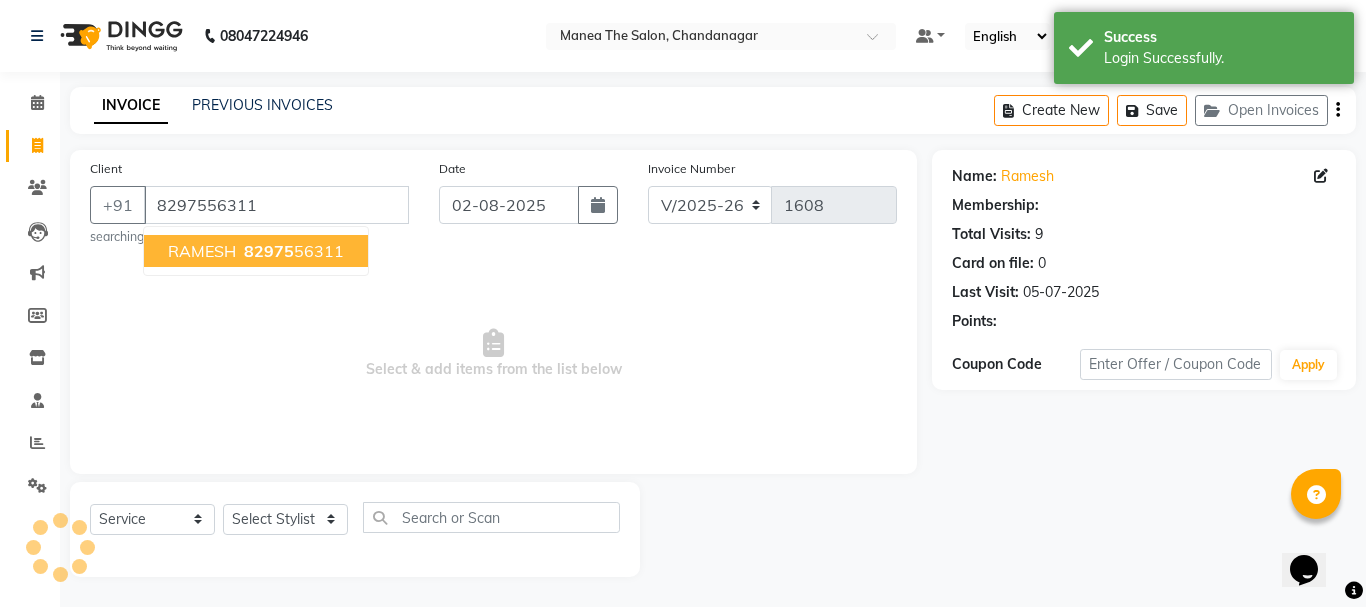 click on "[FIRST] [LAST] [NUMBER]" at bounding box center (256, 251) 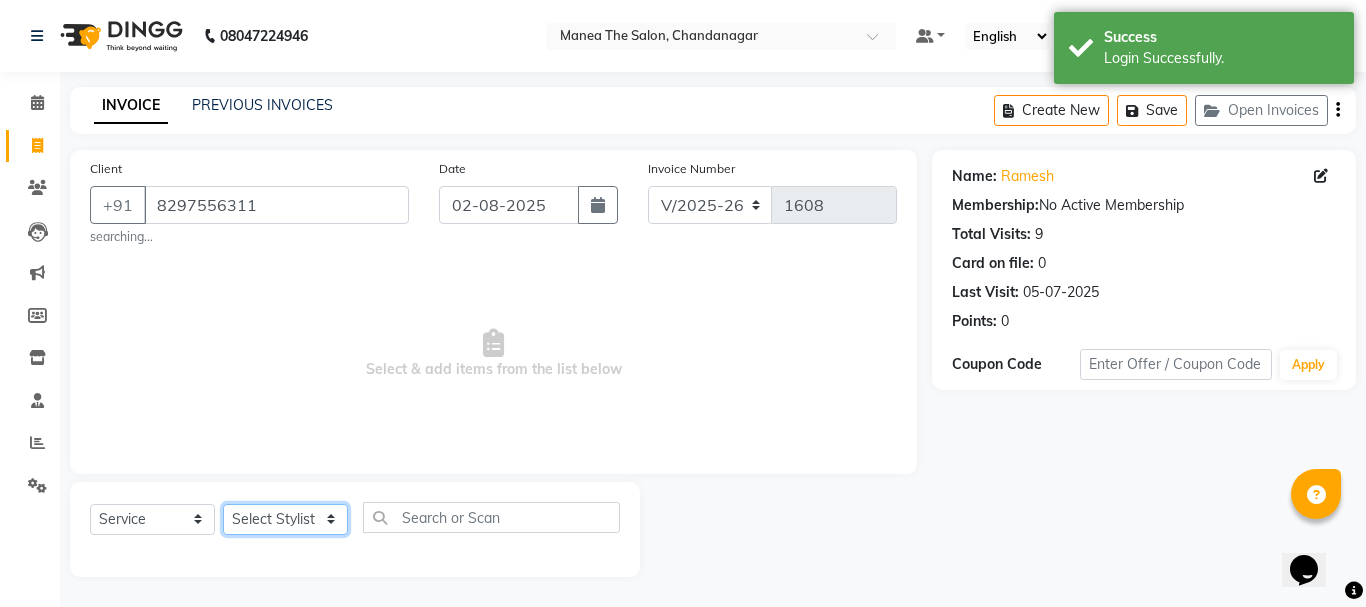 click on "Select Stylist [FIRST] [FIRST] [FIRST] [FIRST] [FIRST] [FIRST] [FIRST]" 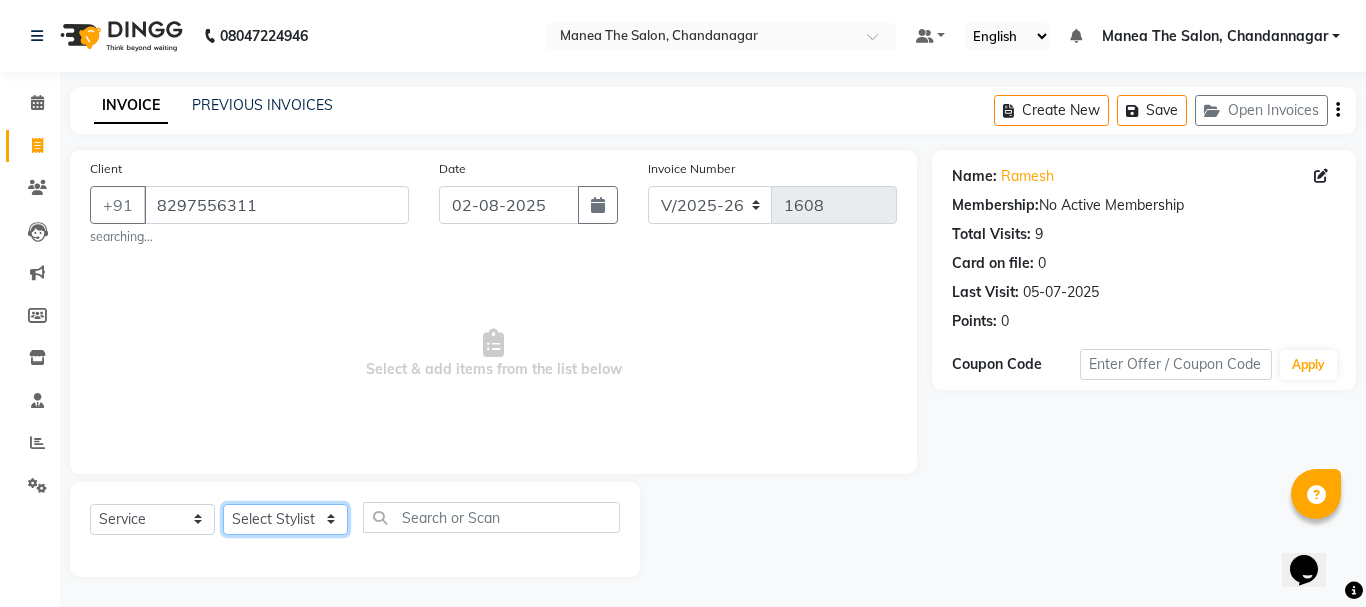 select on "63586" 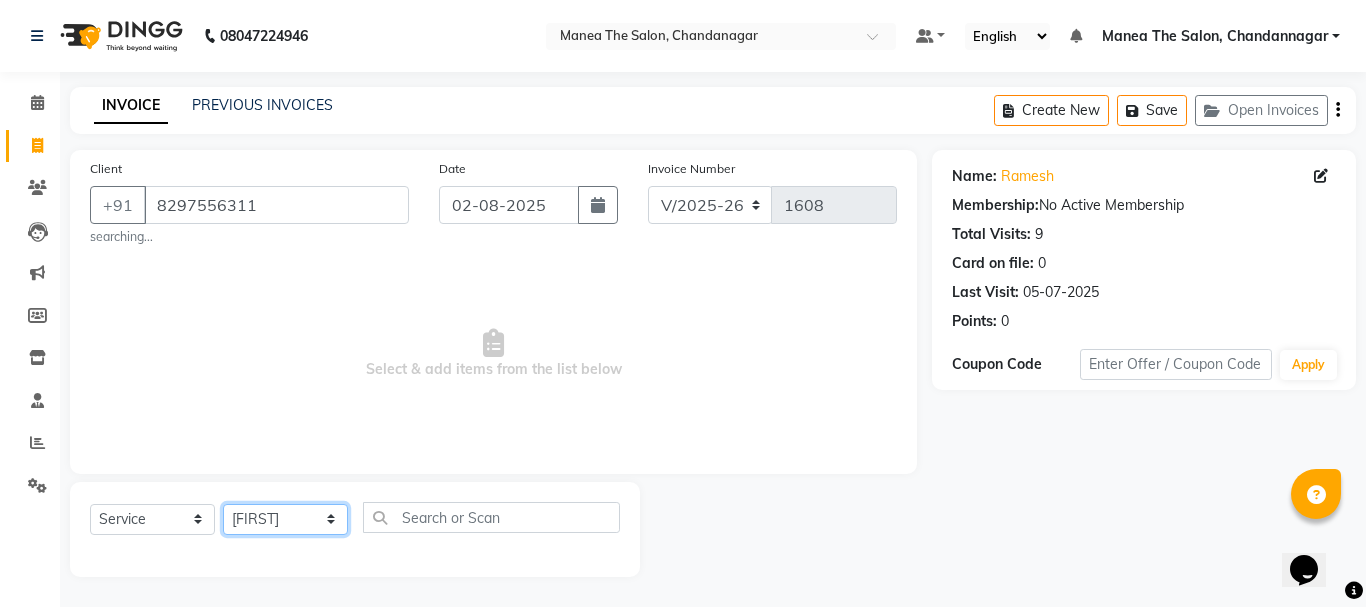 click on "Select Stylist [FIRST] [FIRST] [FIRST] [FIRST] [FIRST] [FIRST] [FIRST]" 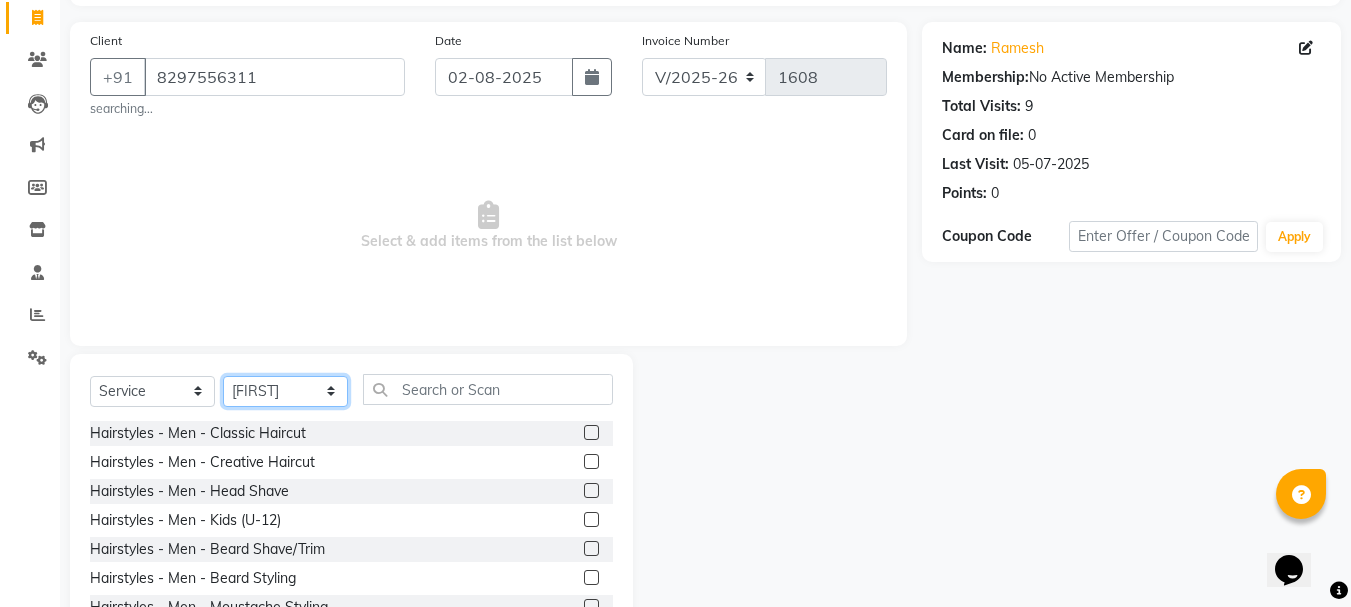 scroll, scrollTop: 200, scrollLeft: 0, axis: vertical 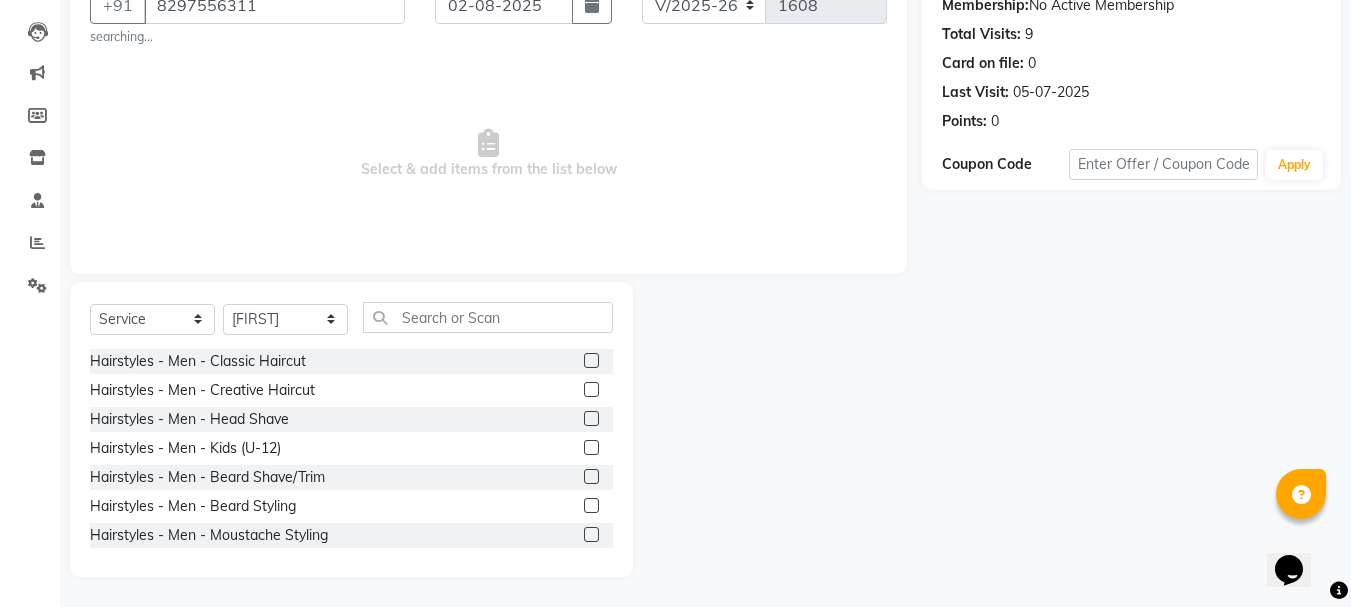 click 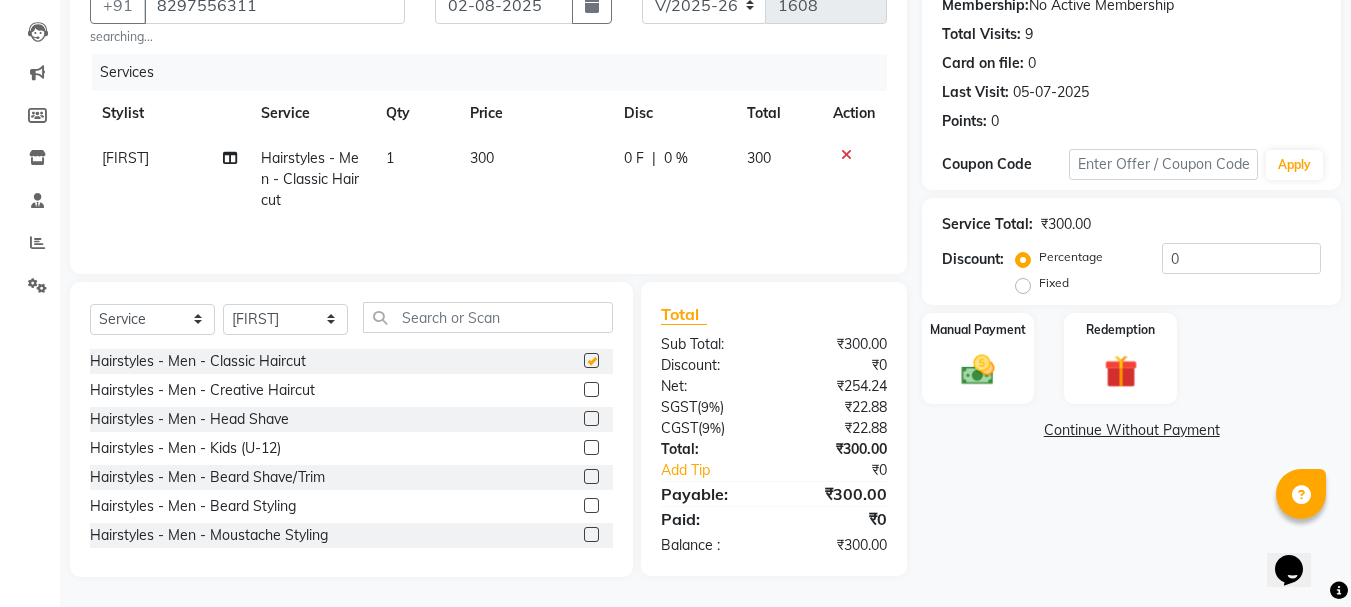 checkbox on "false" 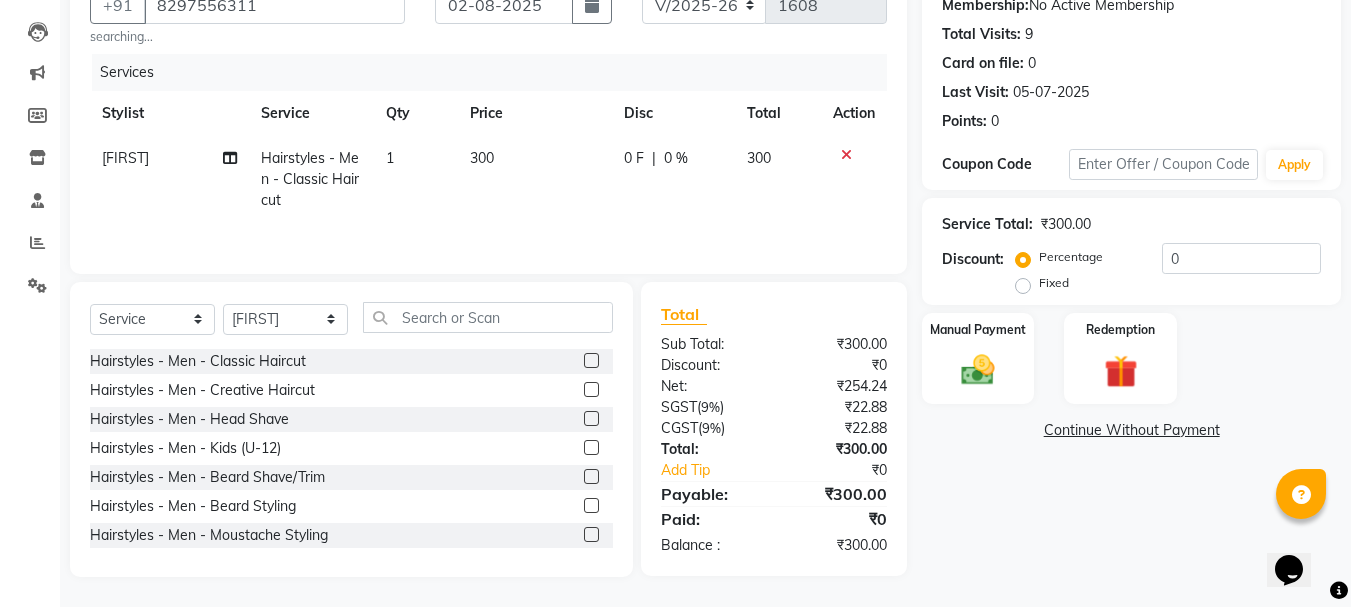 click 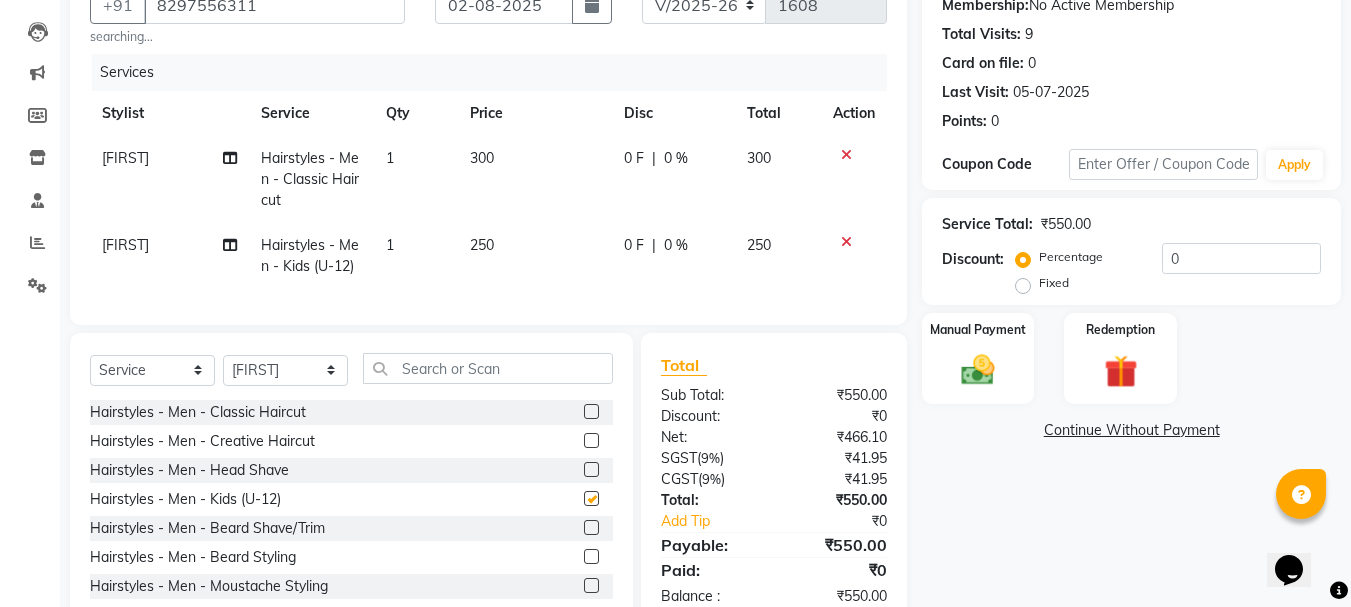 checkbox on "false" 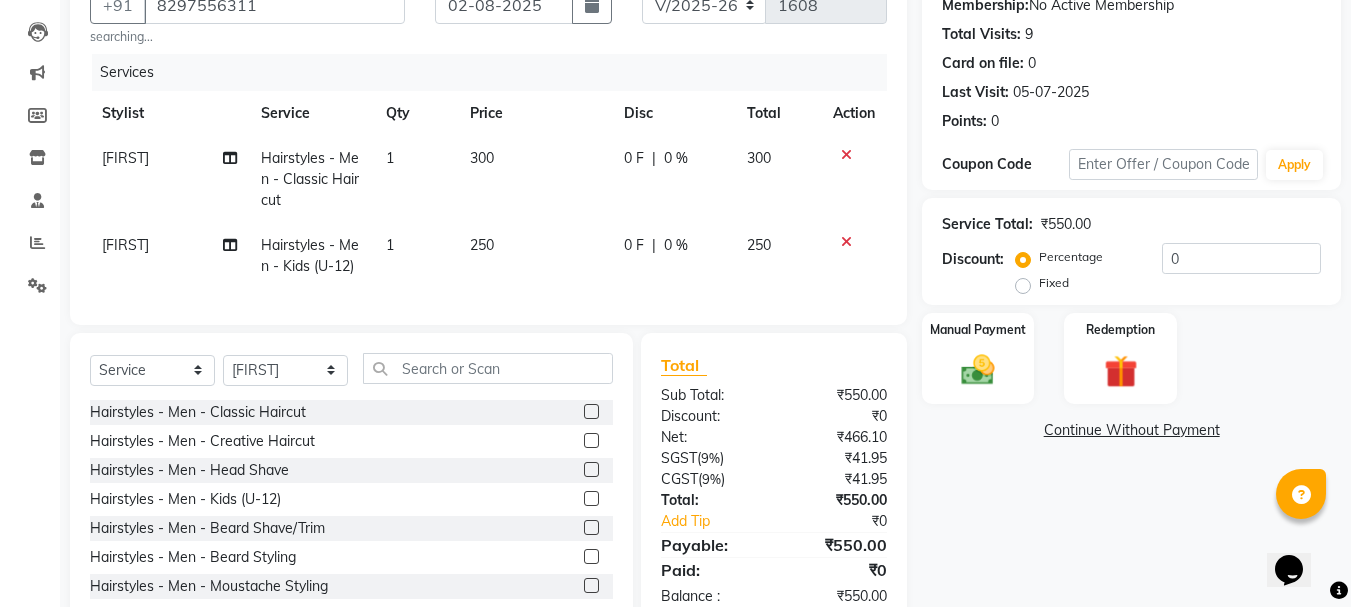 click 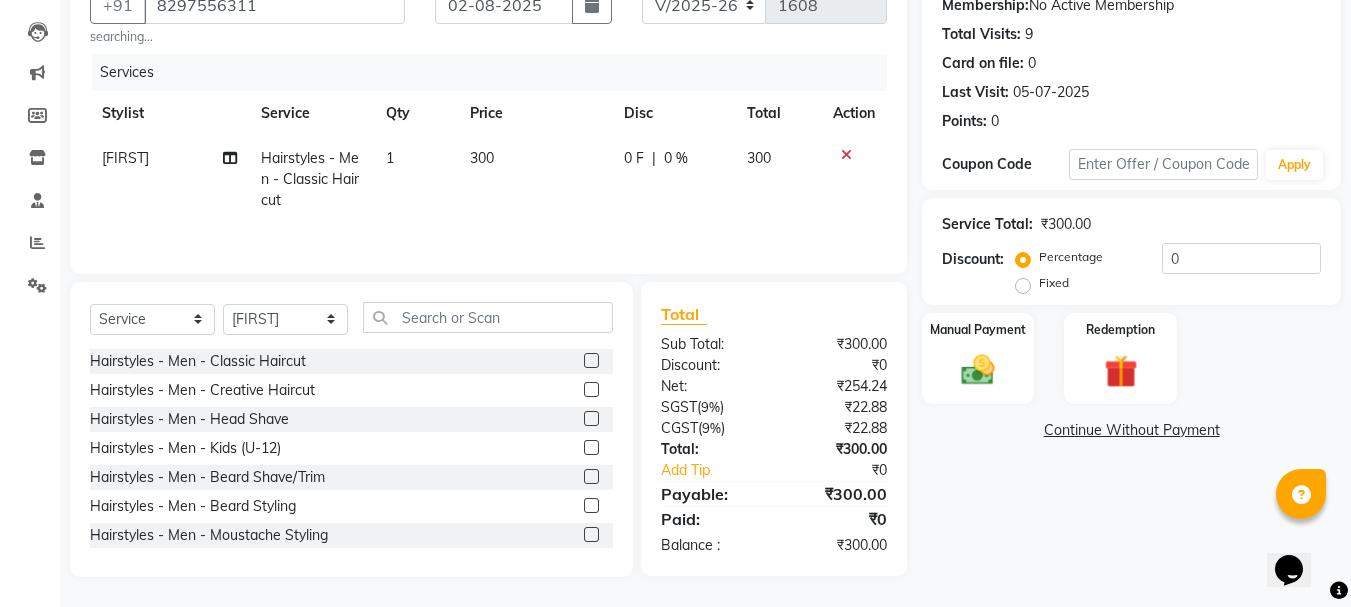 scroll, scrollTop: 100, scrollLeft: 0, axis: vertical 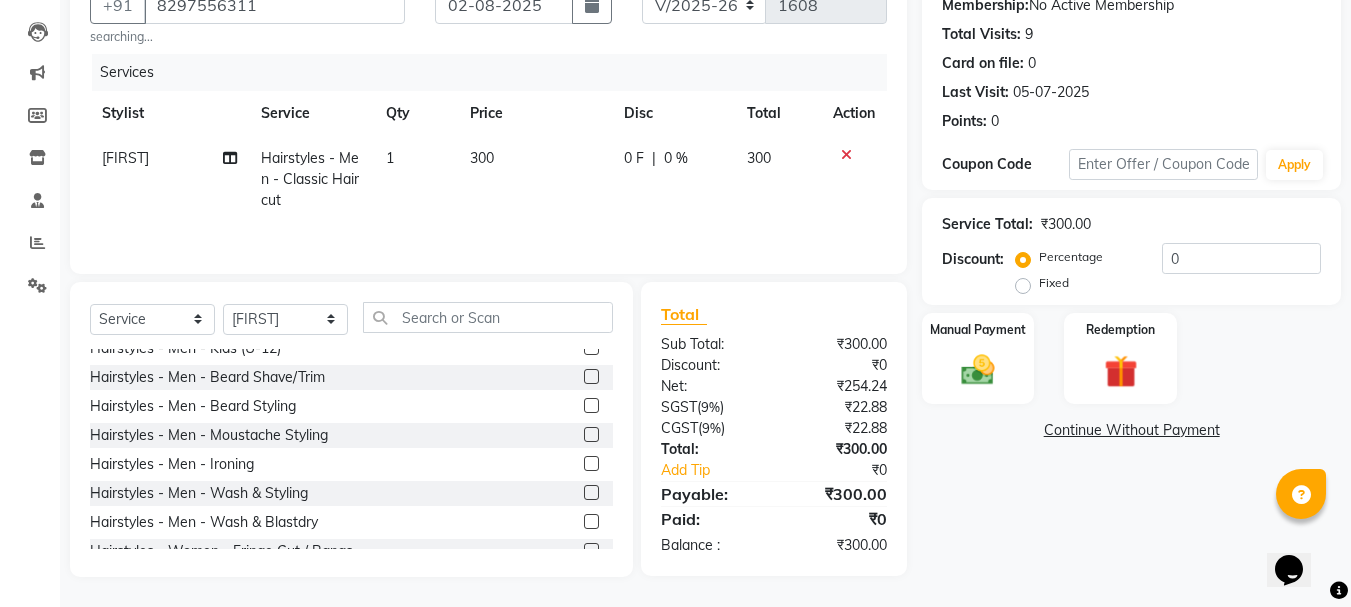 click 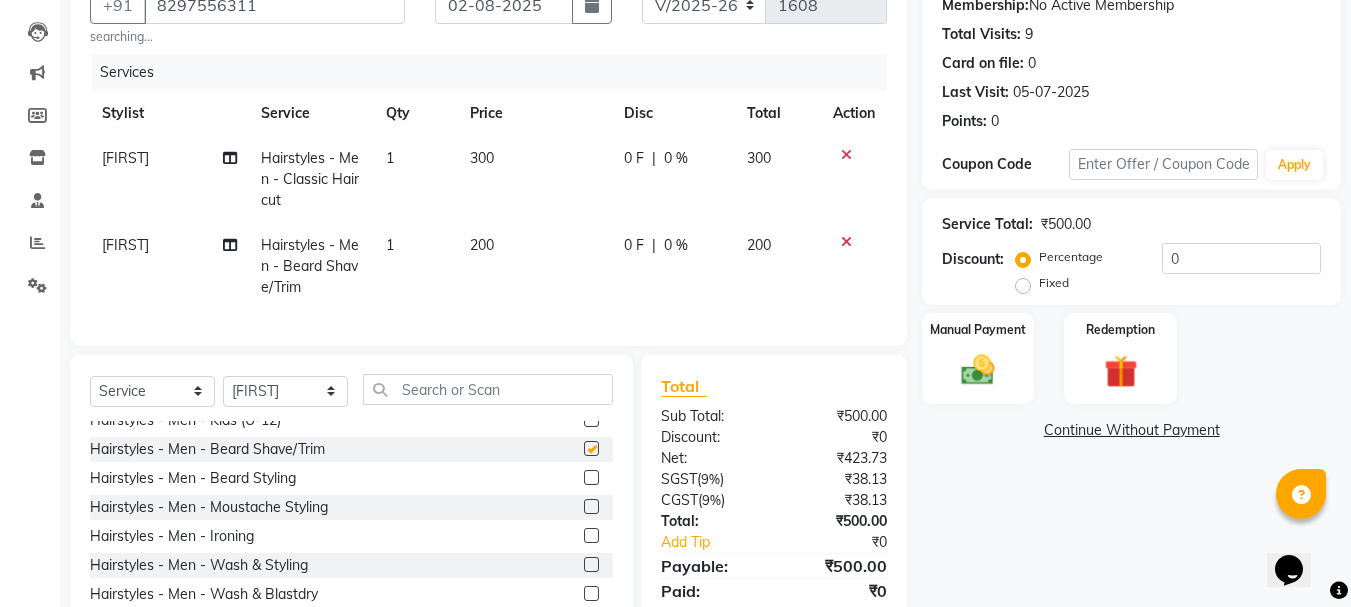 checkbox on "false" 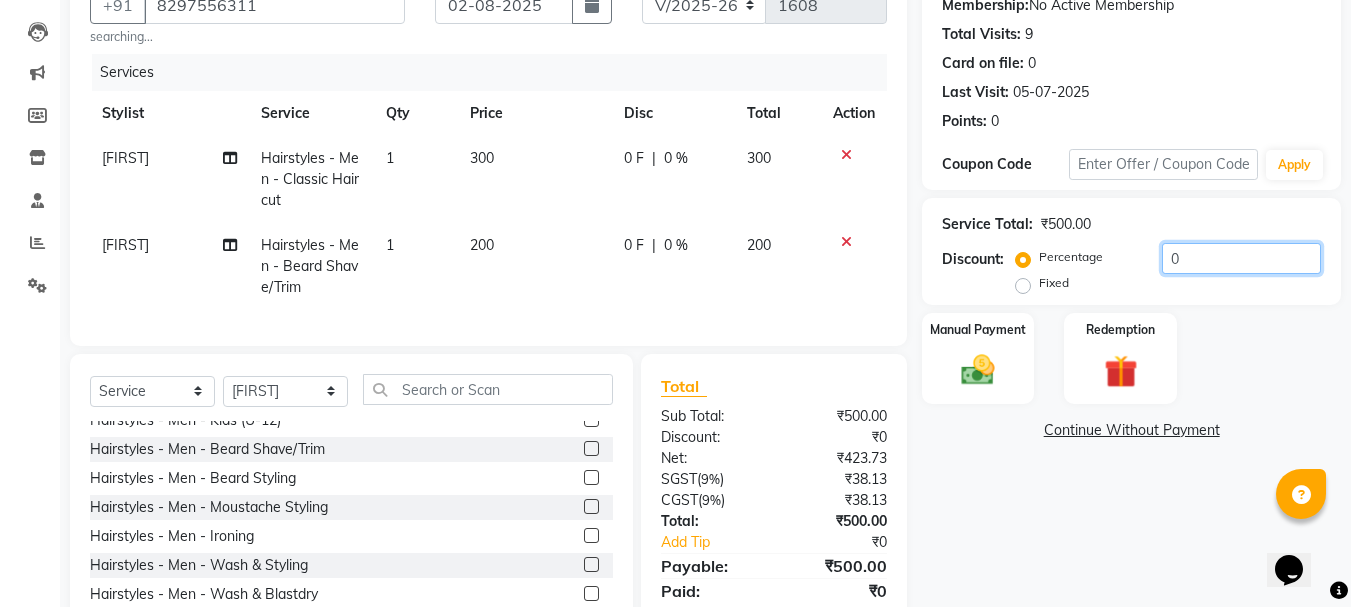 click on "0" 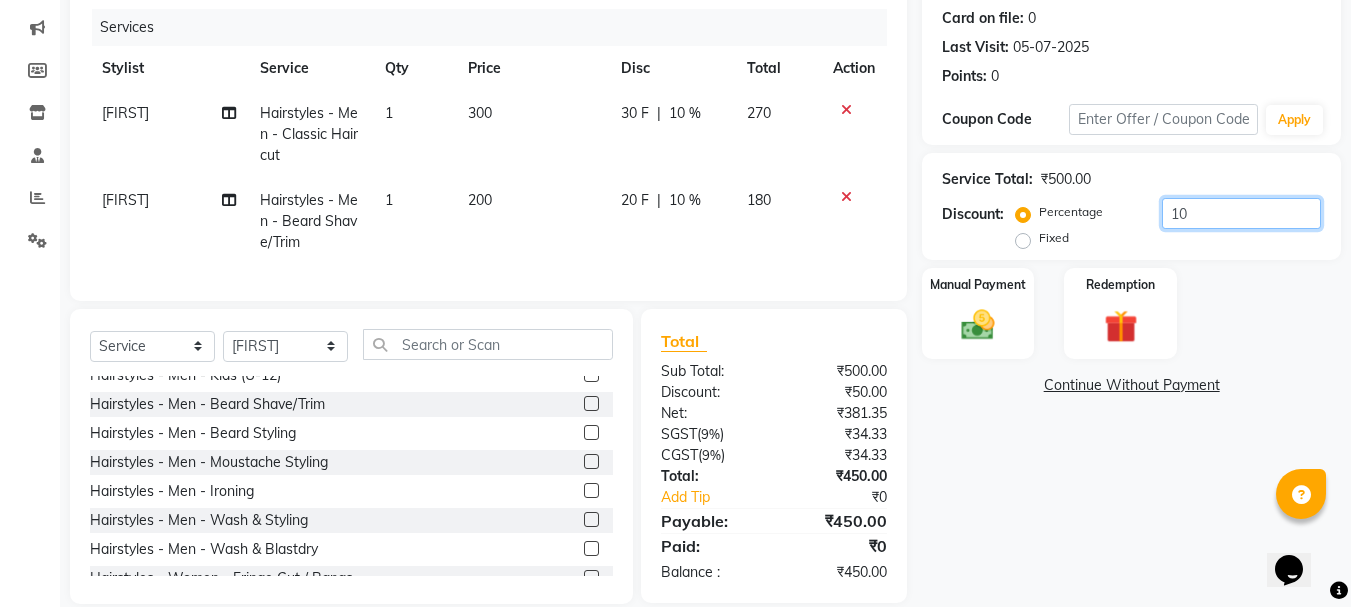 scroll, scrollTop: 287, scrollLeft: 0, axis: vertical 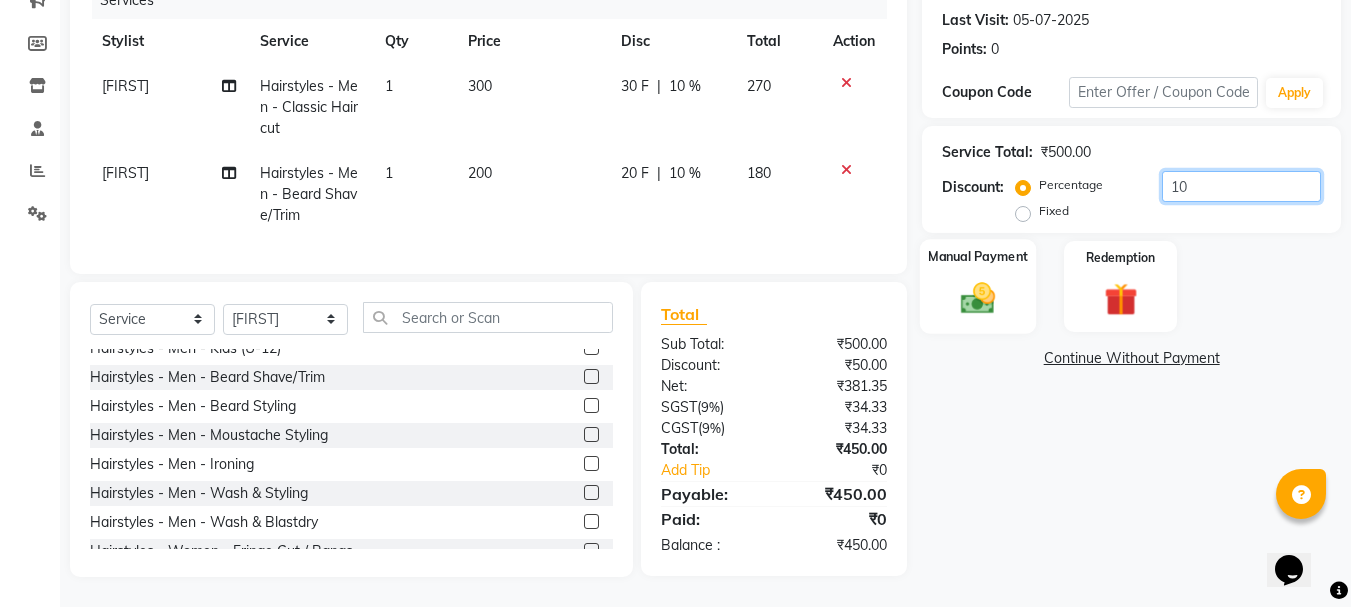 type on "10" 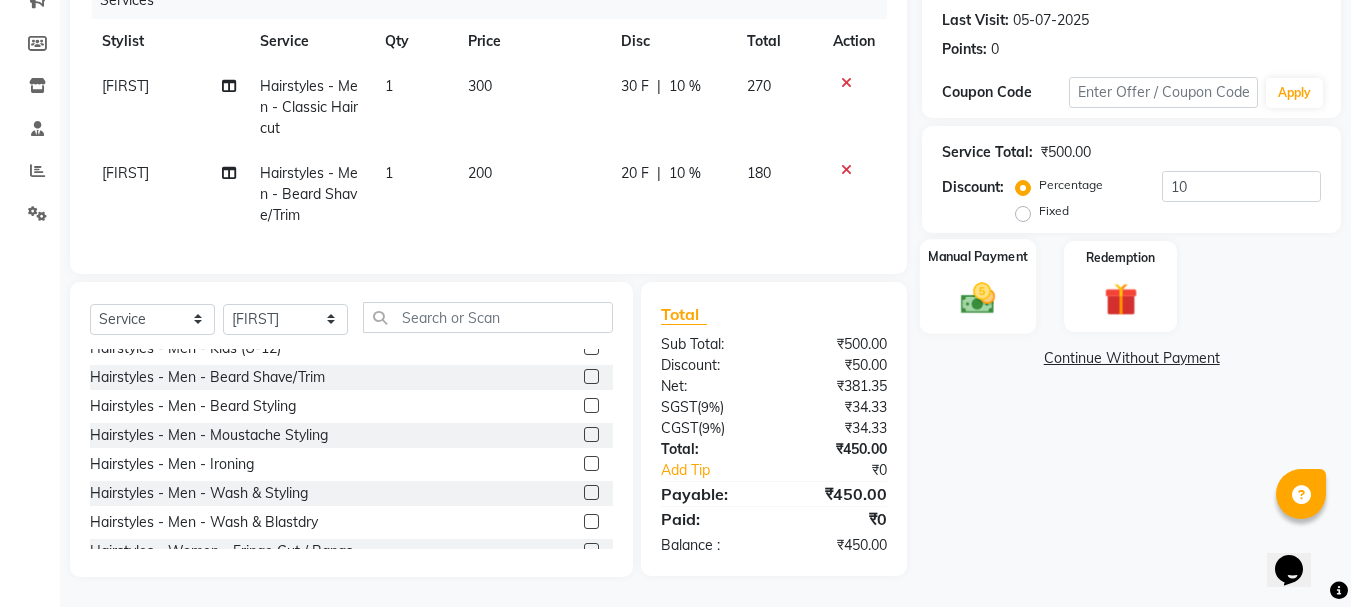 click 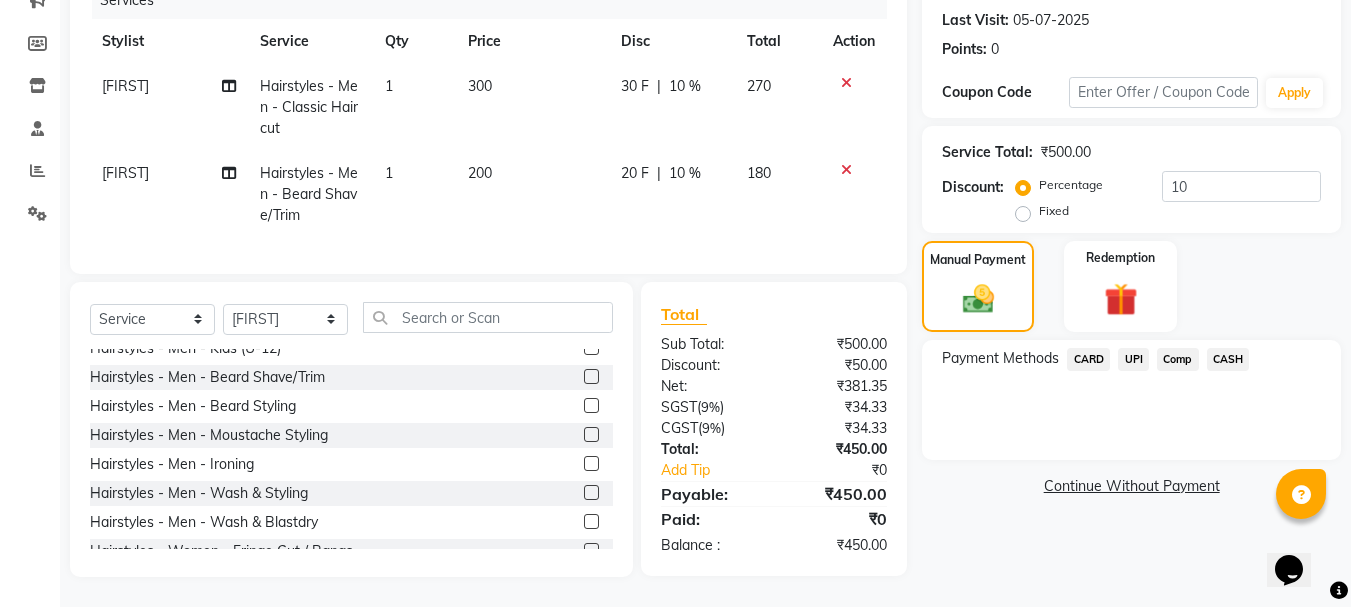click on "UPI" 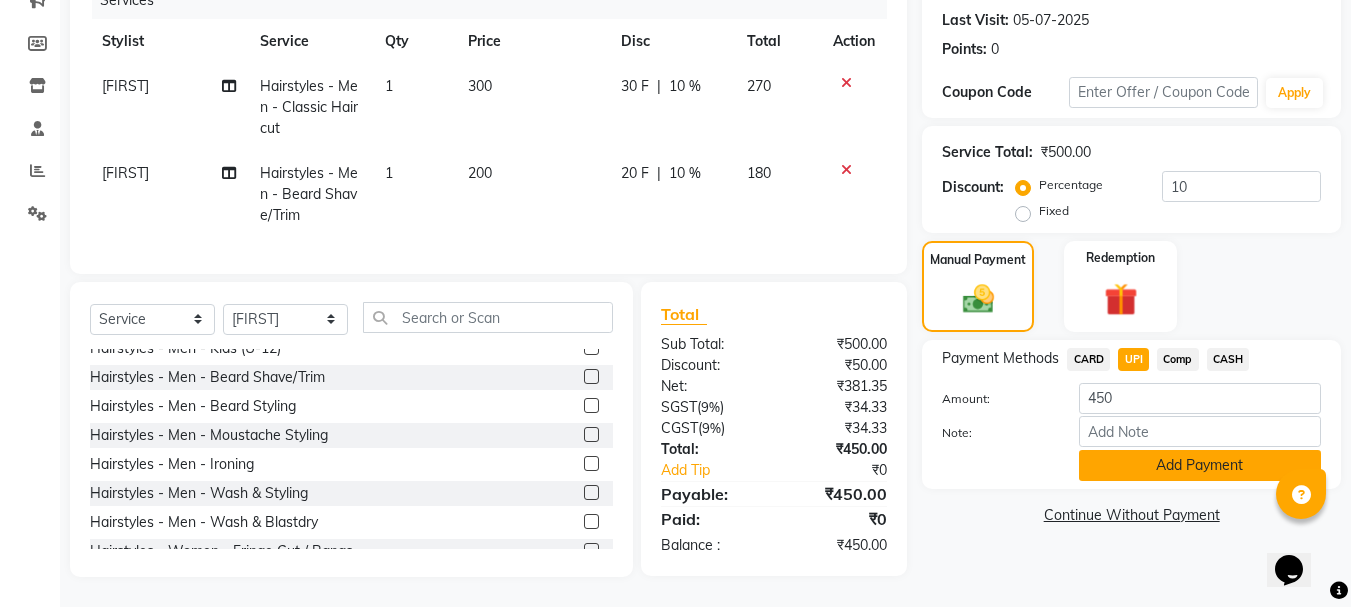 click on "Add Payment" 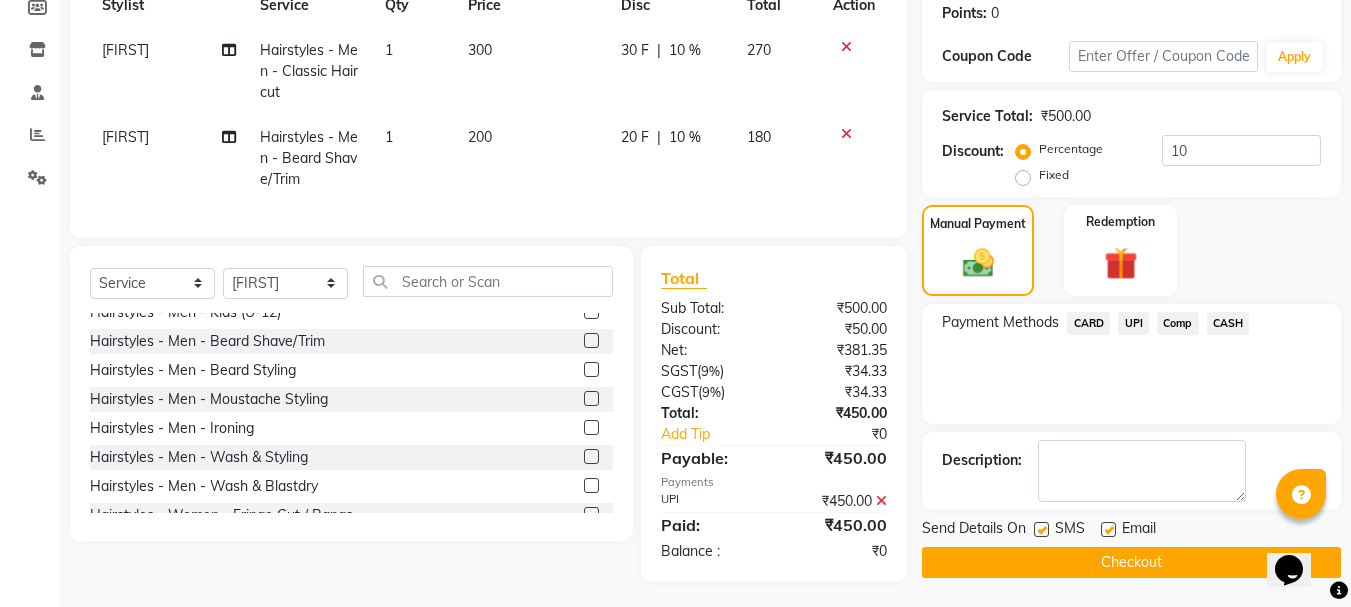 scroll, scrollTop: 328, scrollLeft: 0, axis: vertical 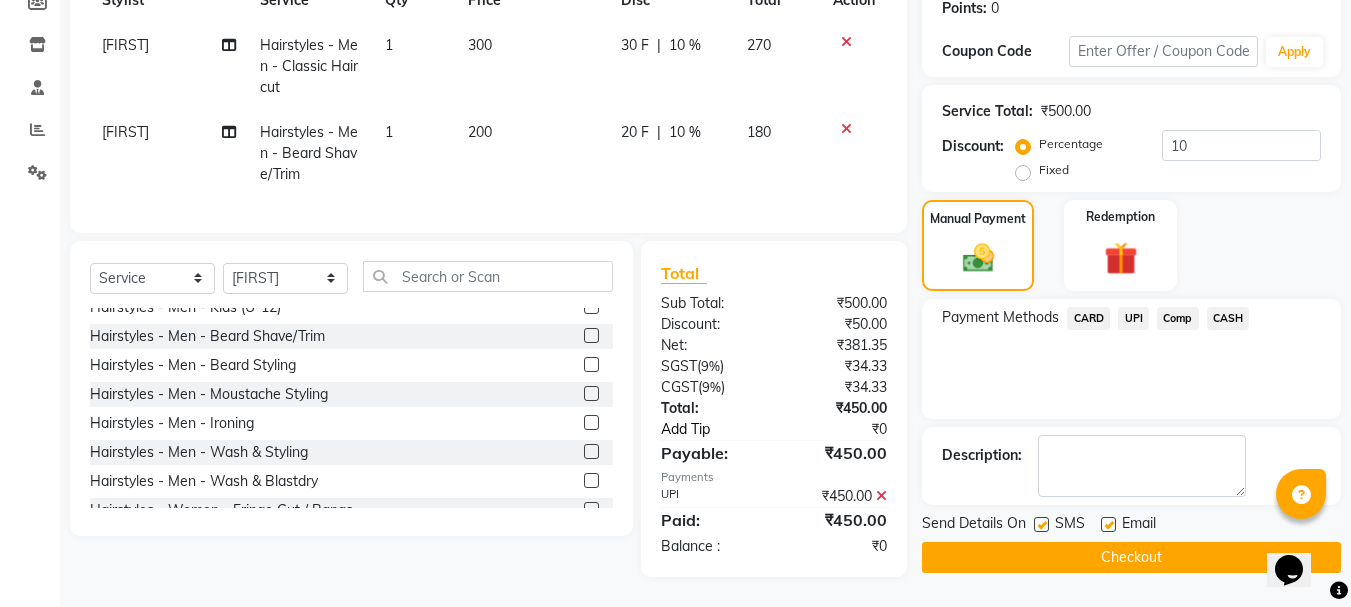 click on "Add Tip" 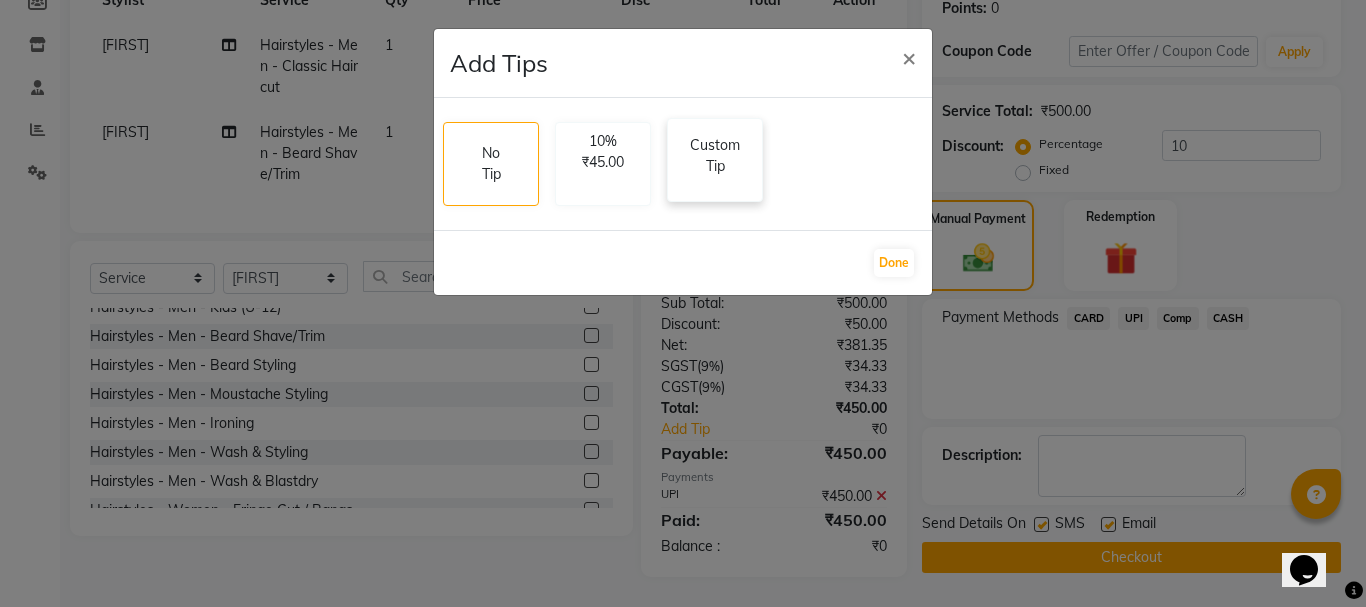 click on "Custom Tip" 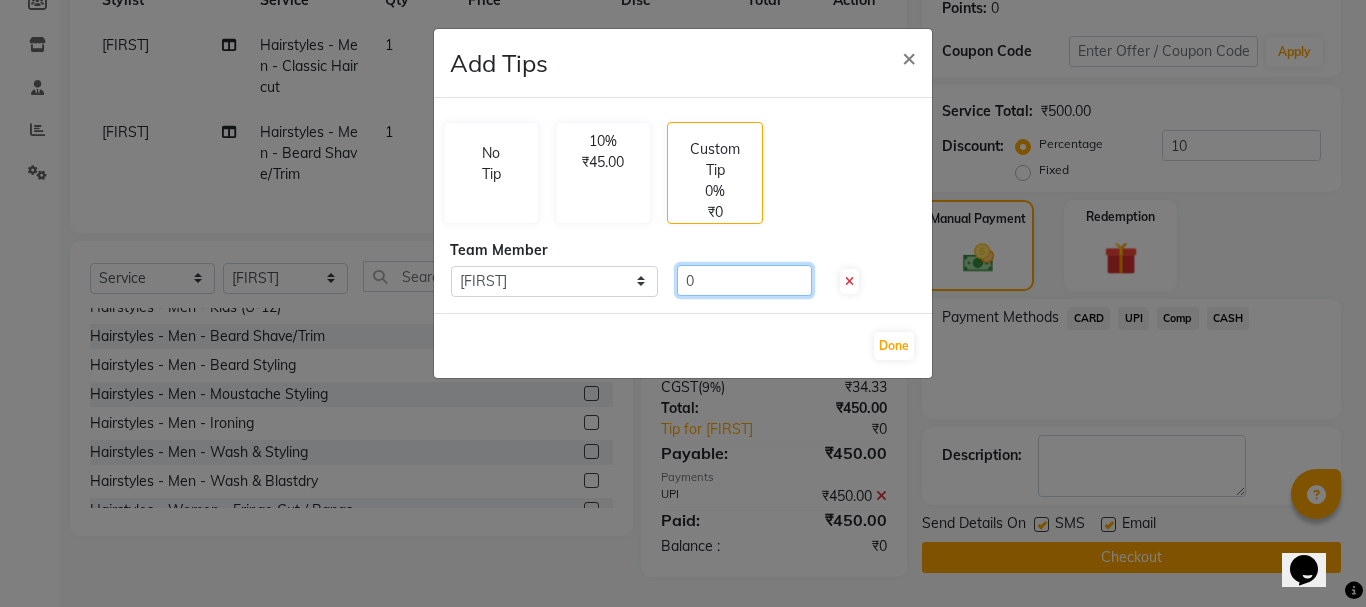 click on "0" 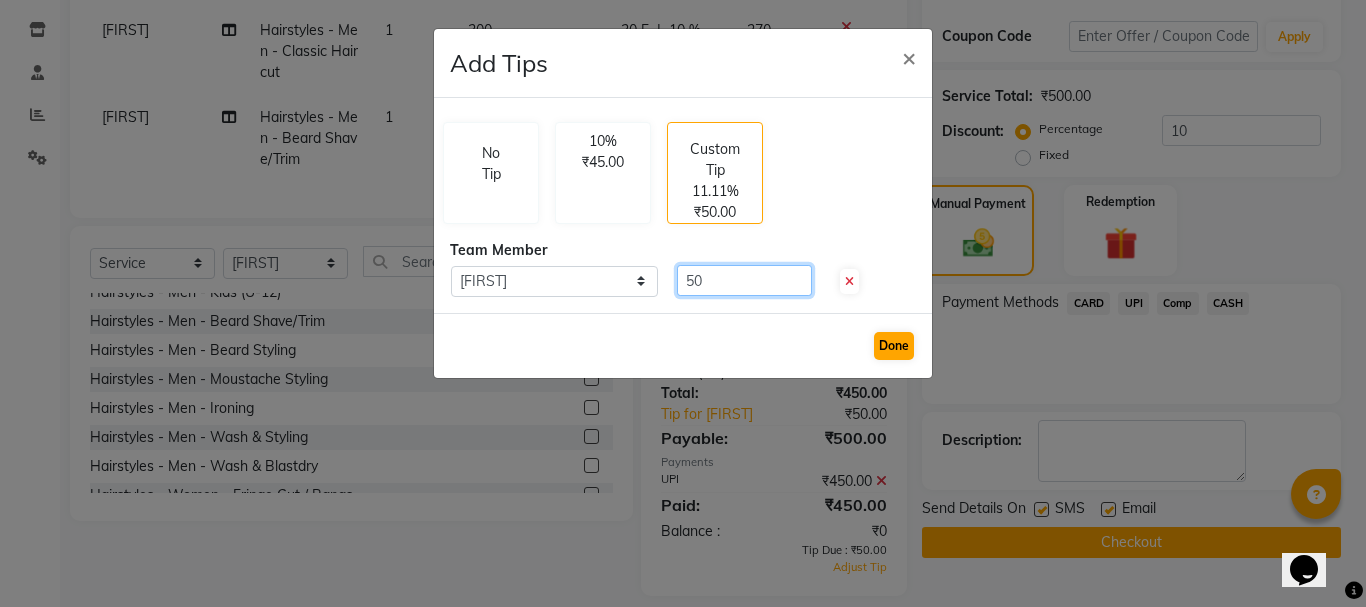 type on "50" 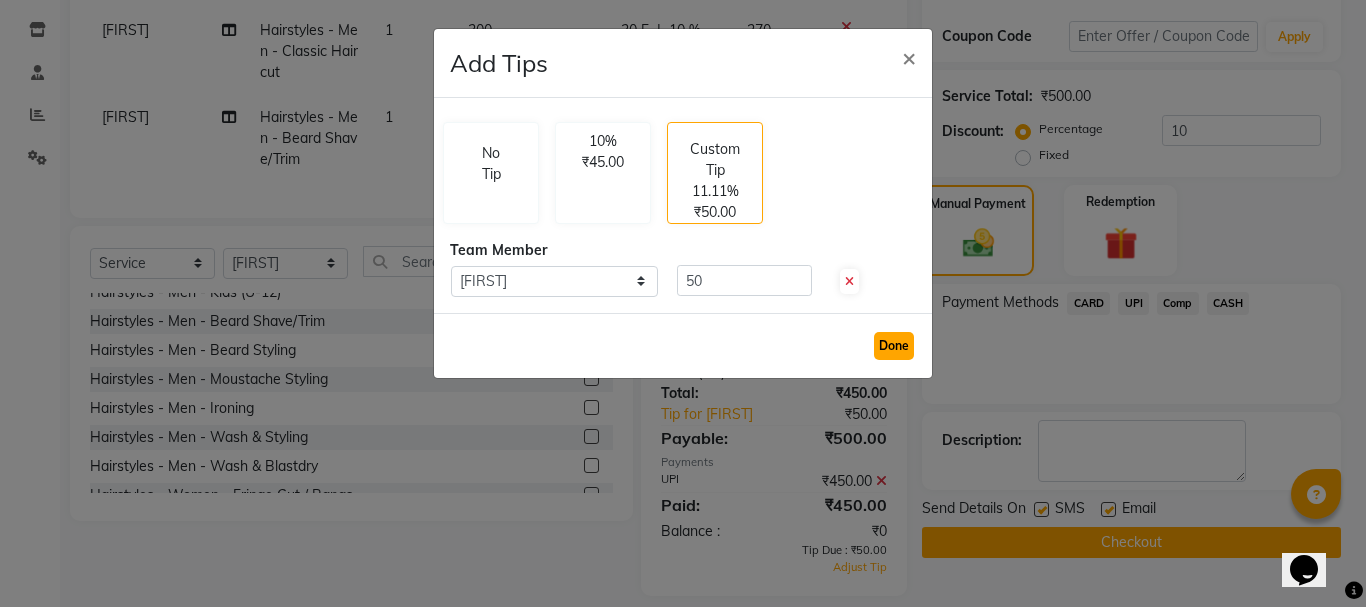 click on "Done" 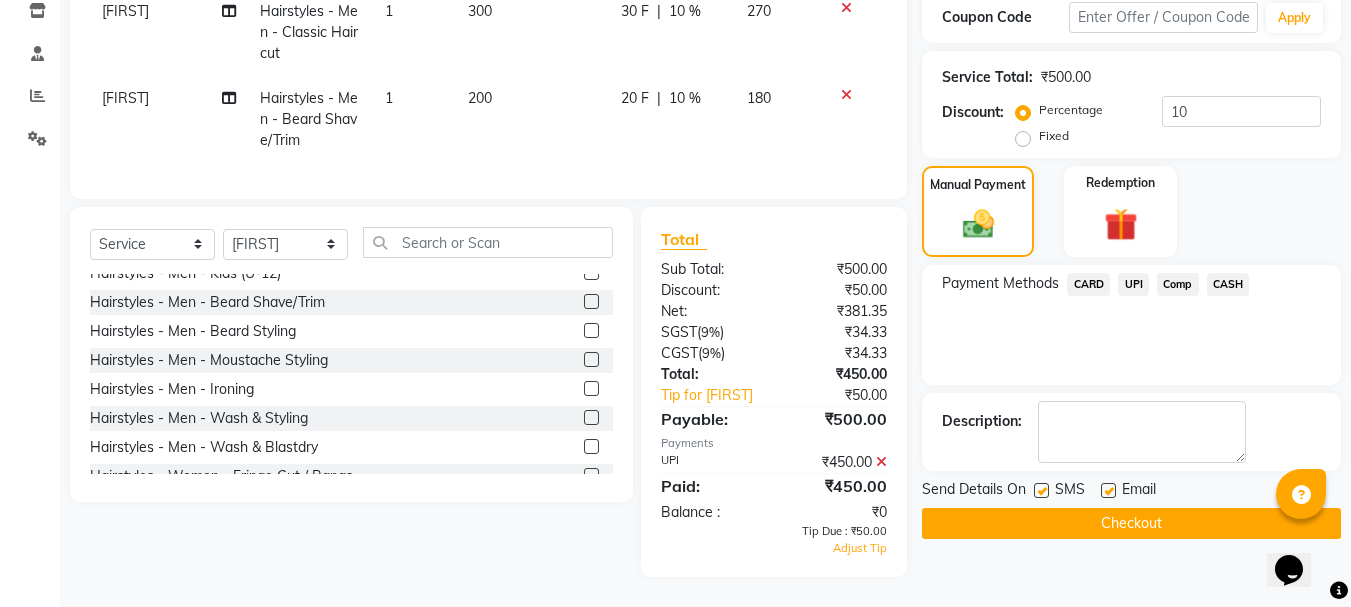 scroll, scrollTop: 362, scrollLeft: 0, axis: vertical 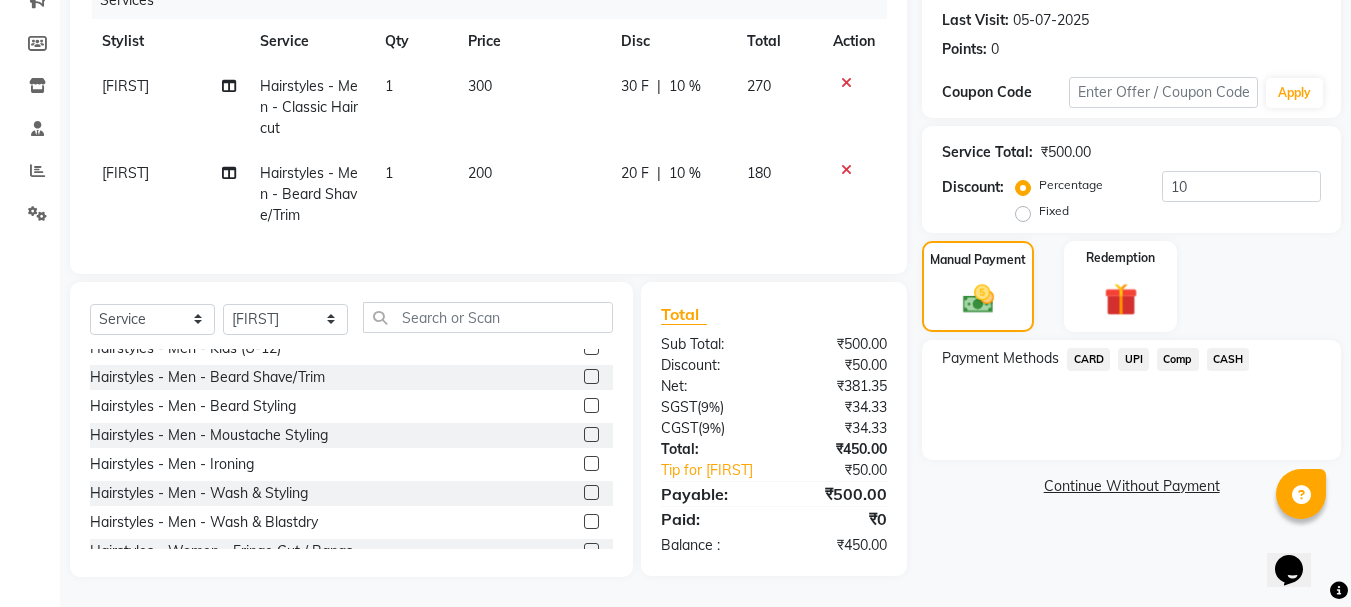 click on "UPI" 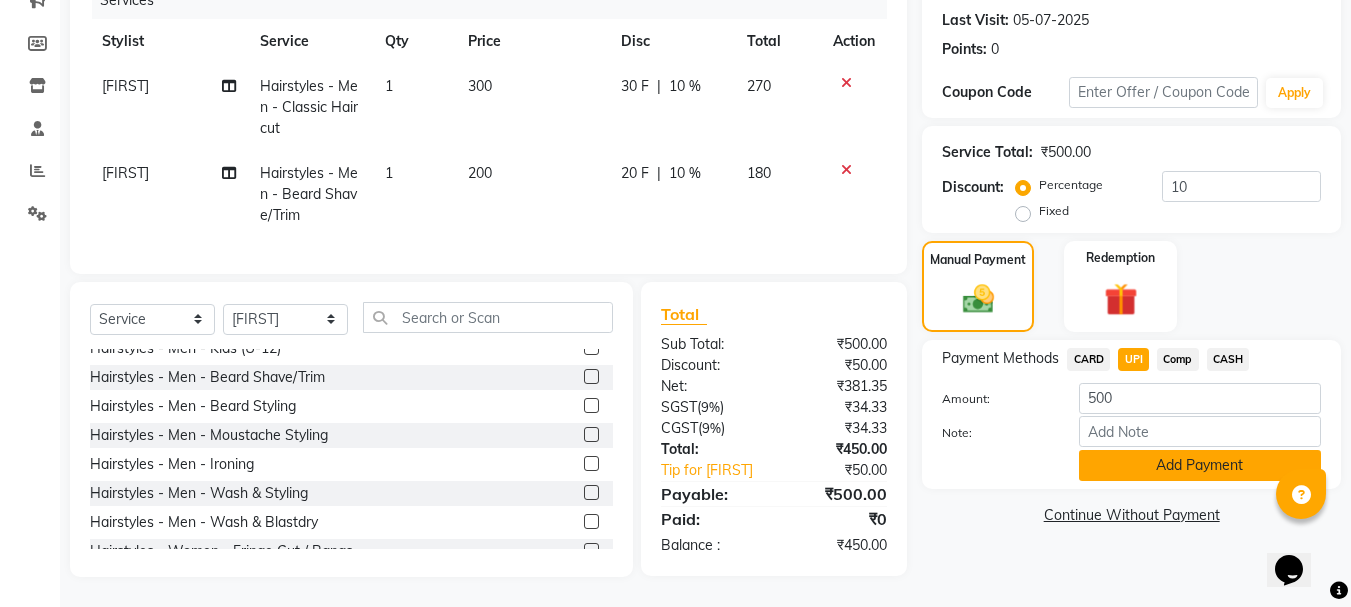 click on "Add Payment" 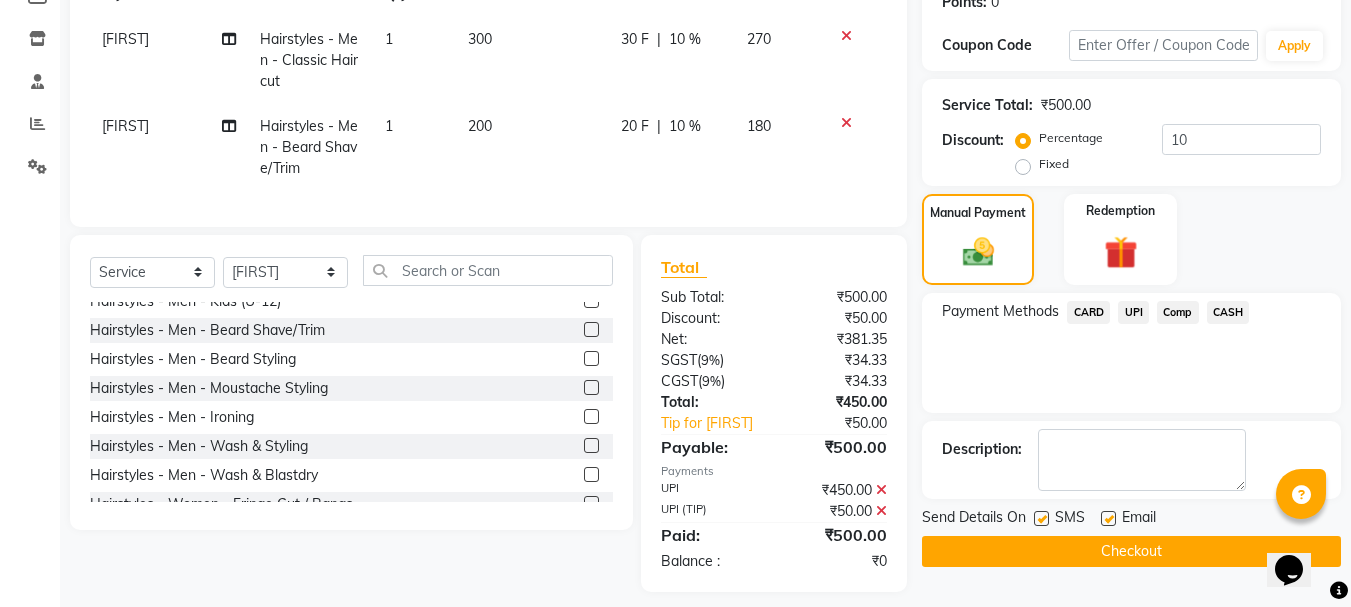 scroll, scrollTop: 349, scrollLeft: 0, axis: vertical 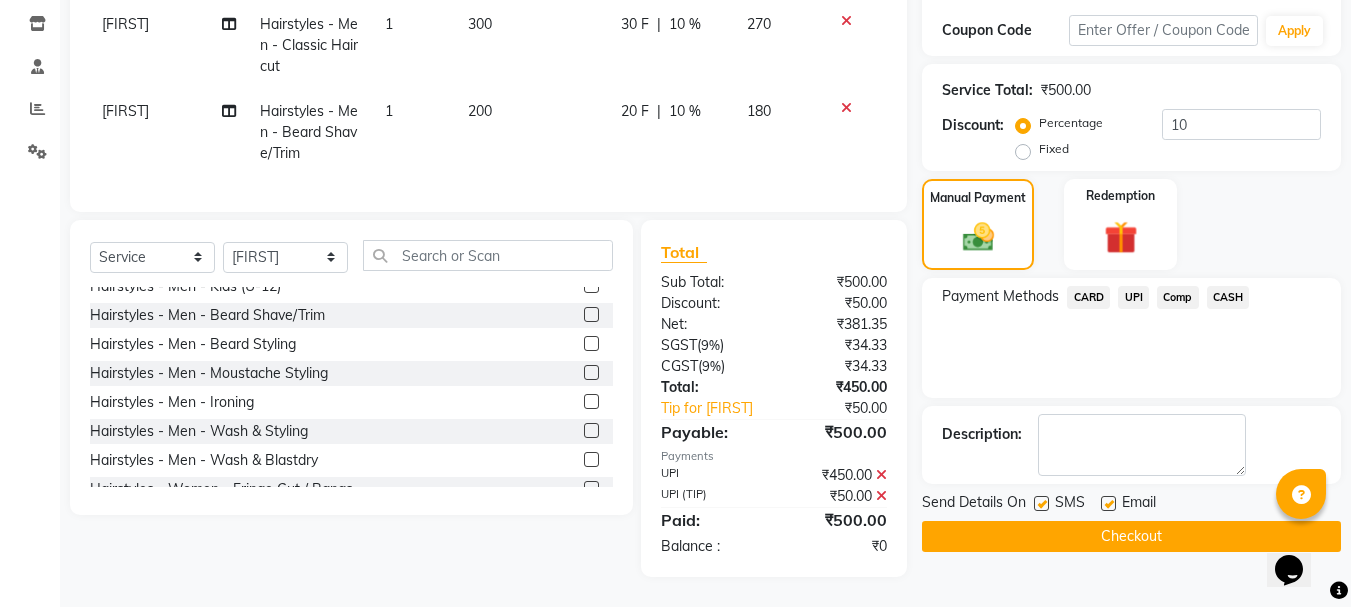 click on "Checkout" 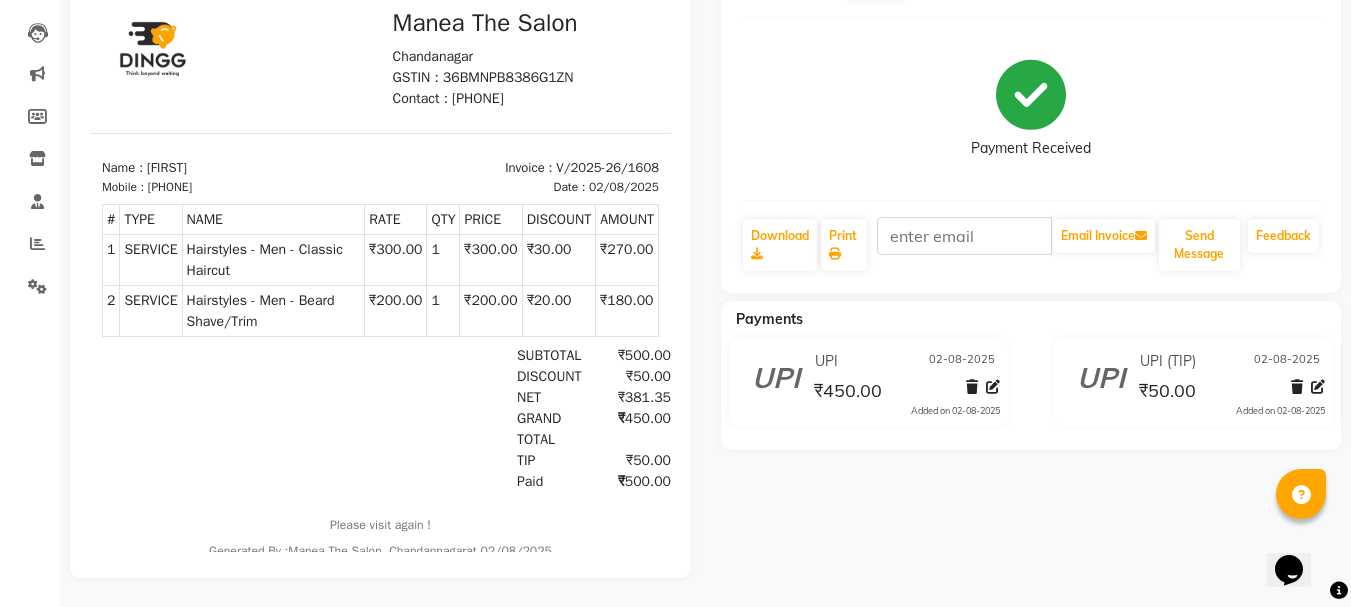 scroll, scrollTop: 0, scrollLeft: 0, axis: both 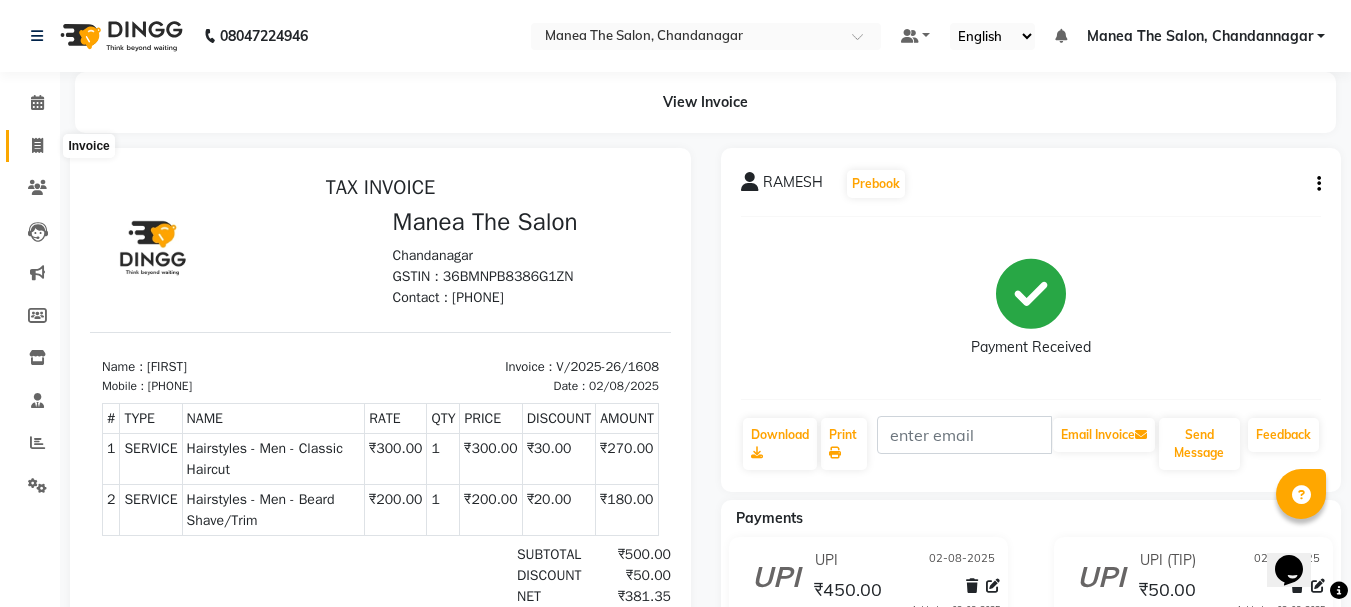 click 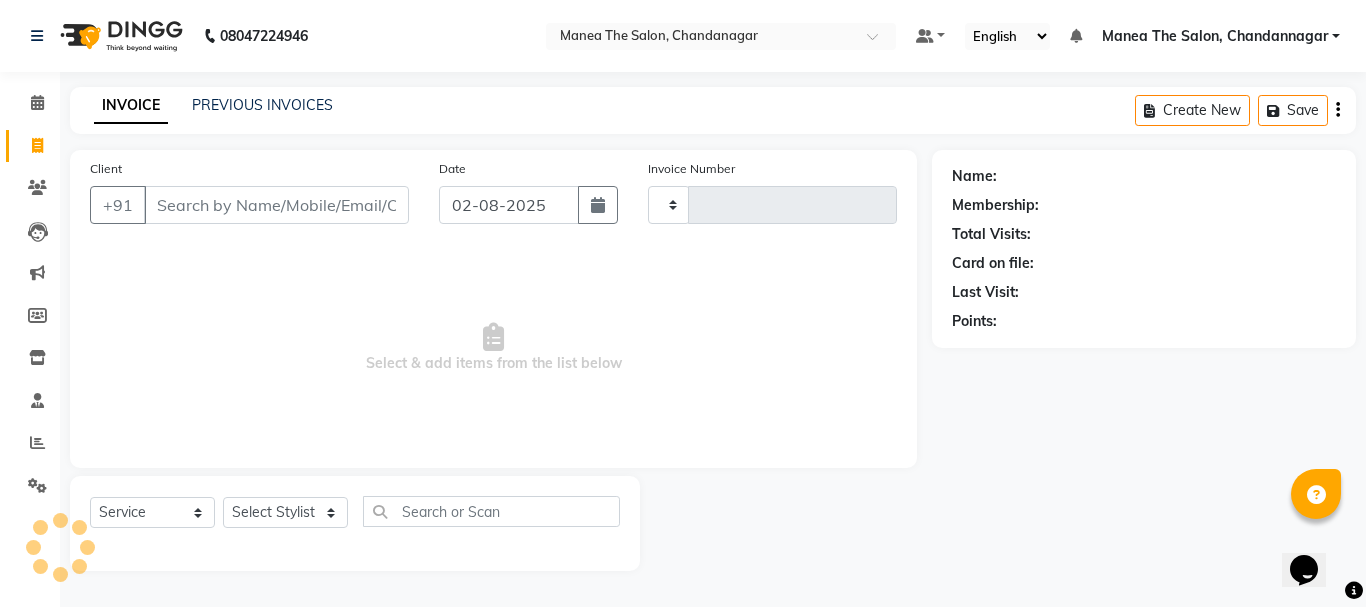 type on "1609" 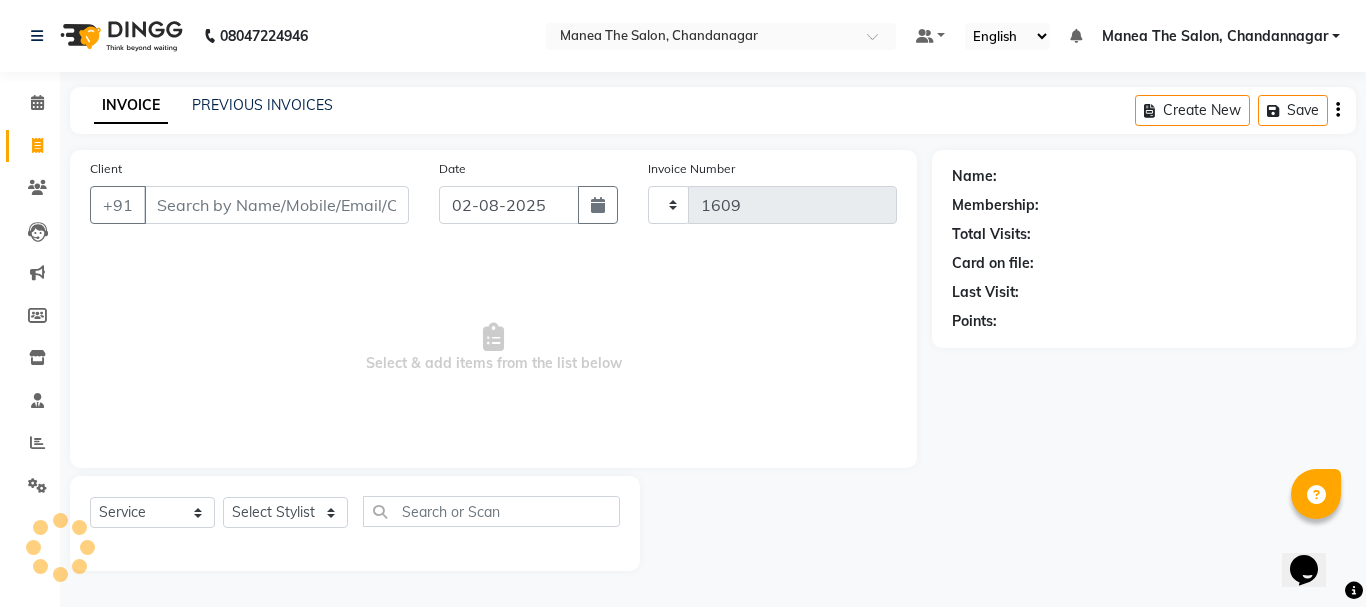 select on "7351" 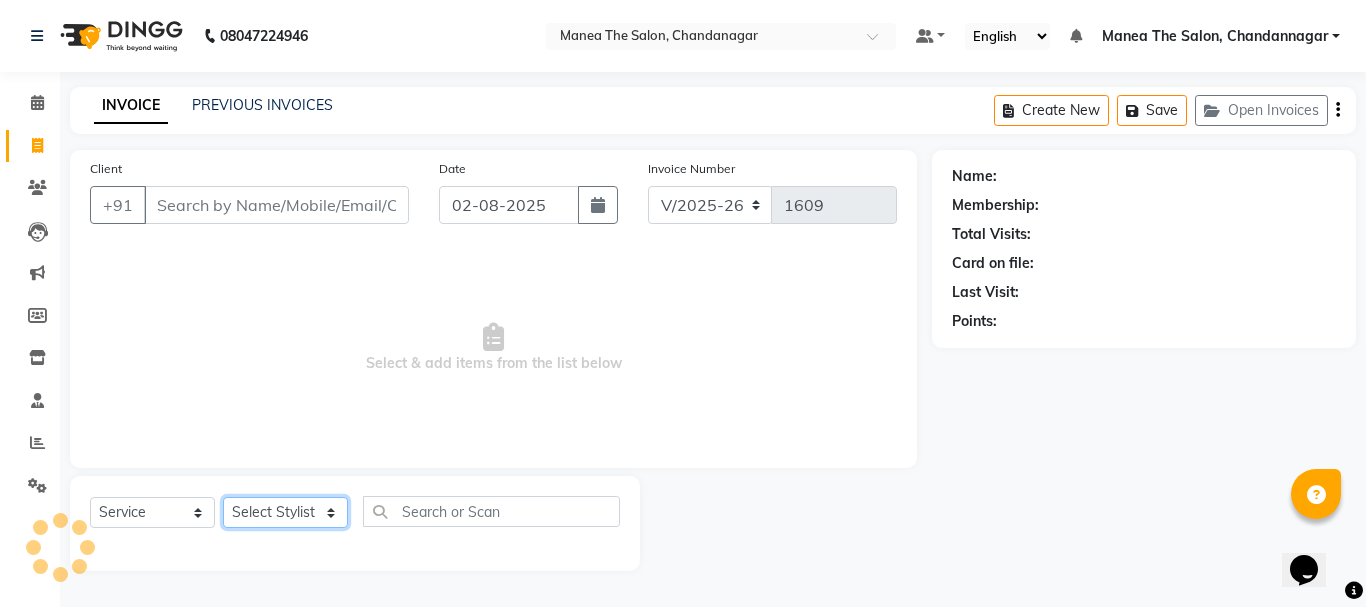 click on "Select Stylist" 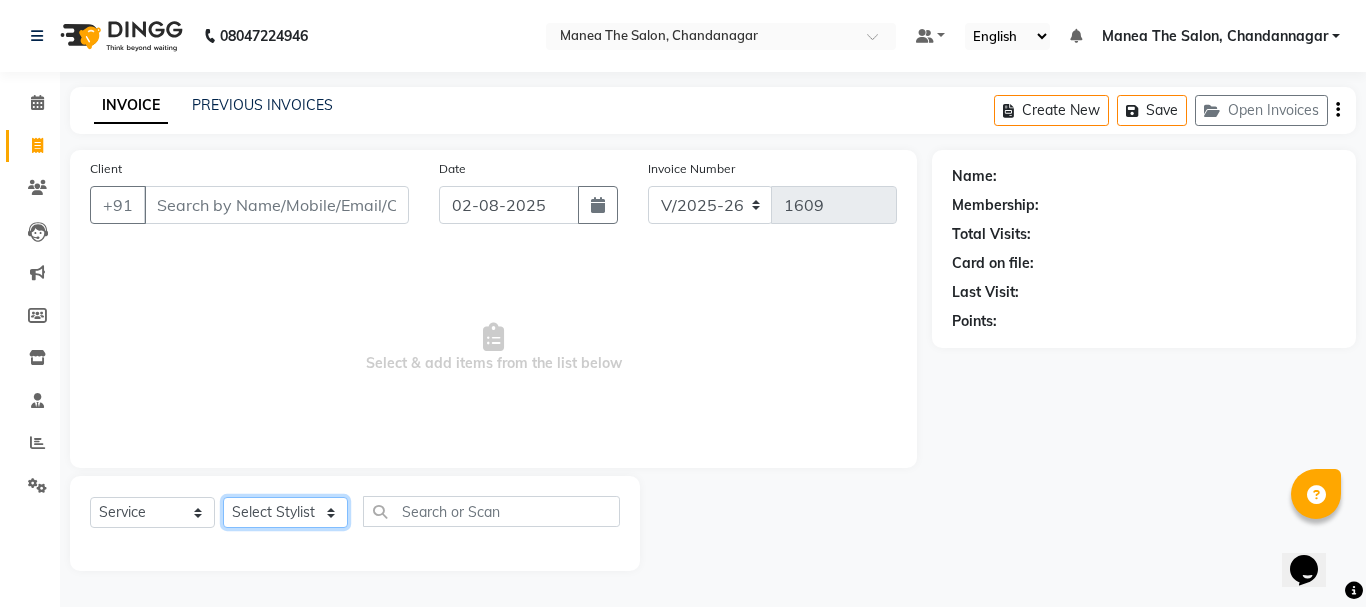 select on "[NUMBER]" 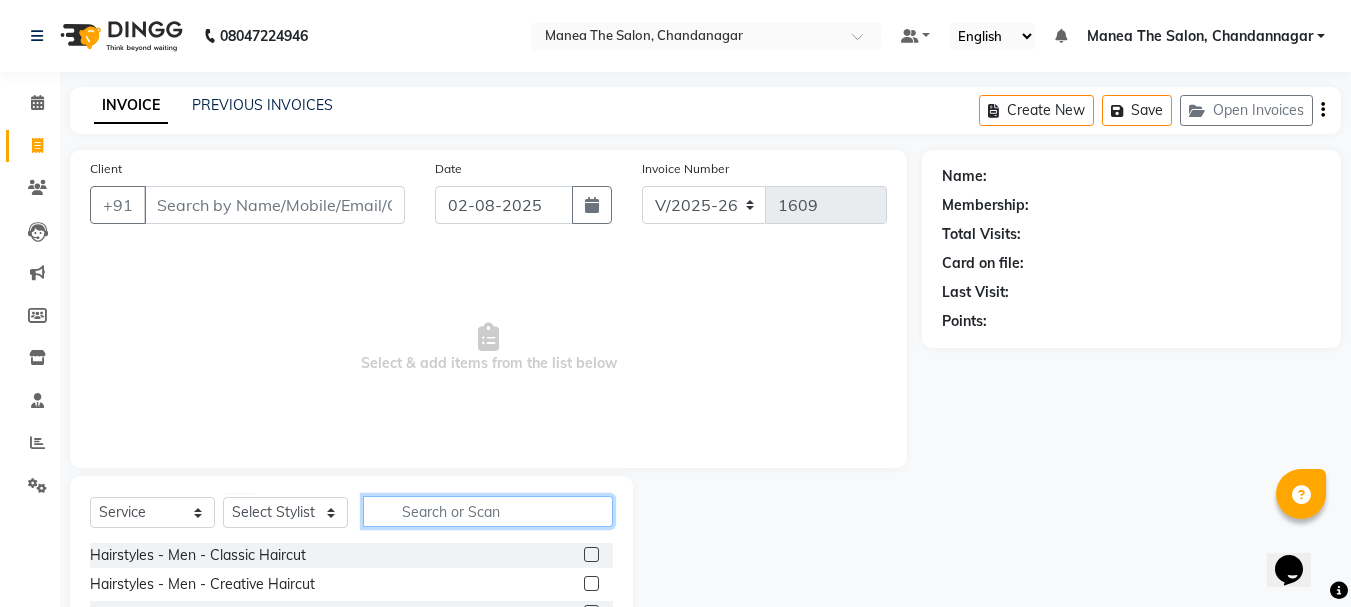 click 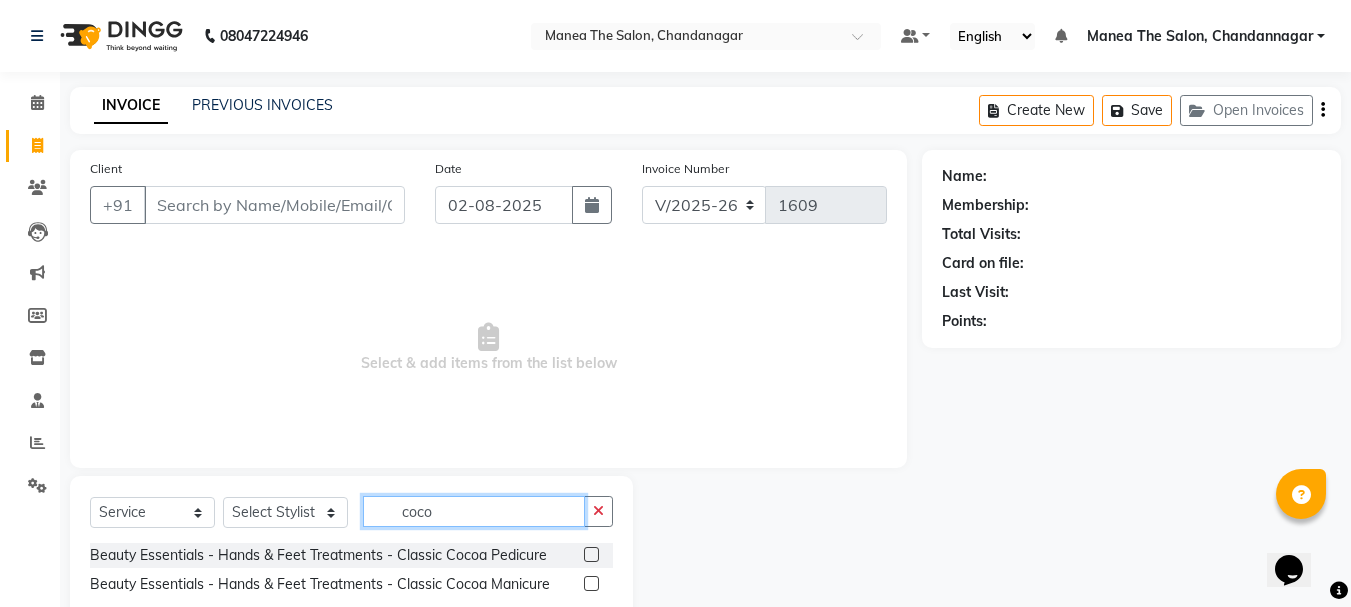 type on "coco" 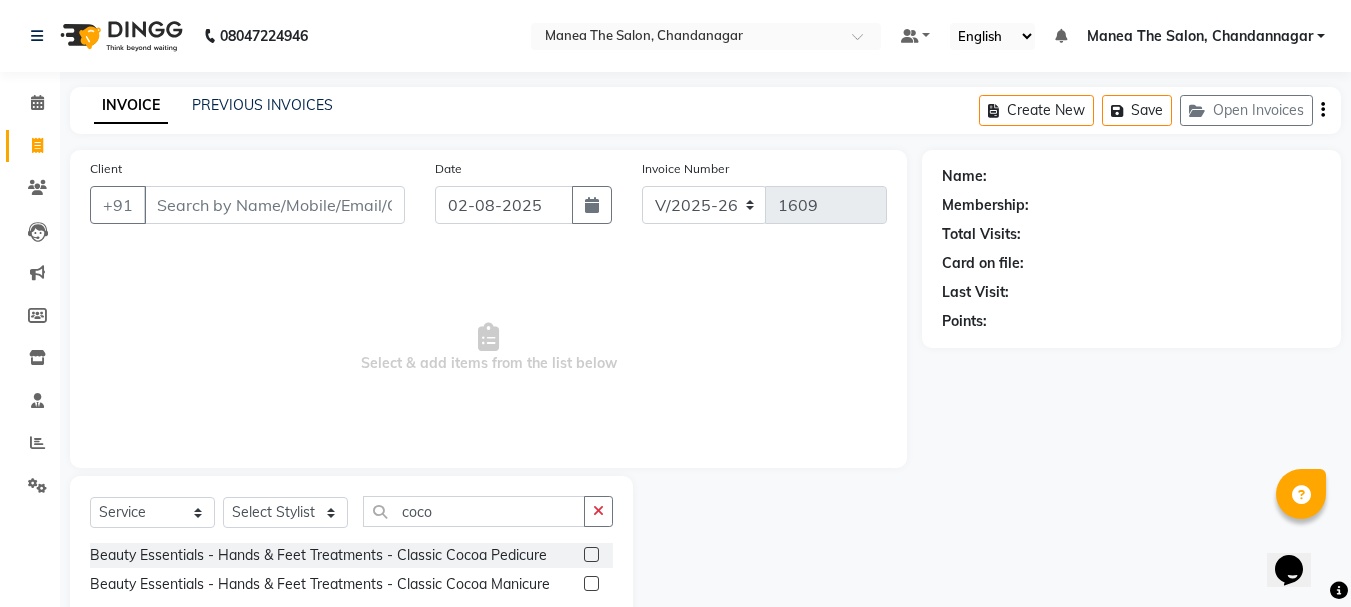 click 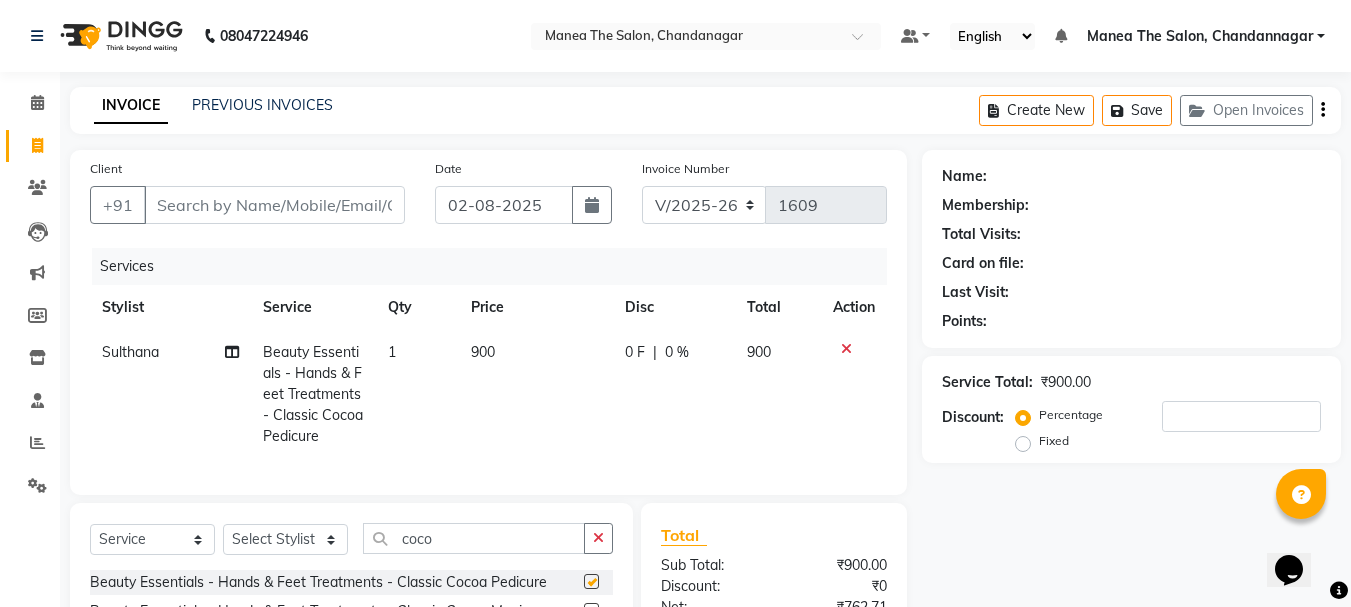 checkbox on "false" 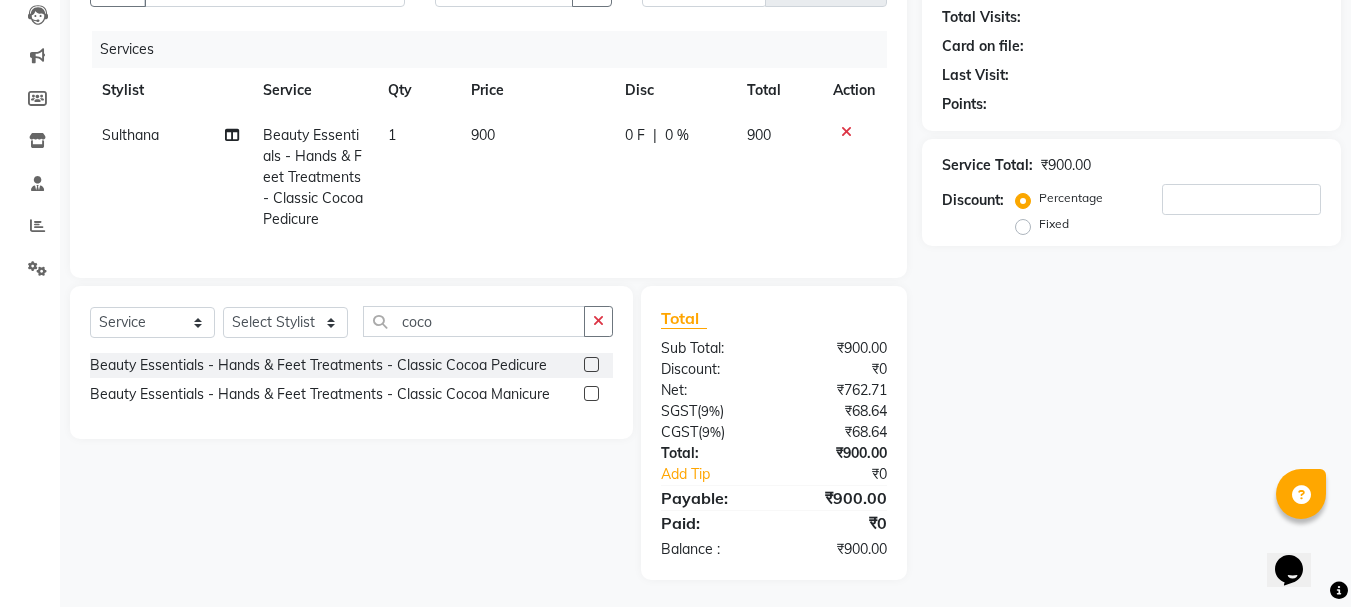 scroll, scrollTop: 235, scrollLeft: 0, axis: vertical 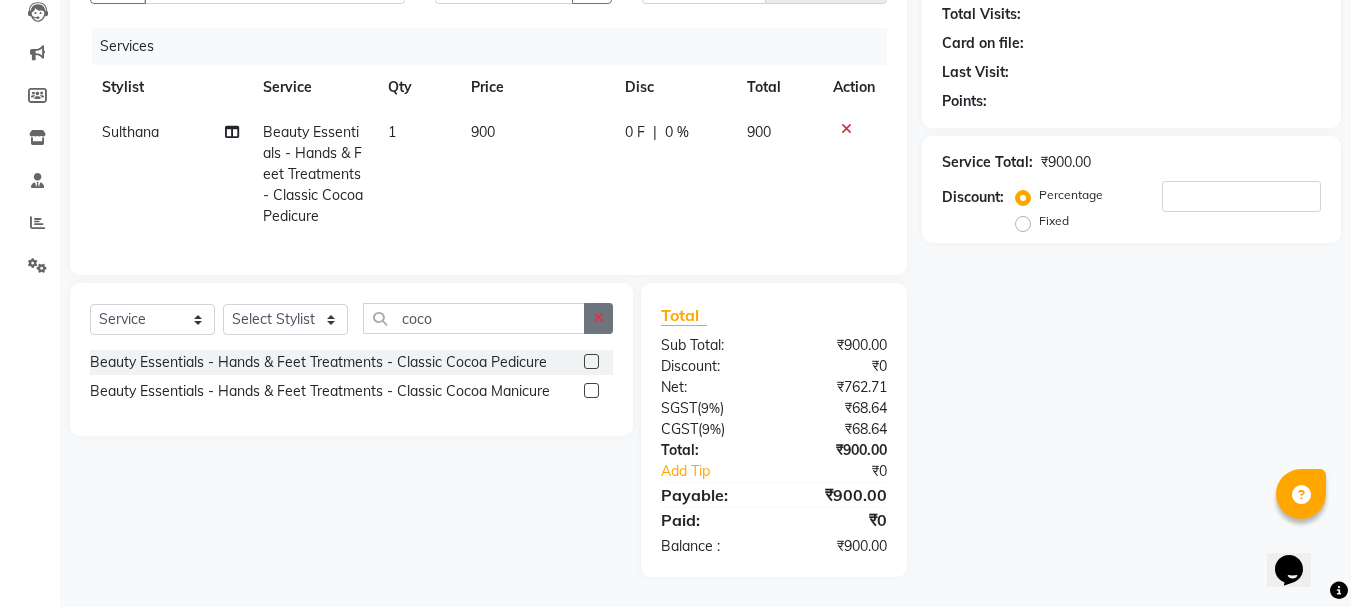 click 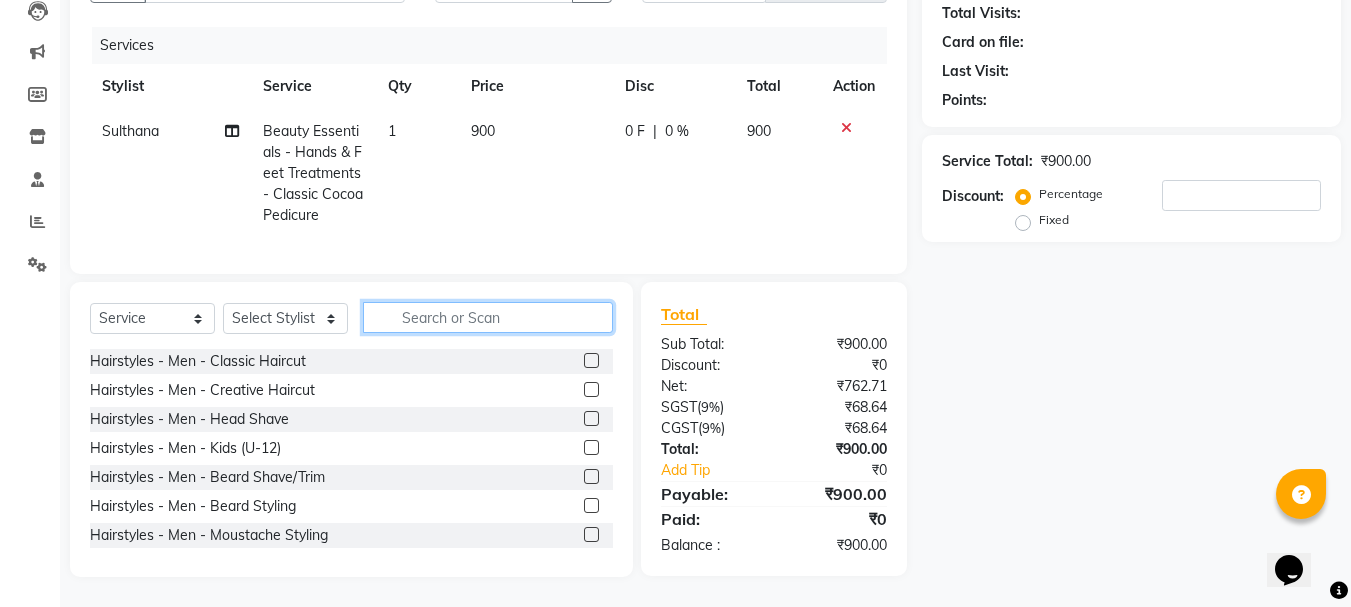 click 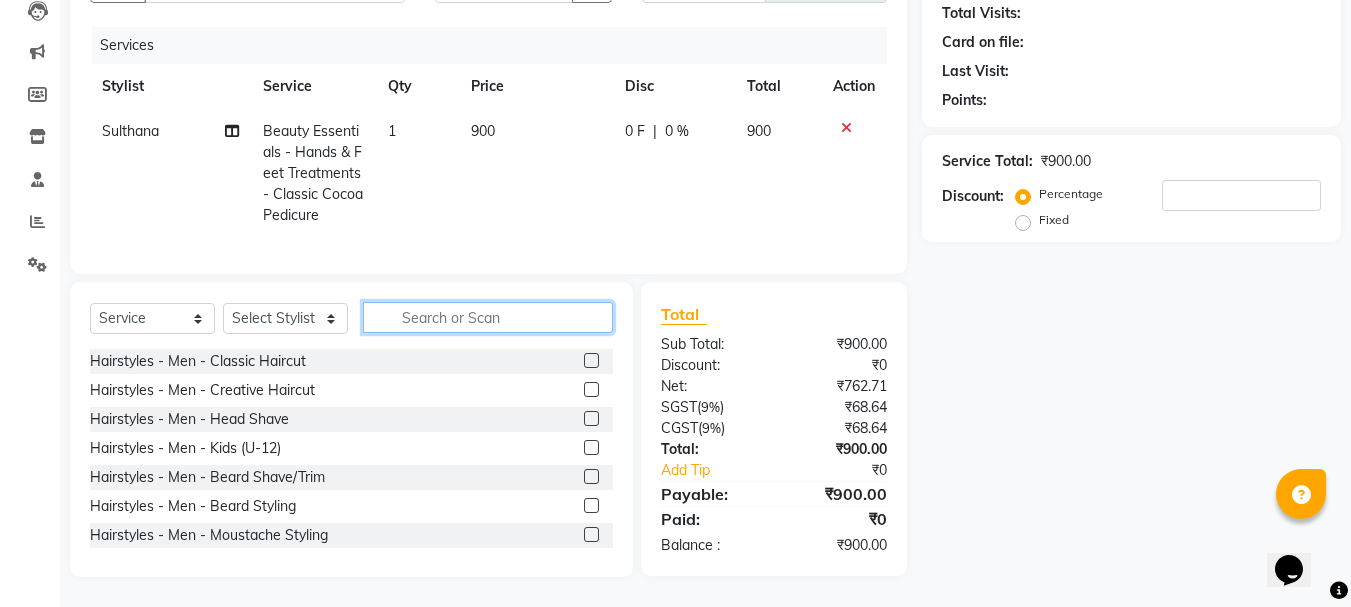 click 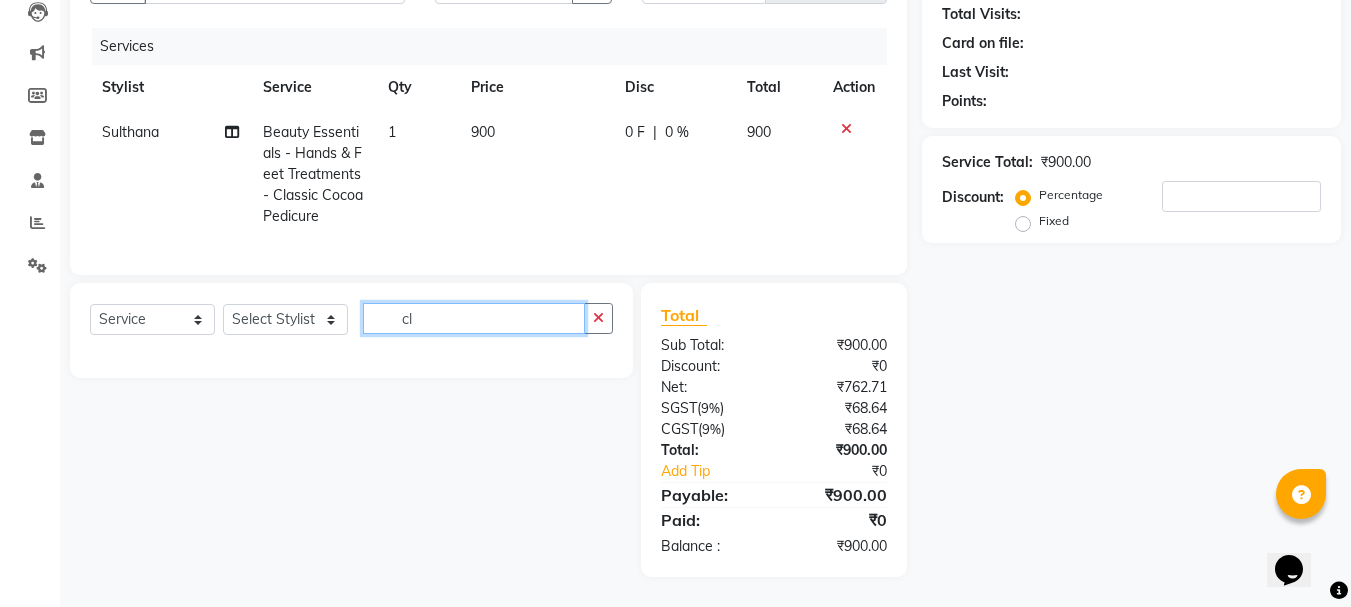 type on "c" 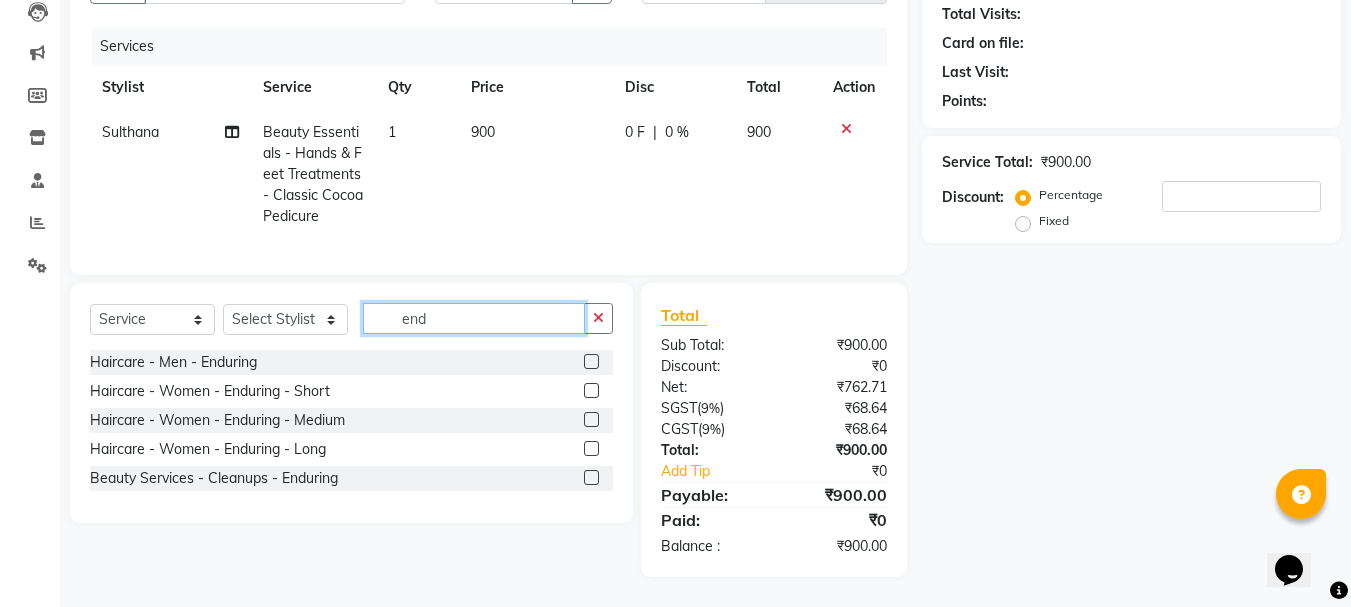 type on "end" 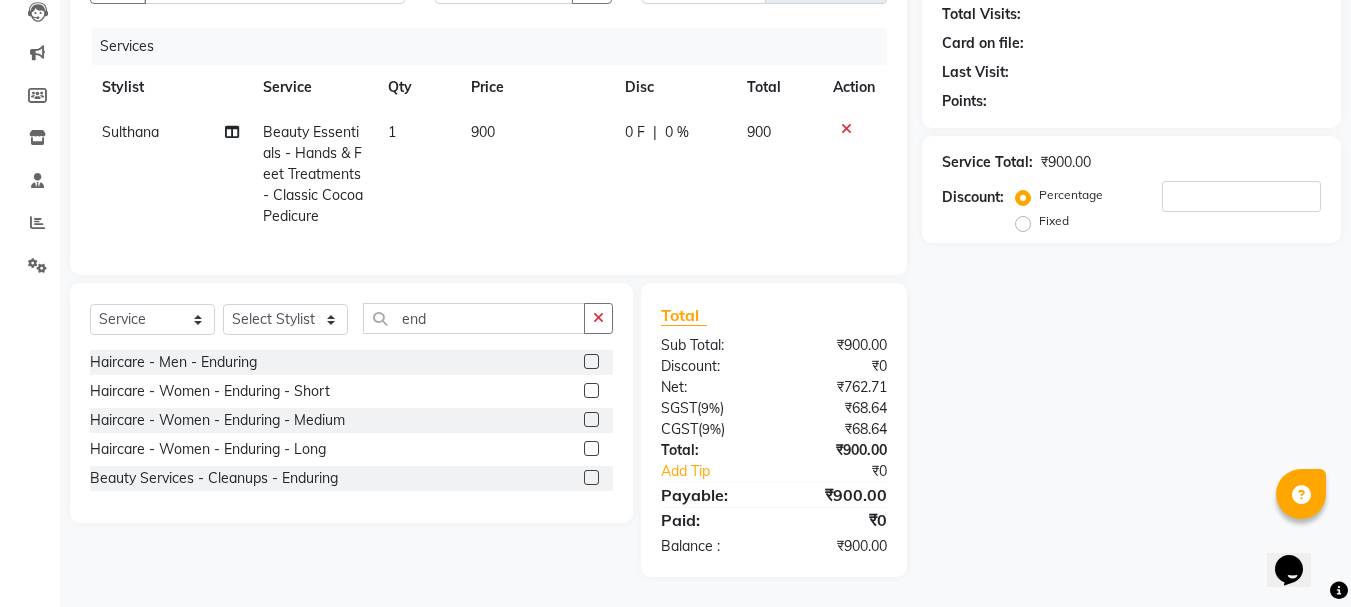click 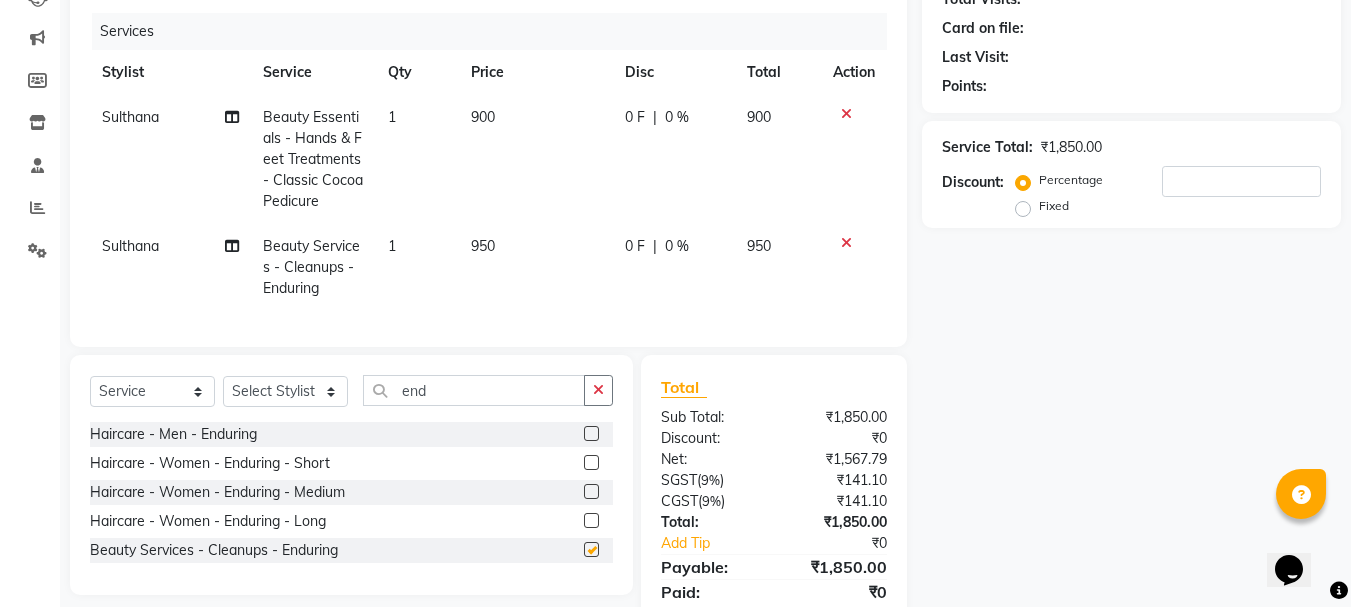 checkbox on "false" 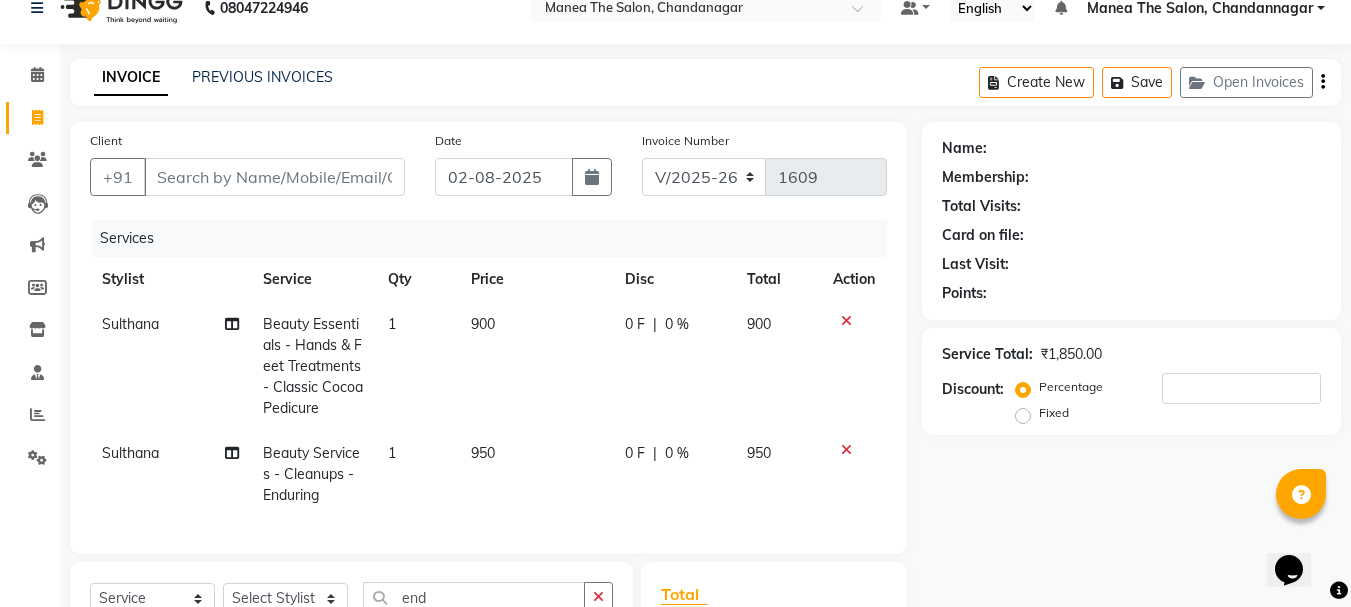 scroll, scrollTop: 22, scrollLeft: 0, axis: vertical 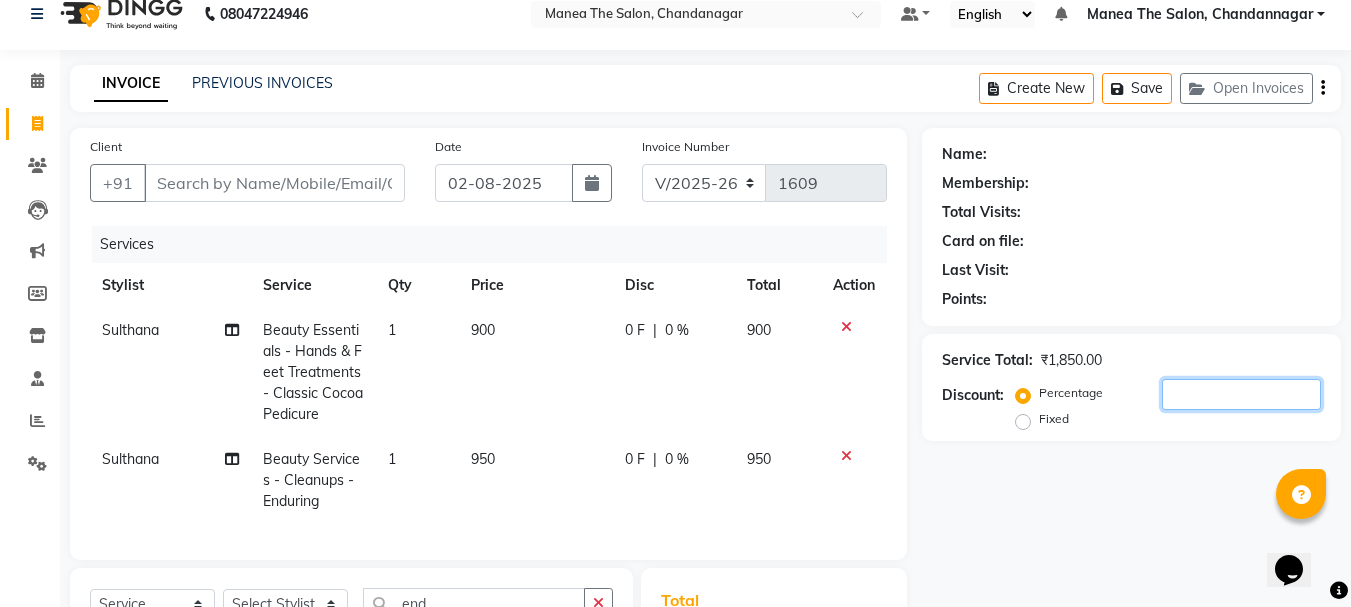 click 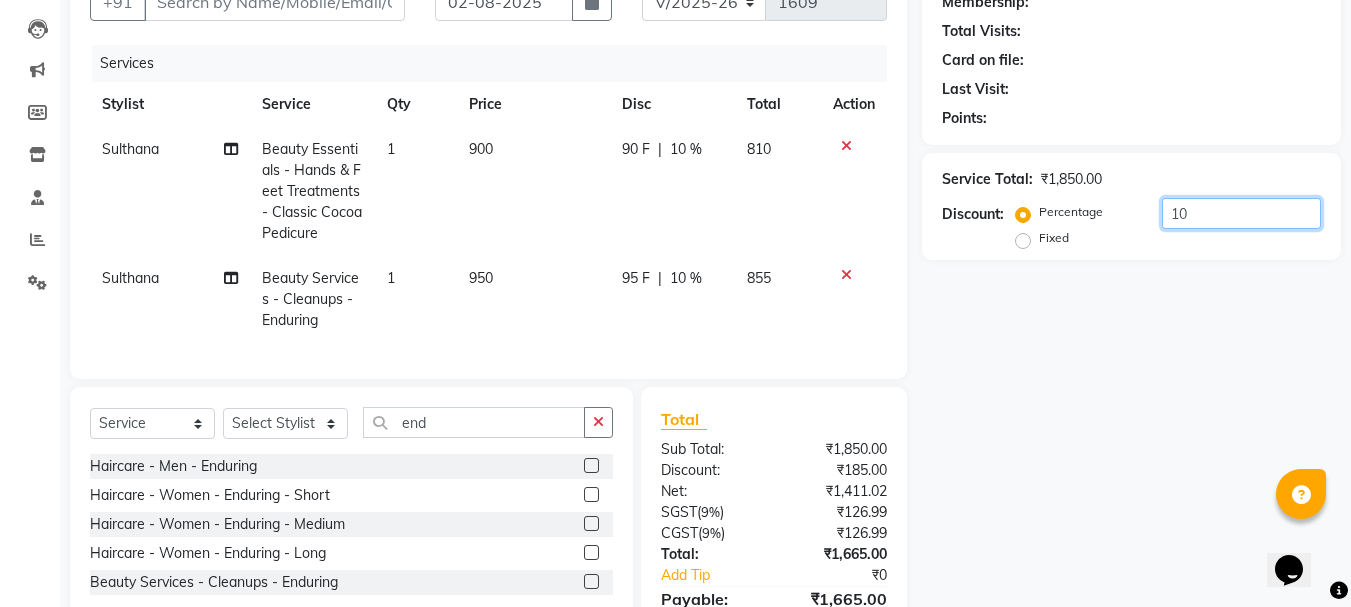 scroll, scrollTop: 0, scrollLeft: 0, axis: both 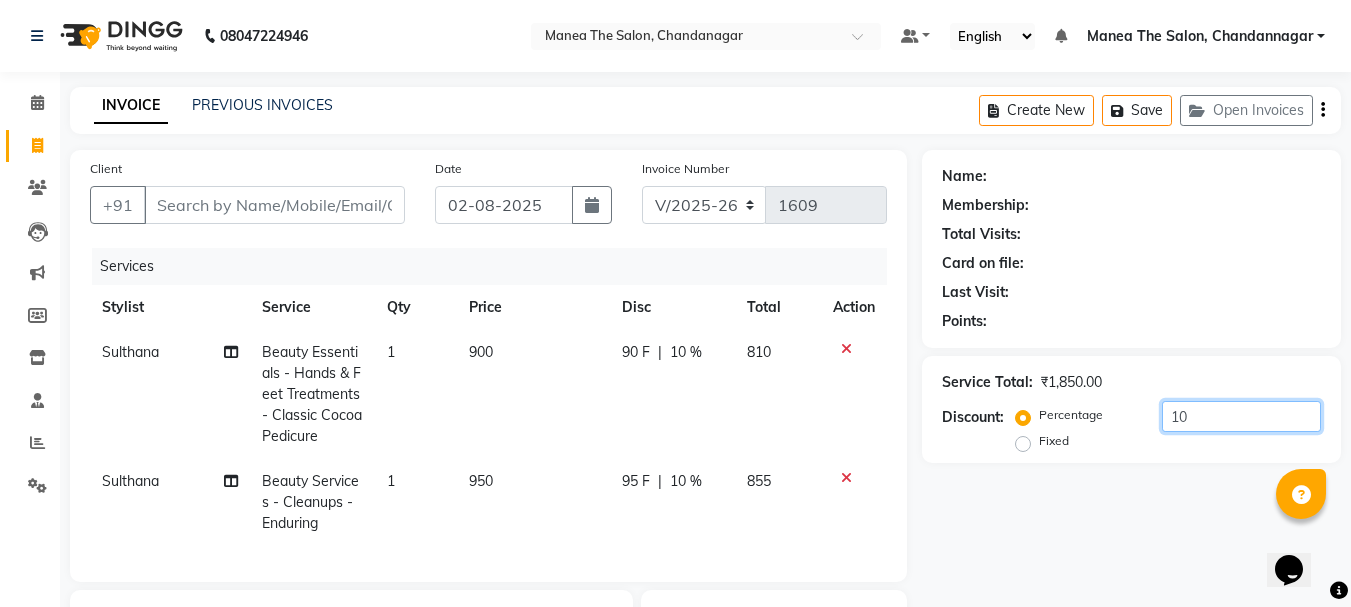 type on "10" 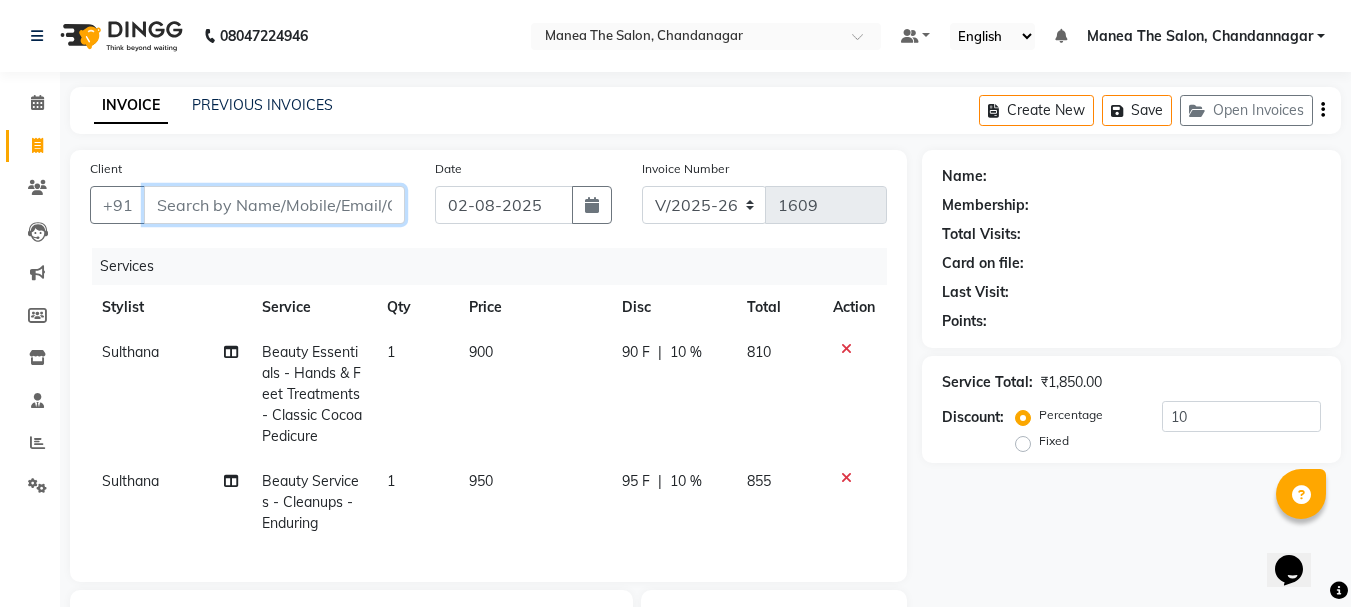 click on "Client" at bounding box center (274, 205) 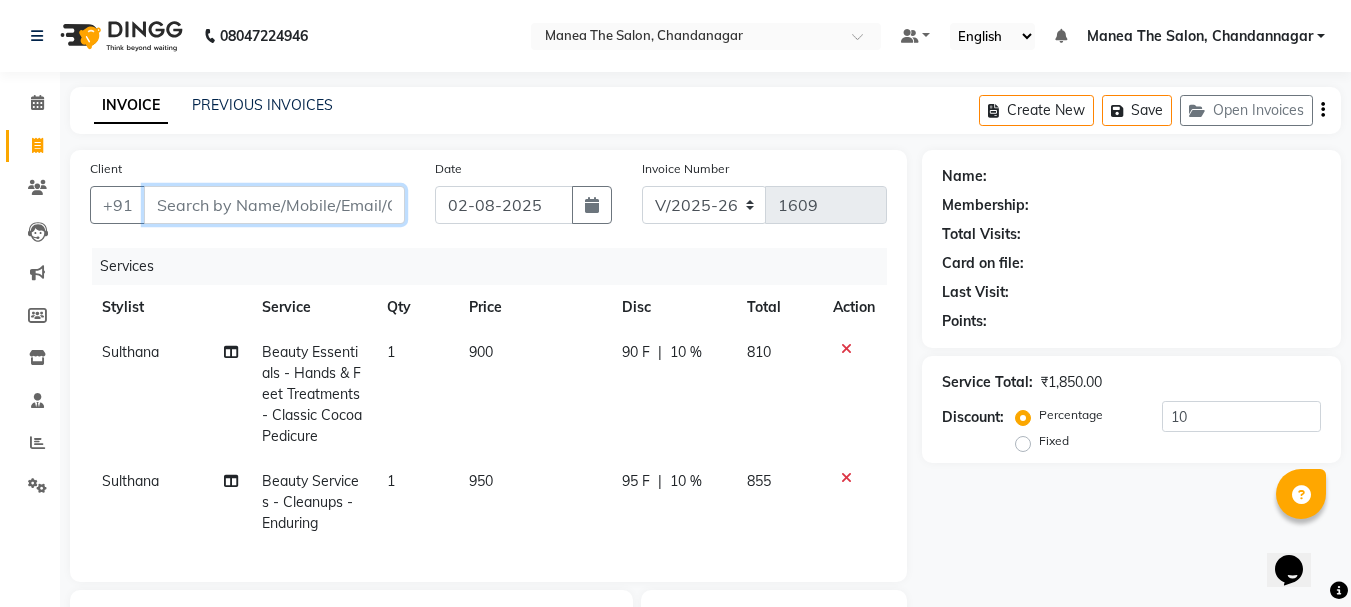 click on "Client" at bounding box center [274, 205] 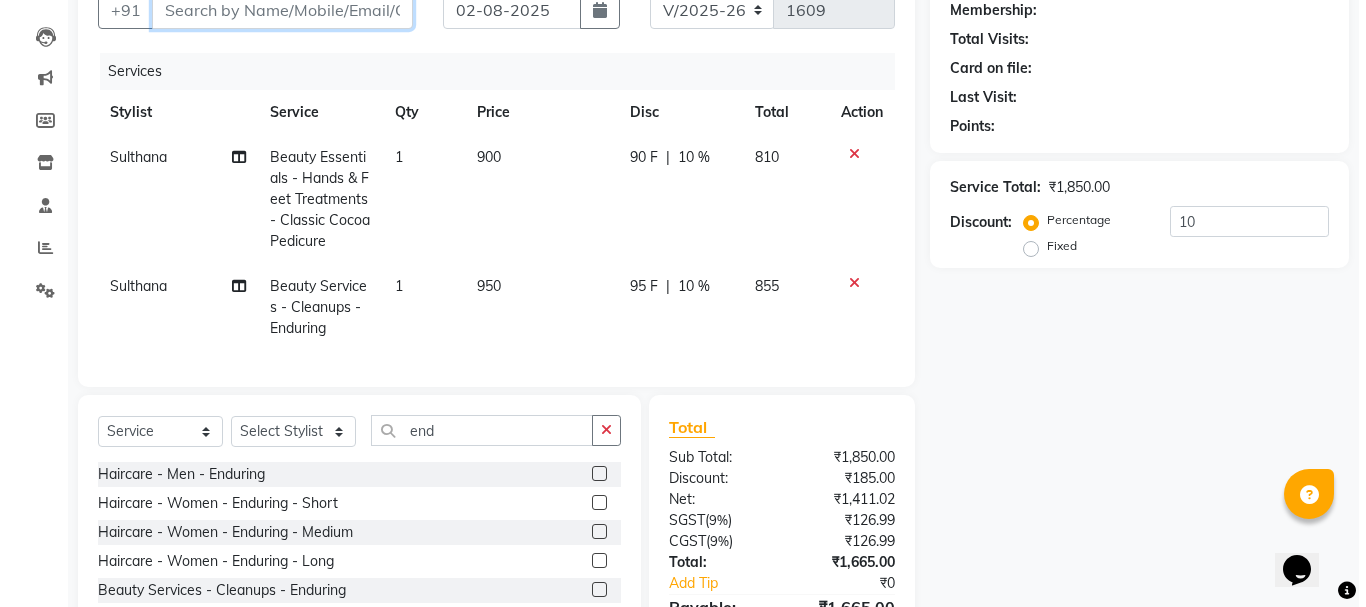 scroll, scrollTop: 0, scrollLeft: 0, axis: both 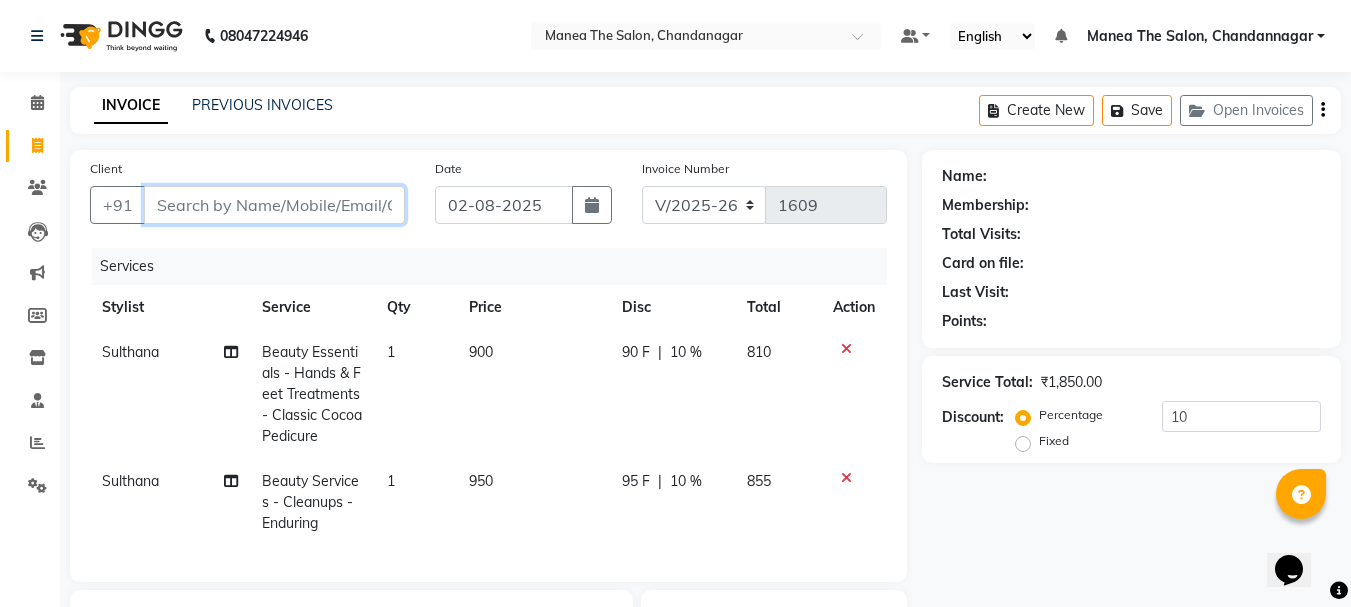 click on "Client" at bounding box center [274, 205] 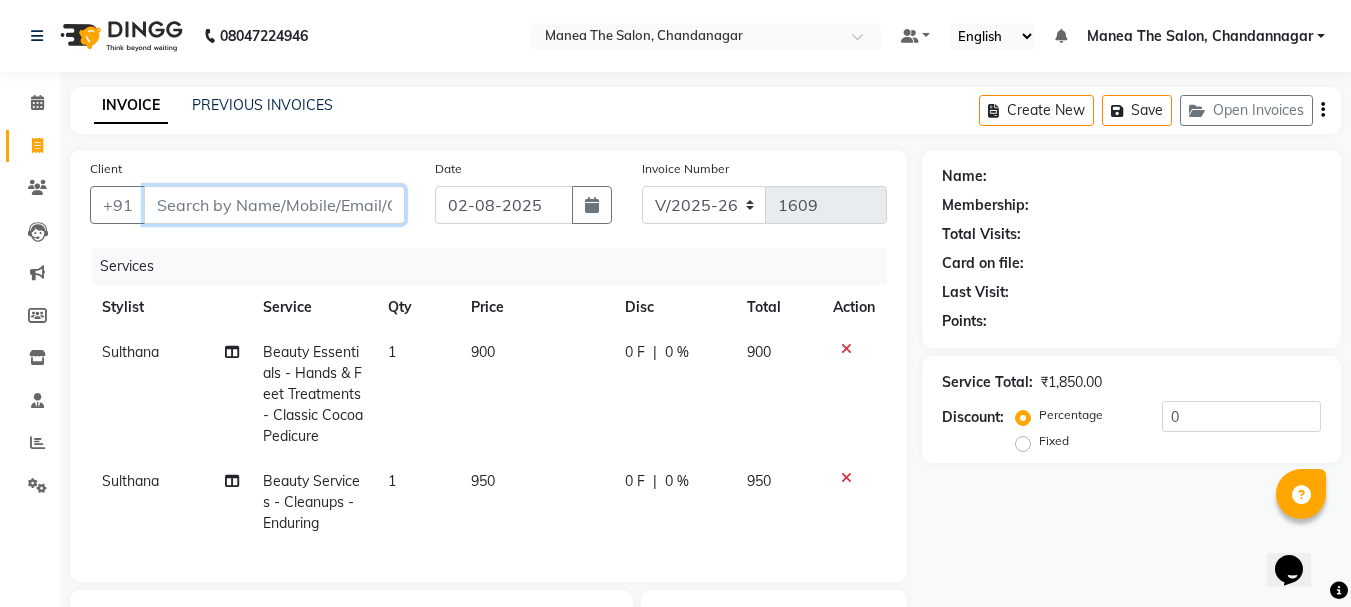 click on "Client" at bounding box center (274, 205) 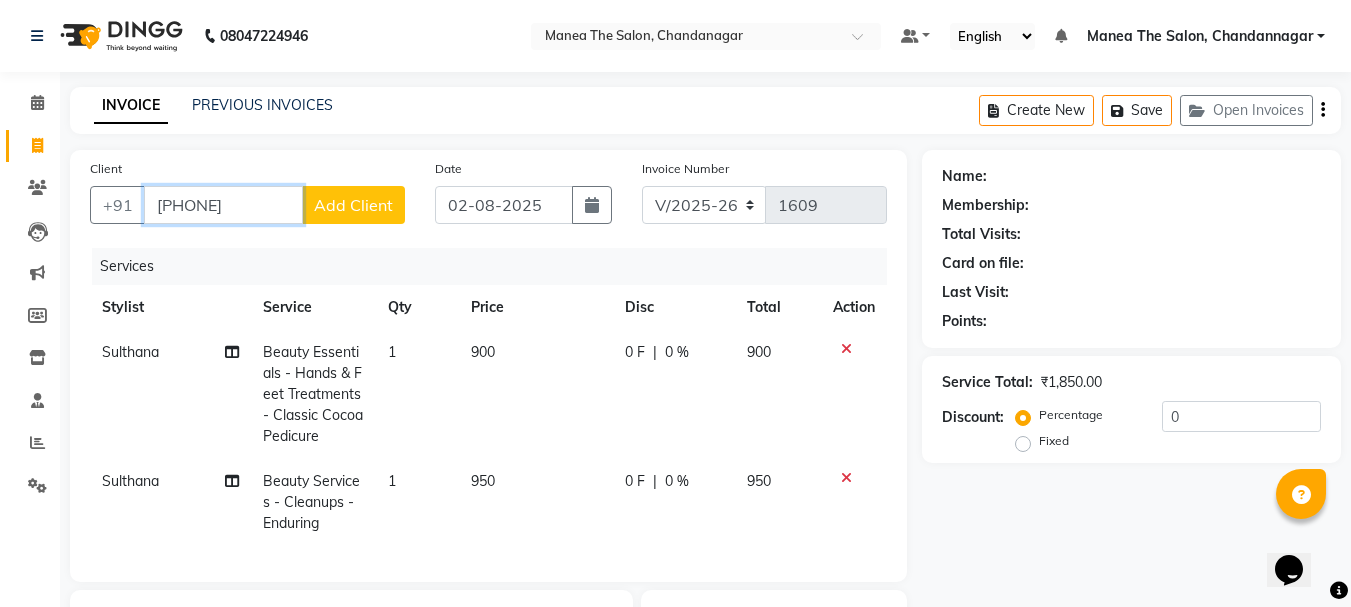 type on "[PHONE]" 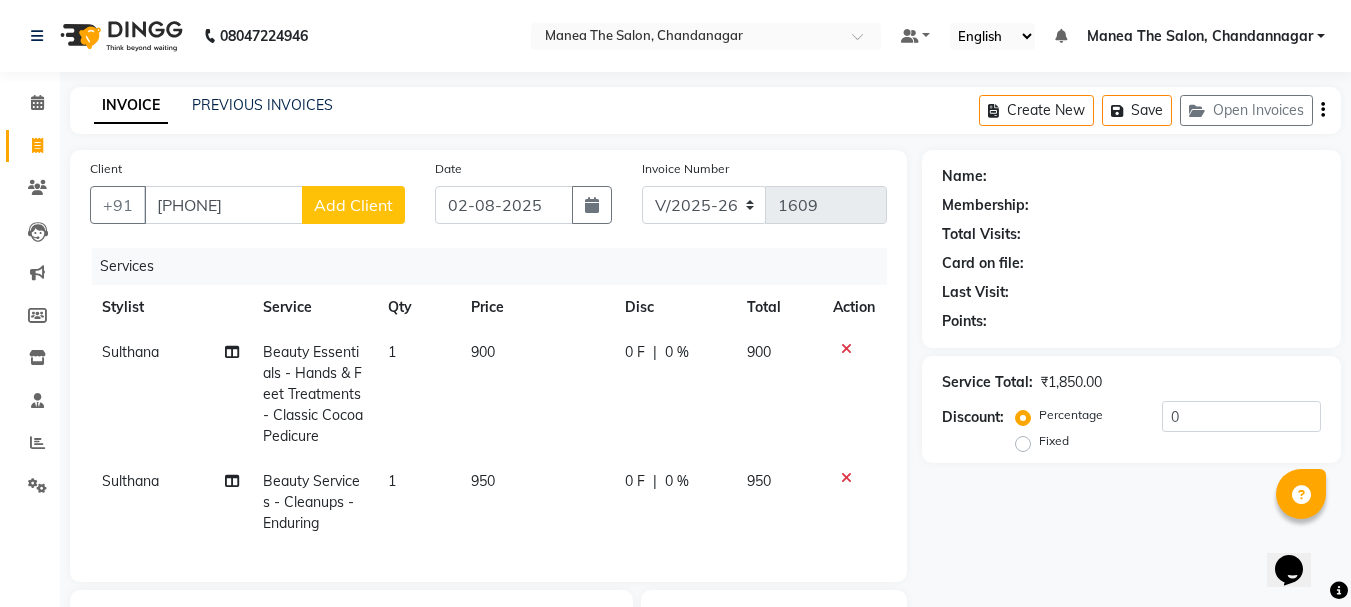 click on "Add Client" 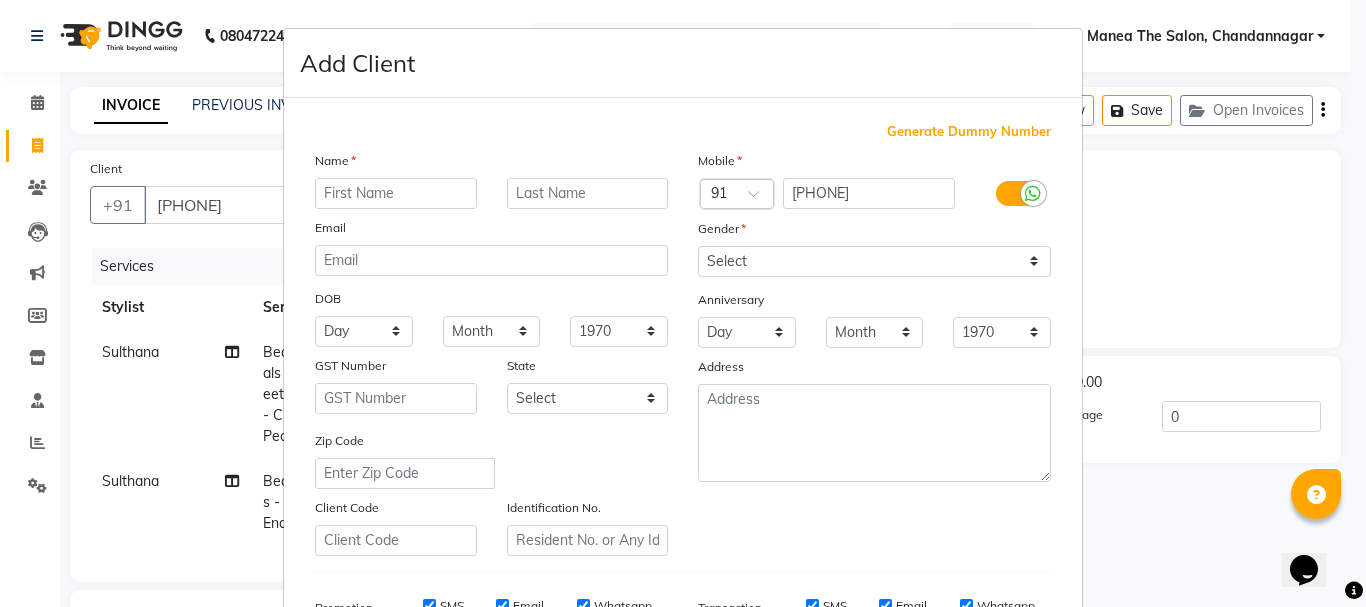 click at bounding box center (396, 193) 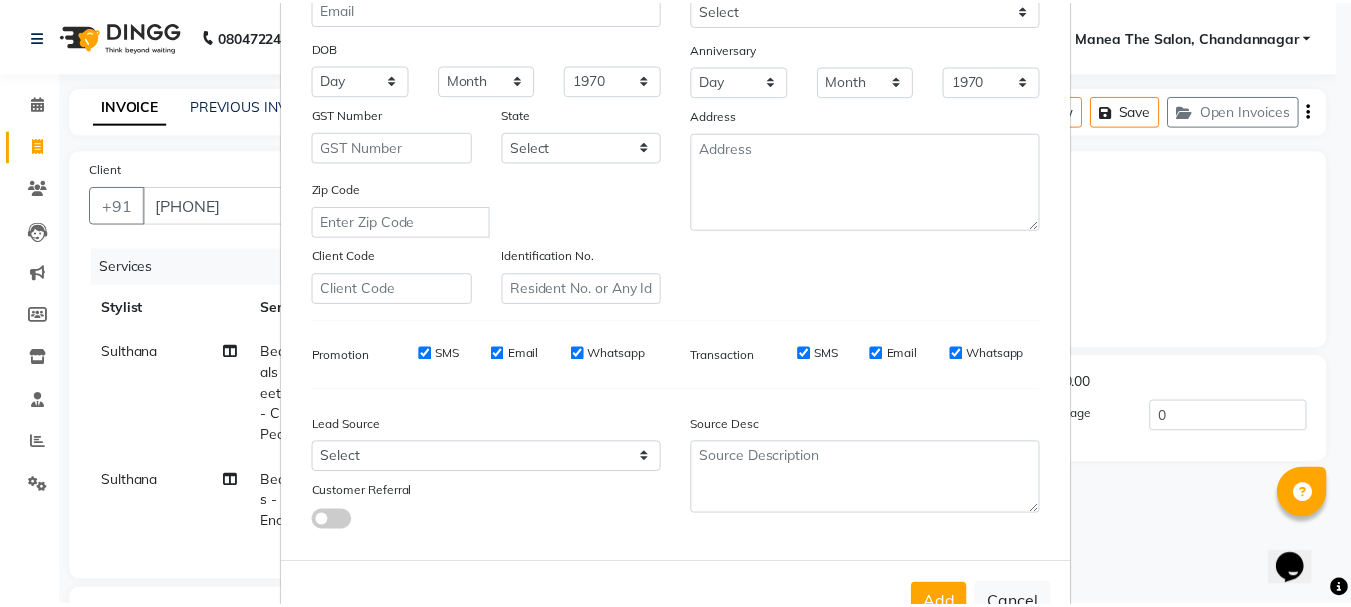 scroll, scrollTop: 300, scrollLeft: 0, axis: vertical 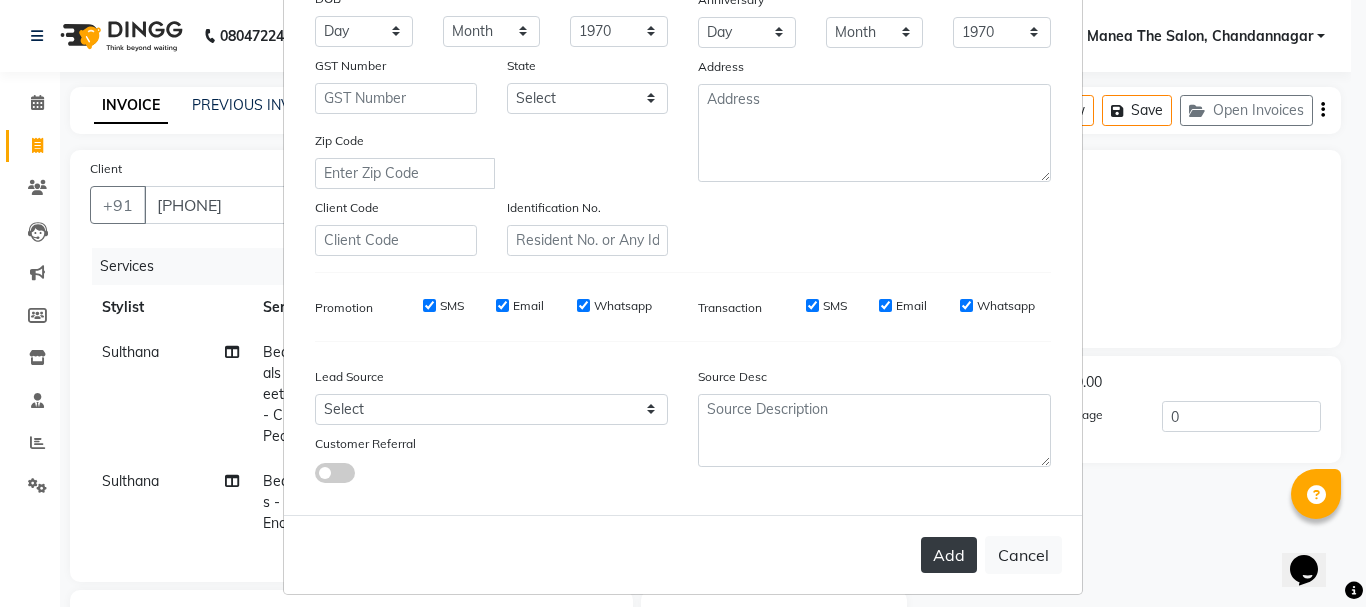 type on "." 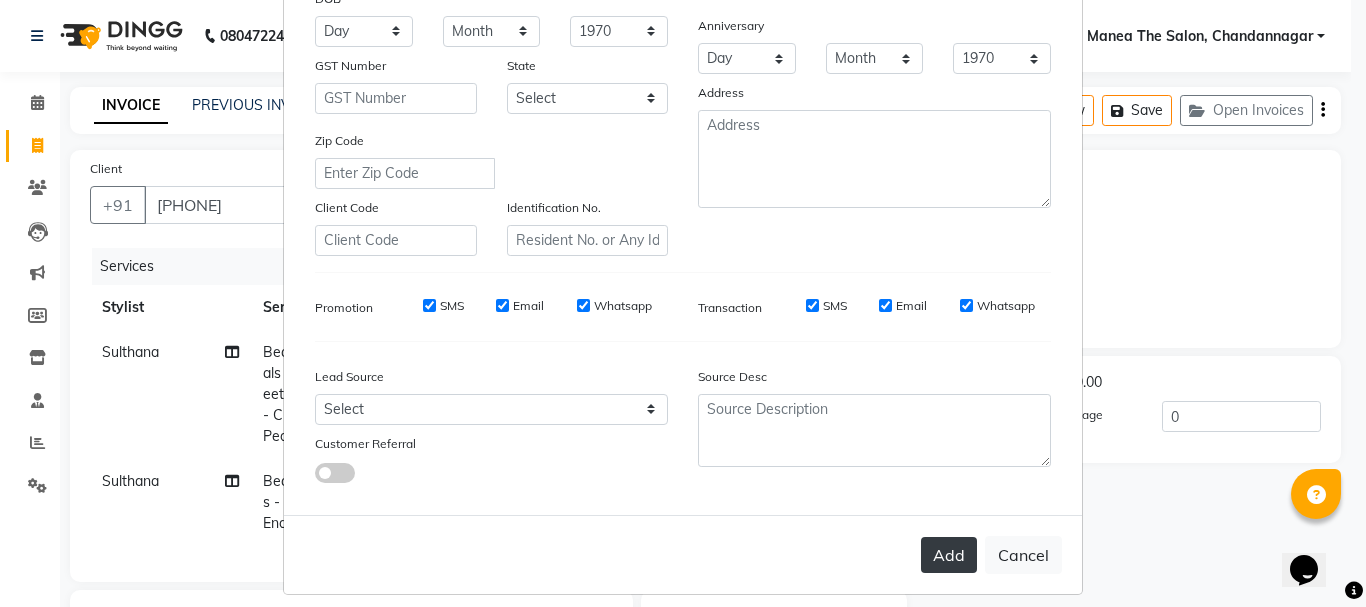 click on "Add" at bounding box center (949, 555) 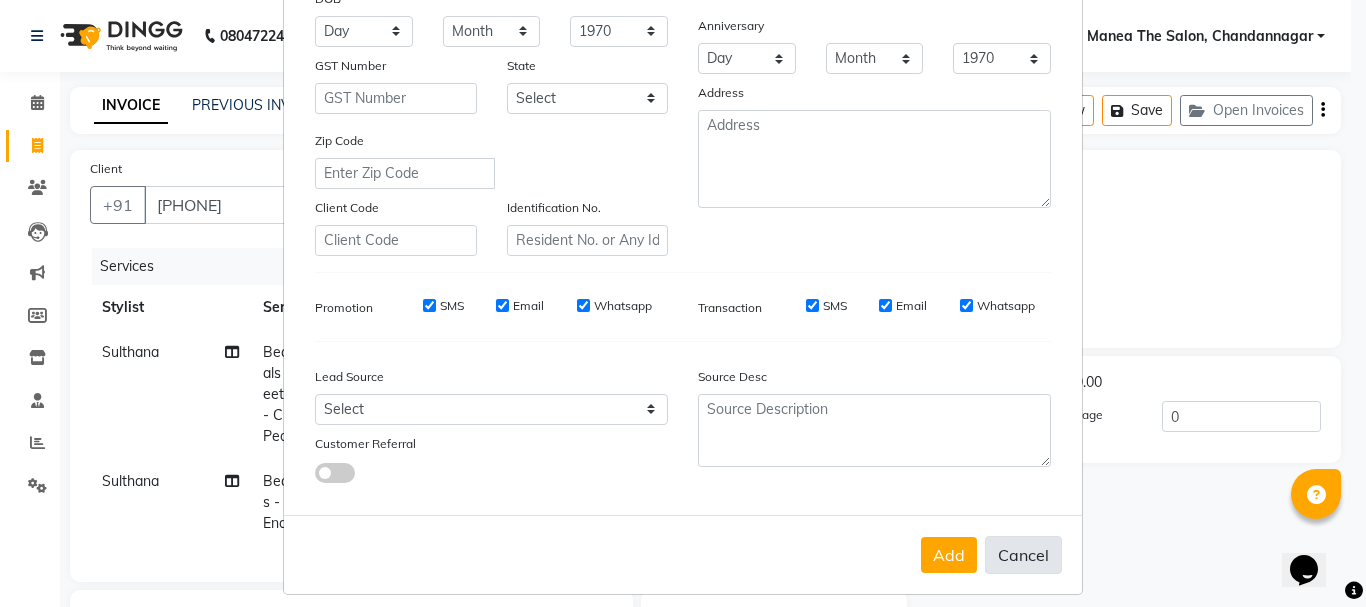 click on "Cancel" at bounding box center [1023, 555] 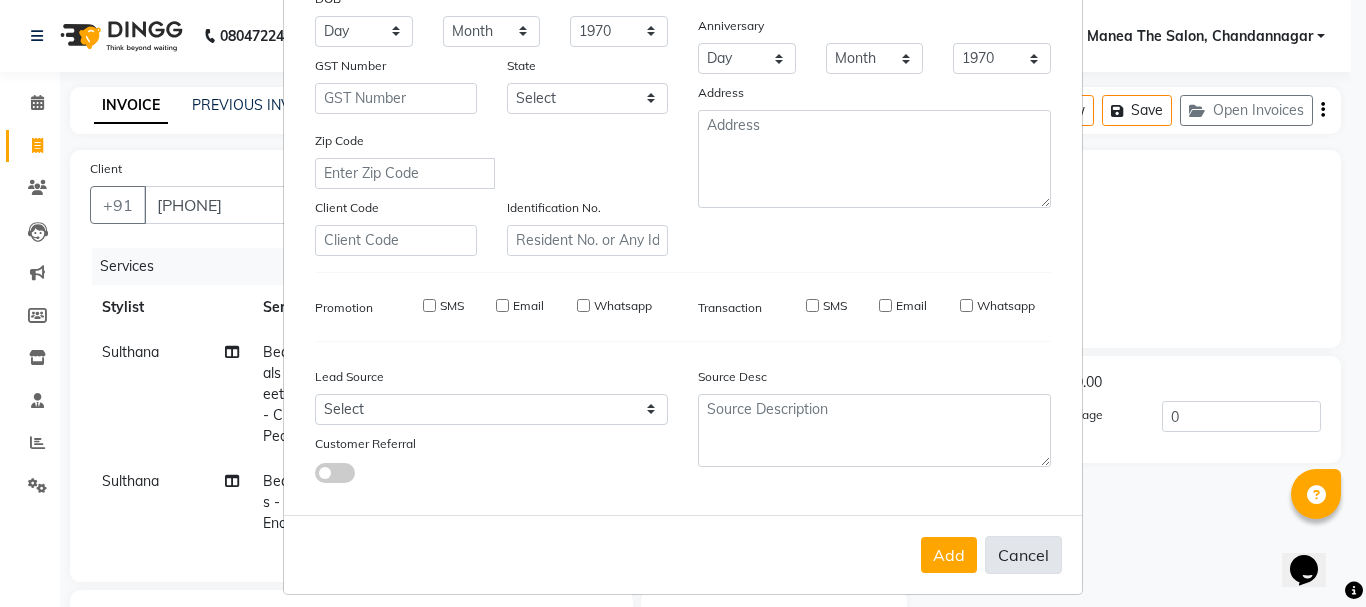 type 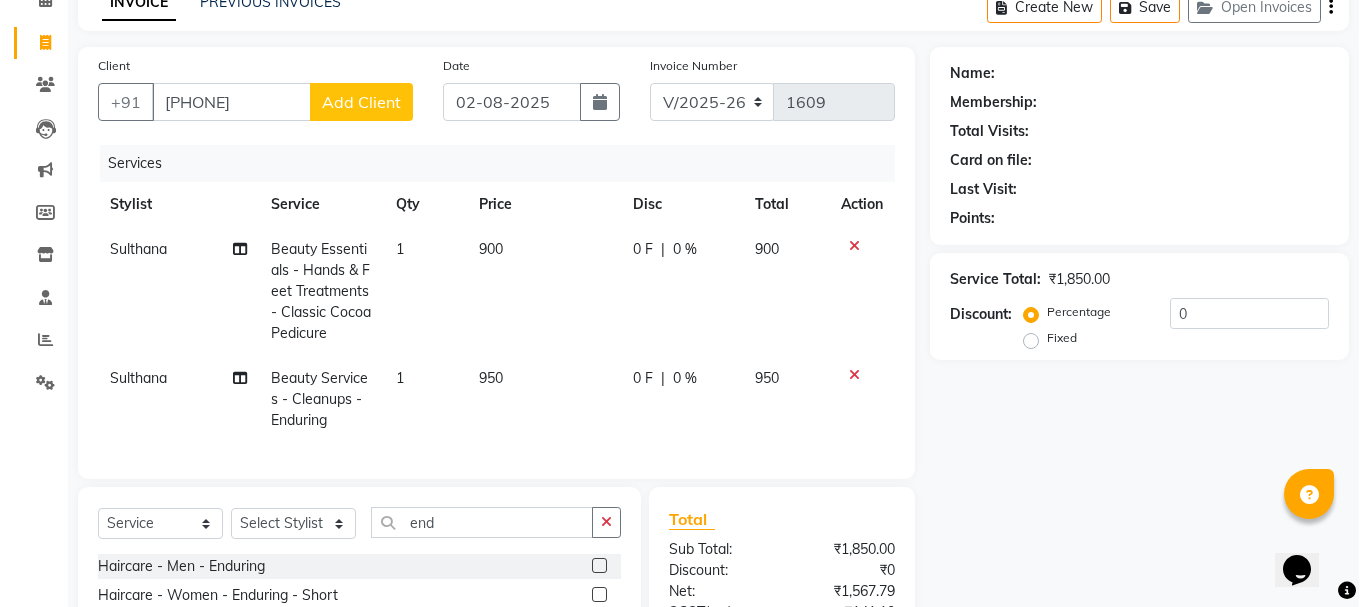 scroll, scrollTop: 0, scrollLeft: 0, axis: both 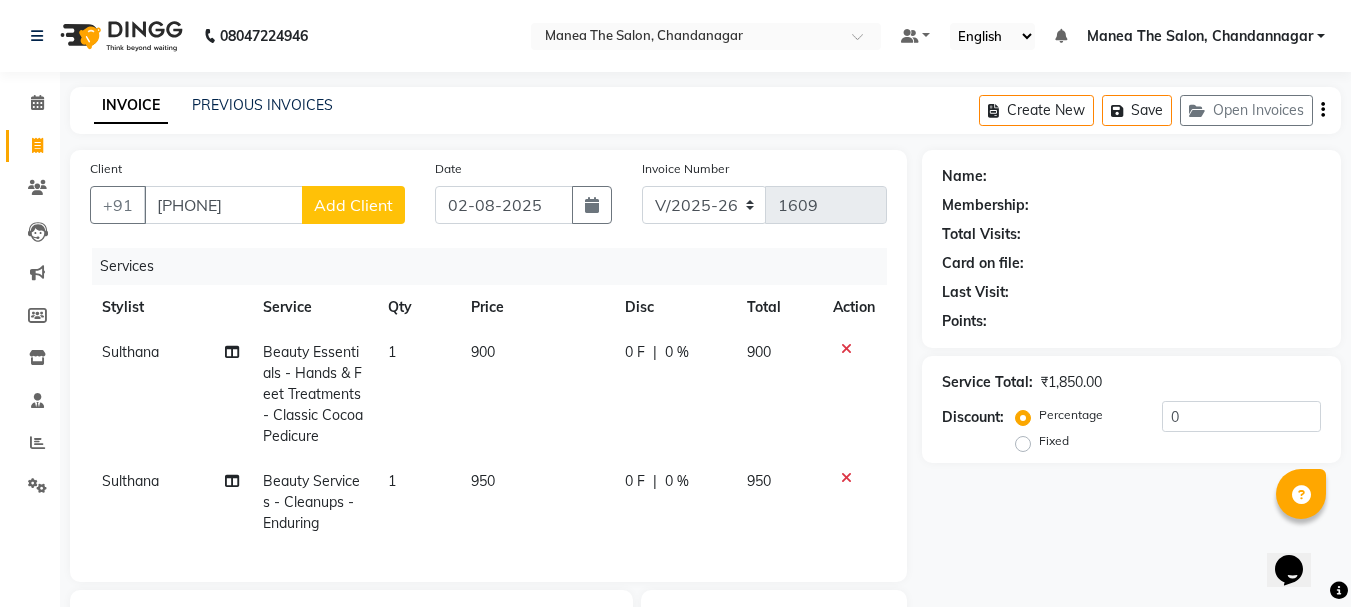 click on "Add Client" 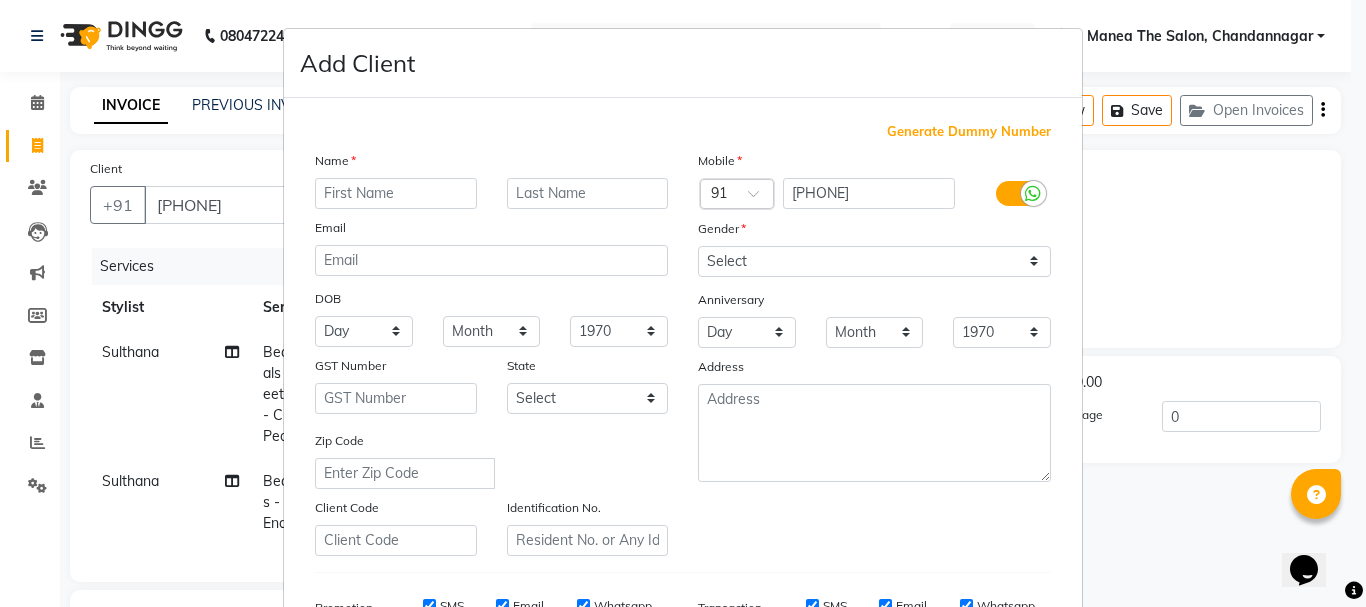 click at bounding box center [396, 193] 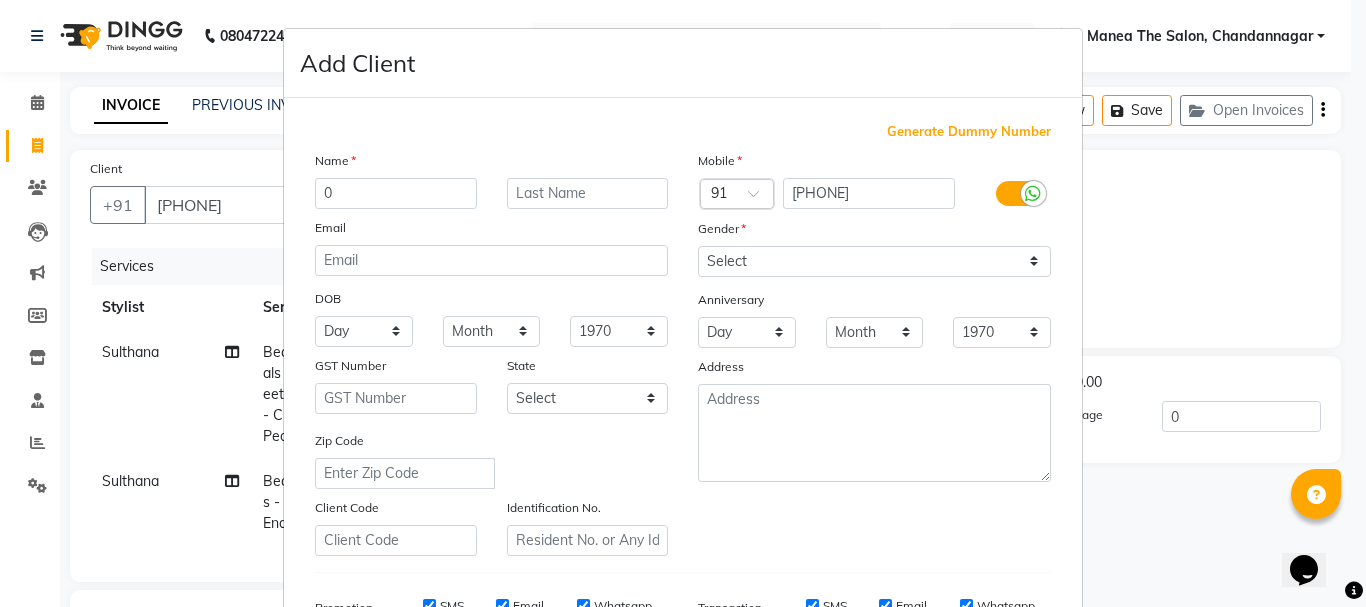 type on "0" 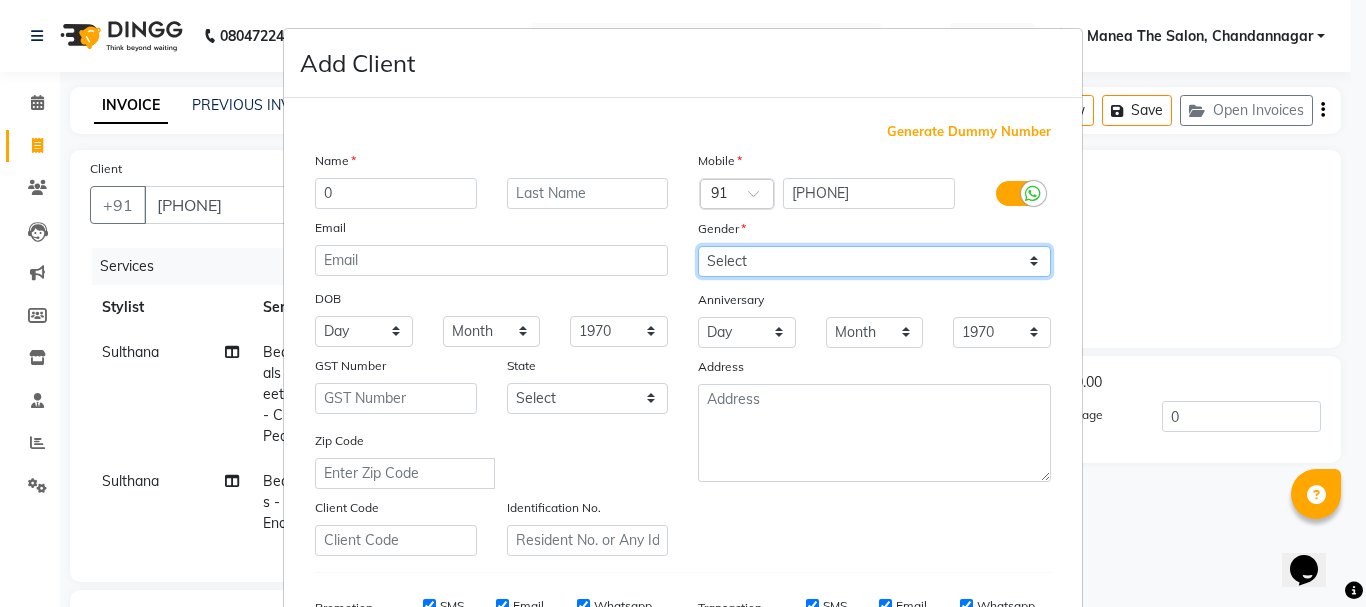 click on "Select Male Female Other Prefer Not To Say" at bounding box center (874, 261) 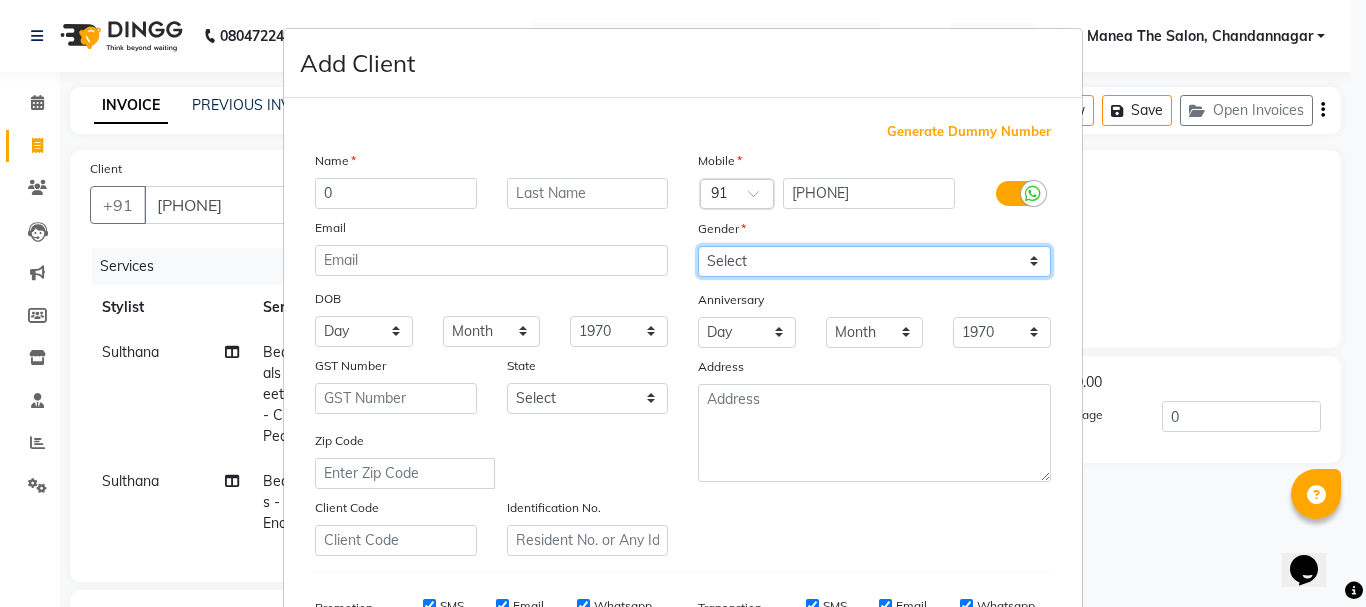 select on "female" 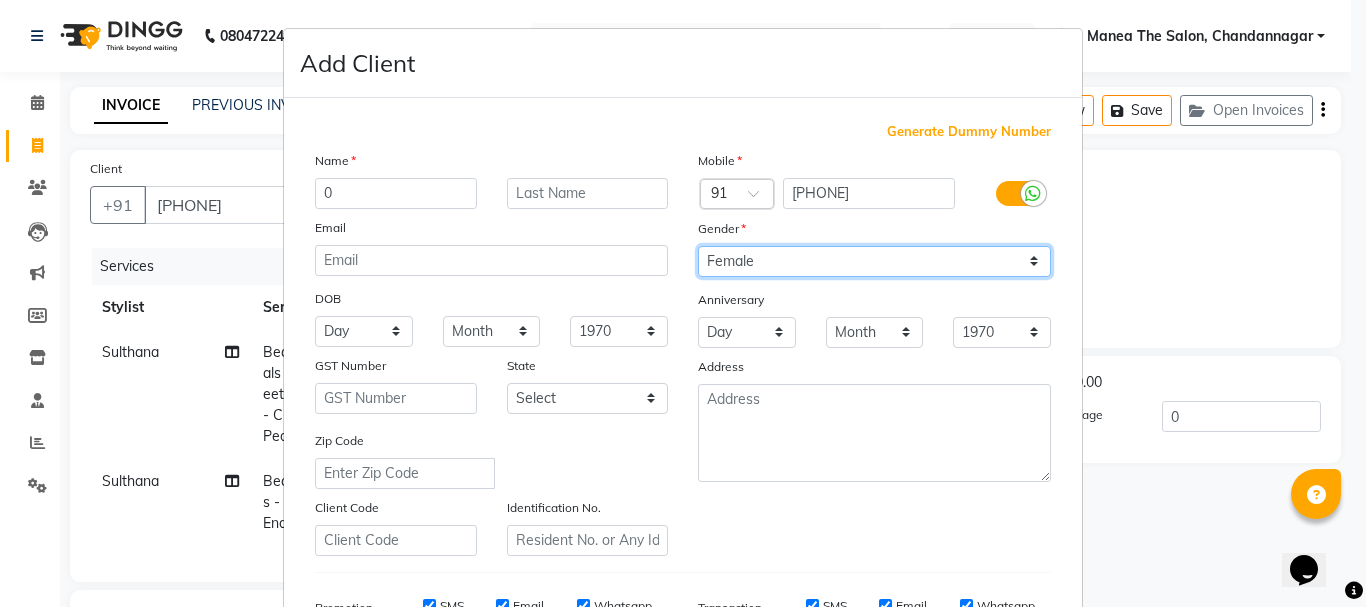 click on "Select Male Female Other Prefer Not To Say" at bounding box center (874, 261) 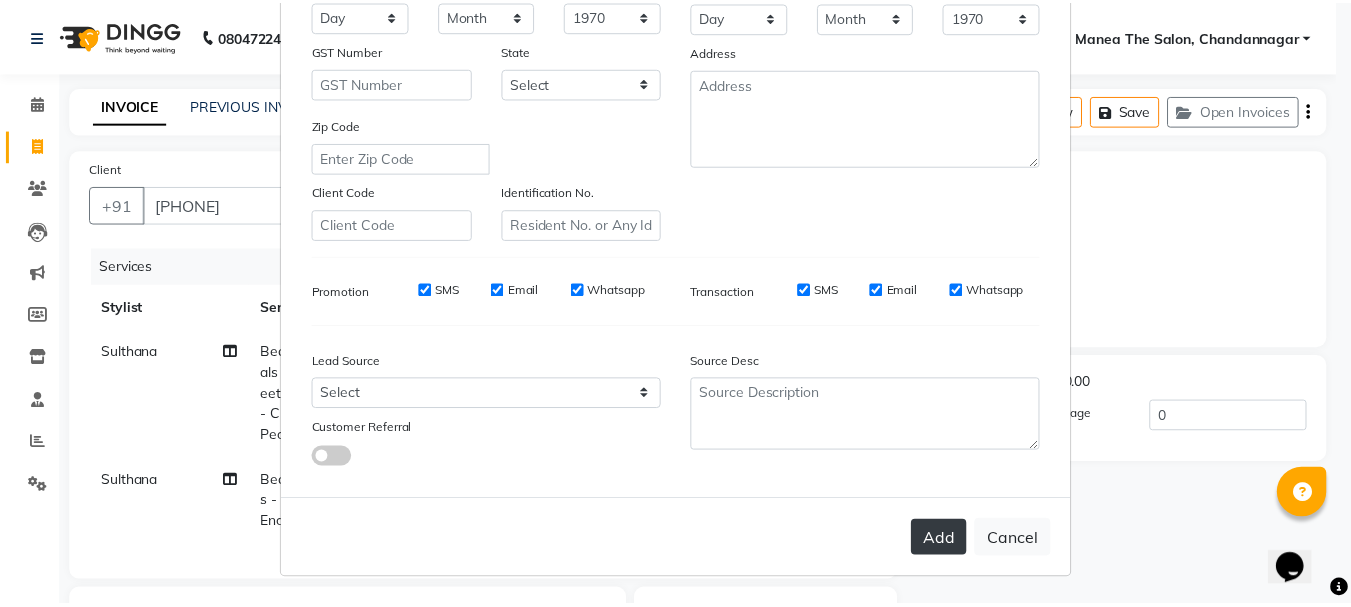 scroll, scrollTop: 316, scrollLeft: 0, axis: vertical 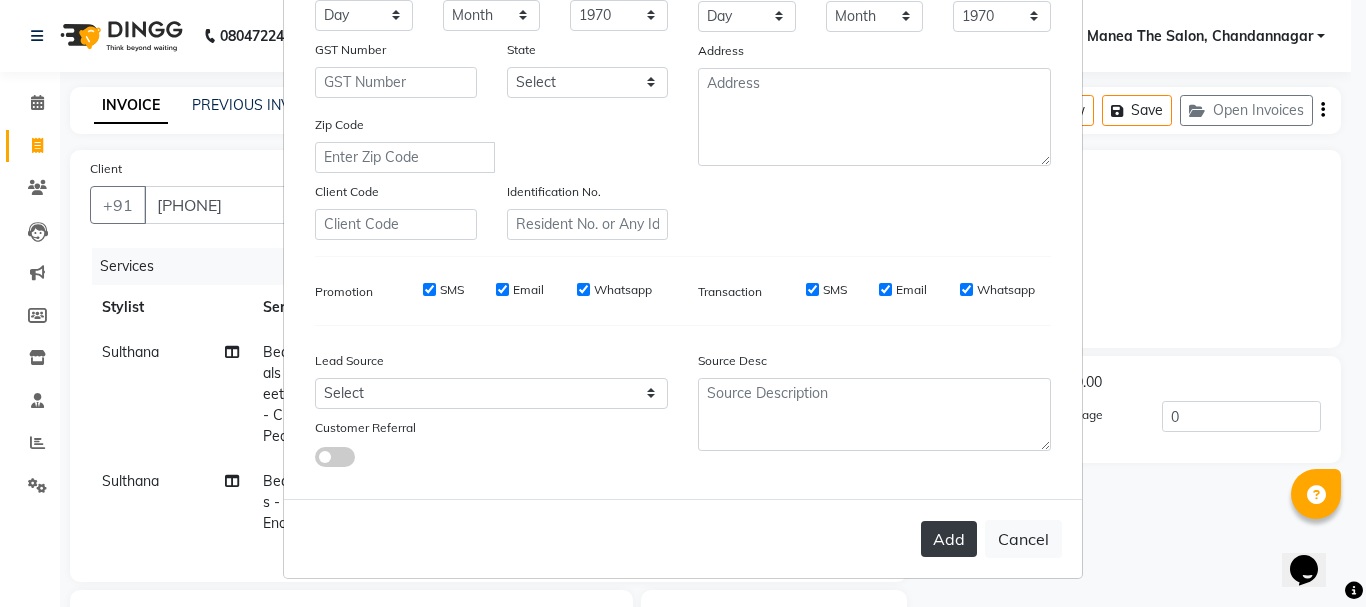 click on "Add" at bounding box center (949, 539) 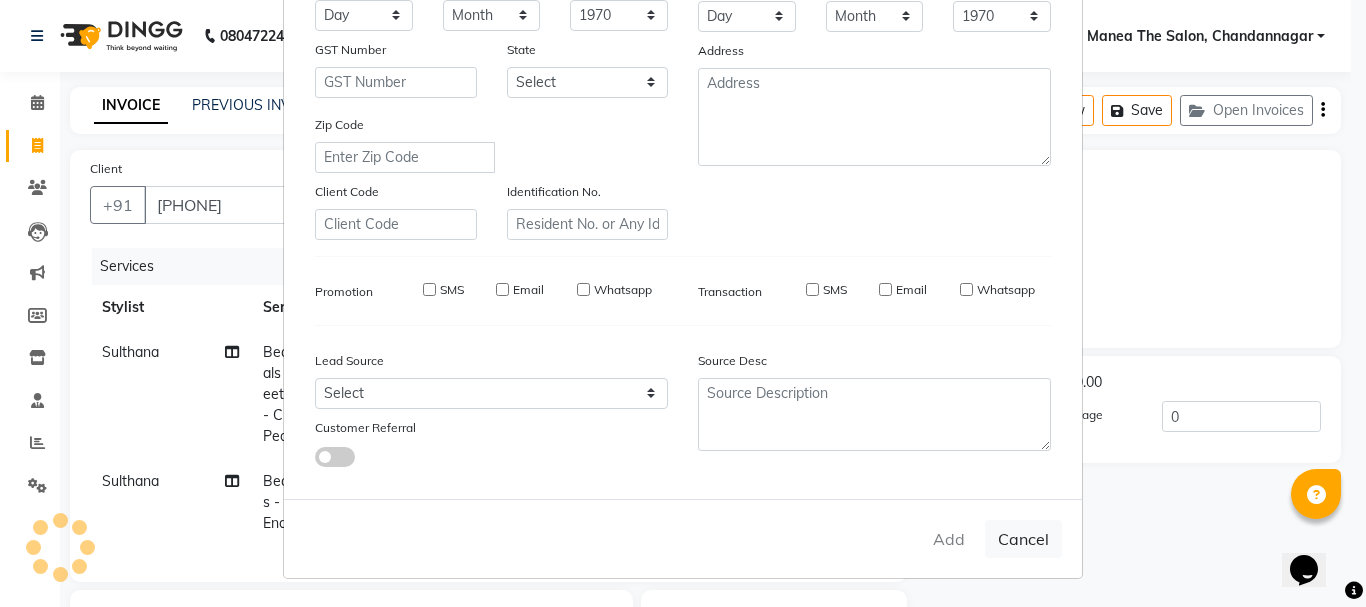type 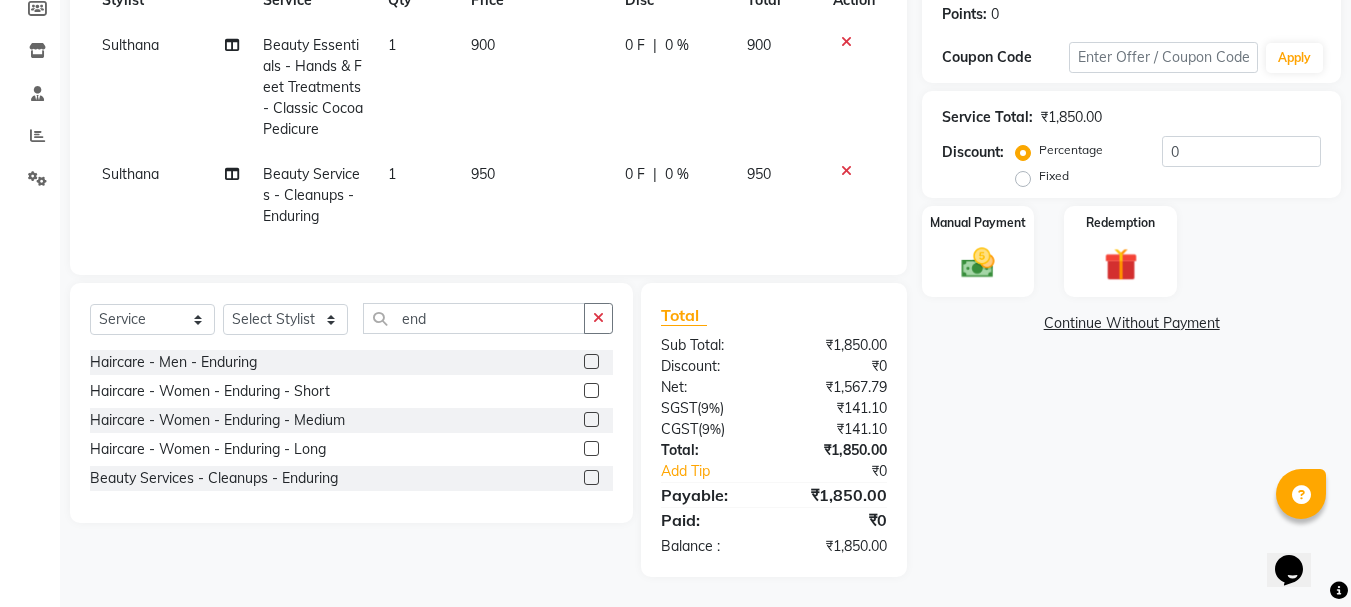 scroll, scrollTop: 322, scrollLeft: 0, axis: vertical 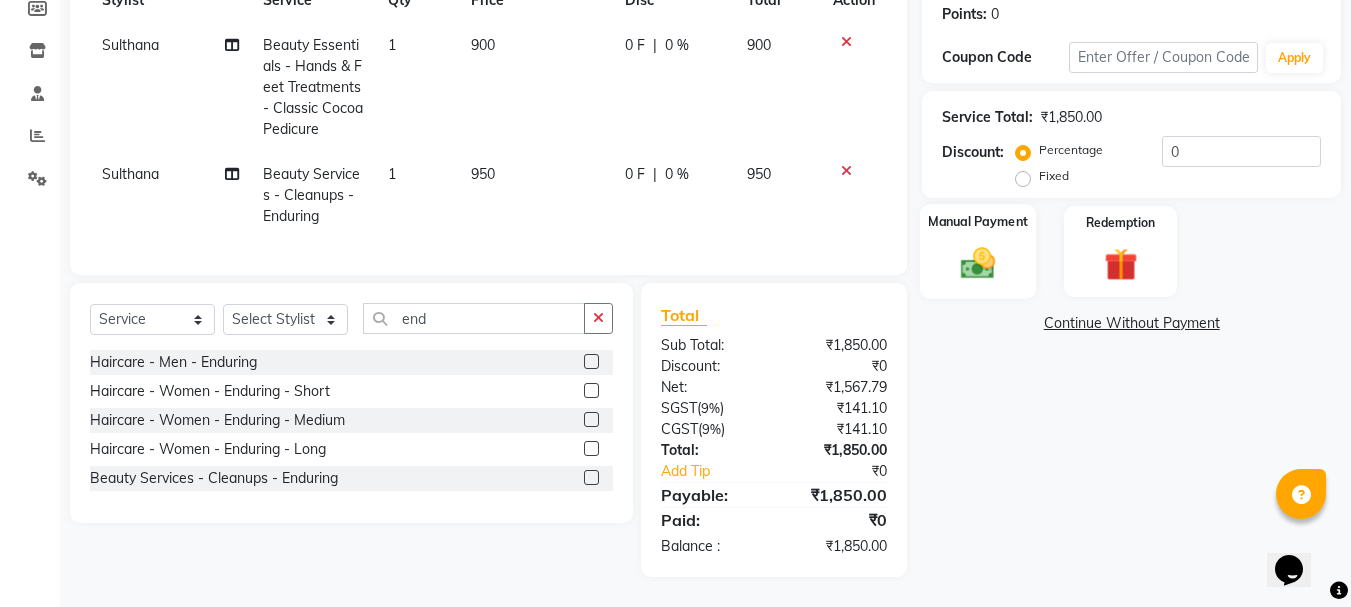 click 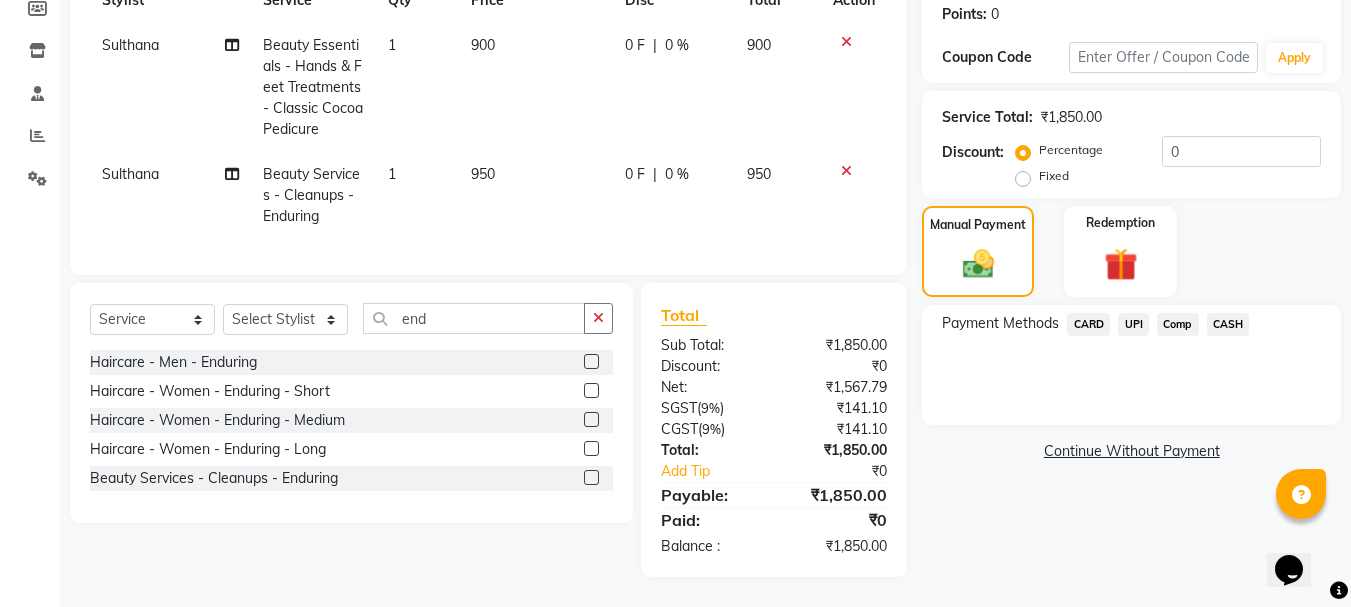 click on "UPI" 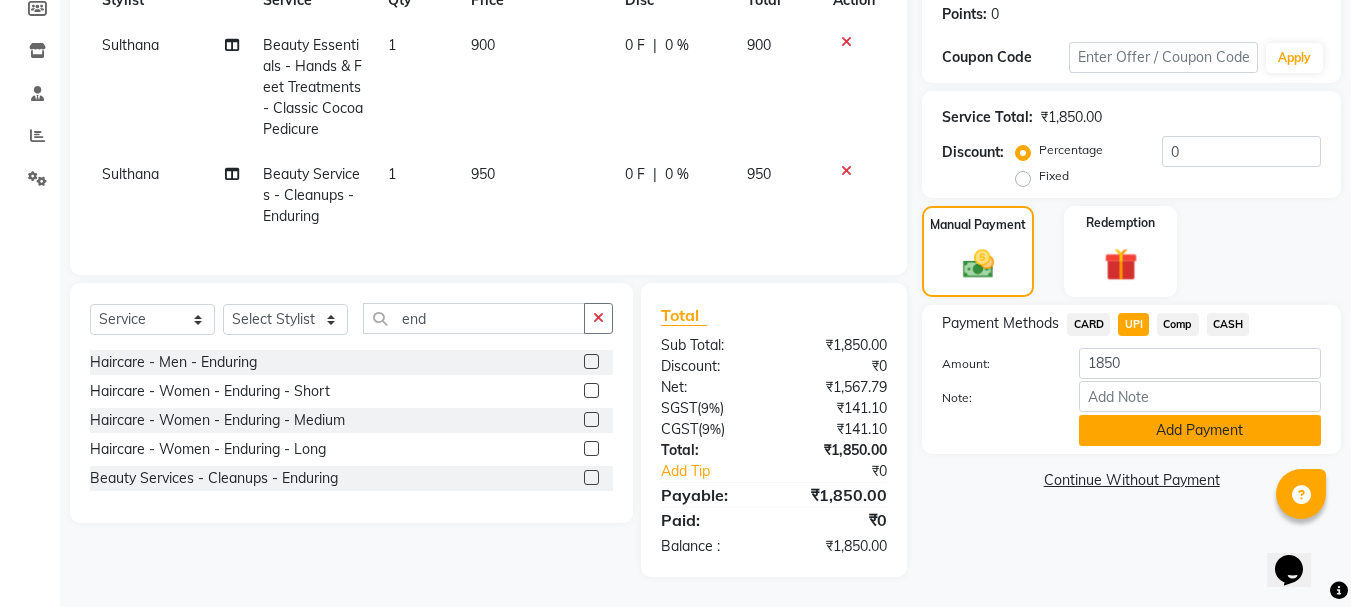 click on "Add Payment" 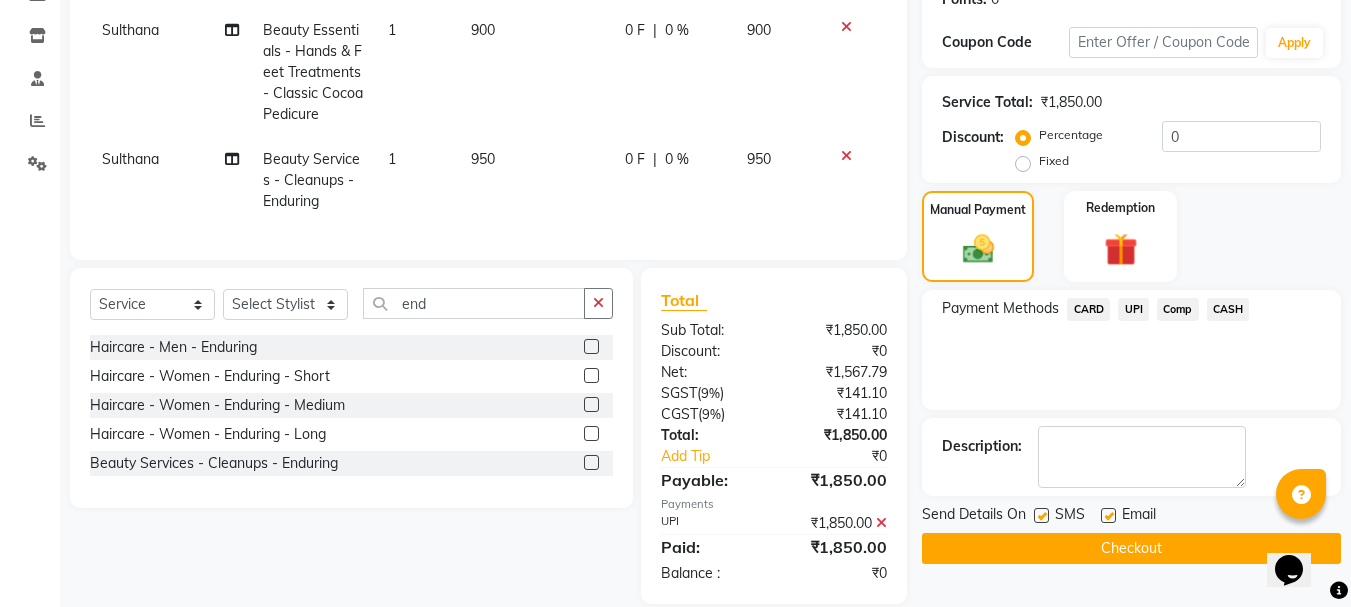 click on "Checkout" 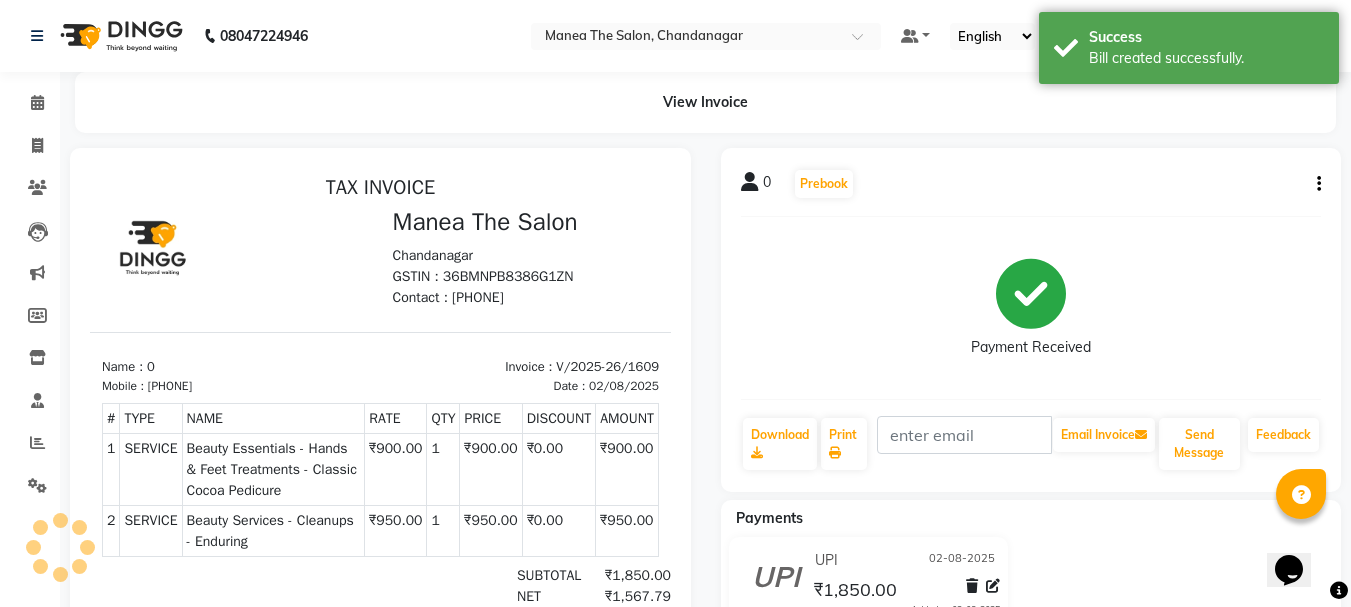 scroll, scrollTop: 0, scrollLeft: 0, axis: both 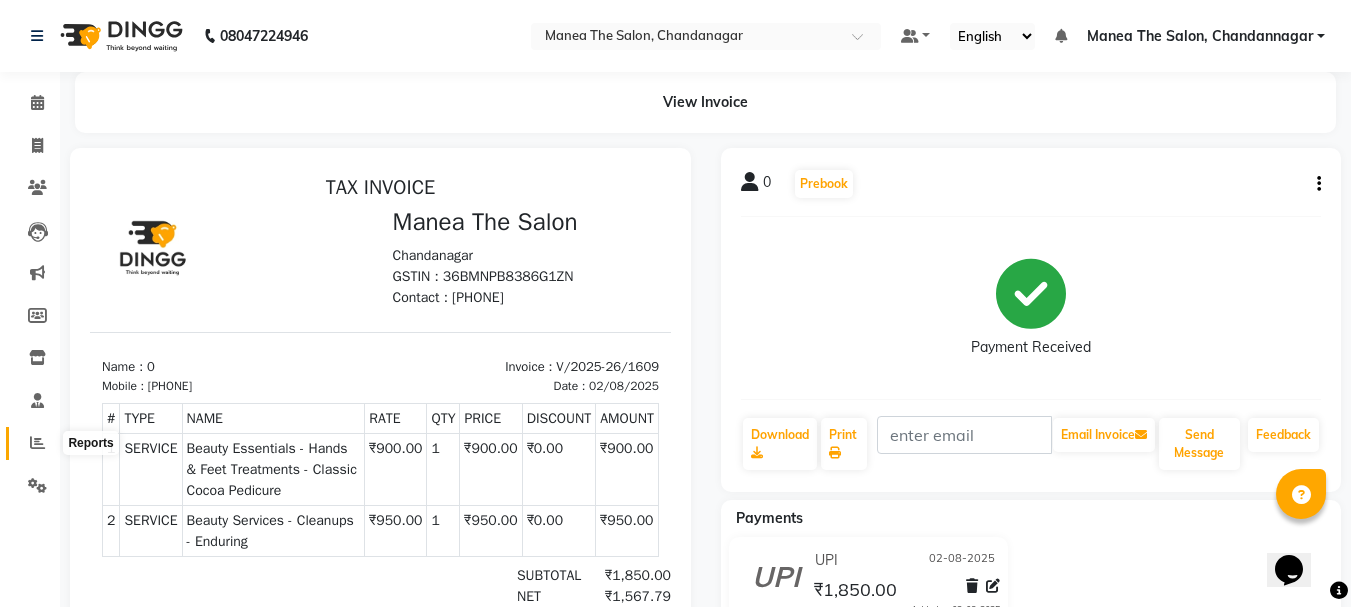 click 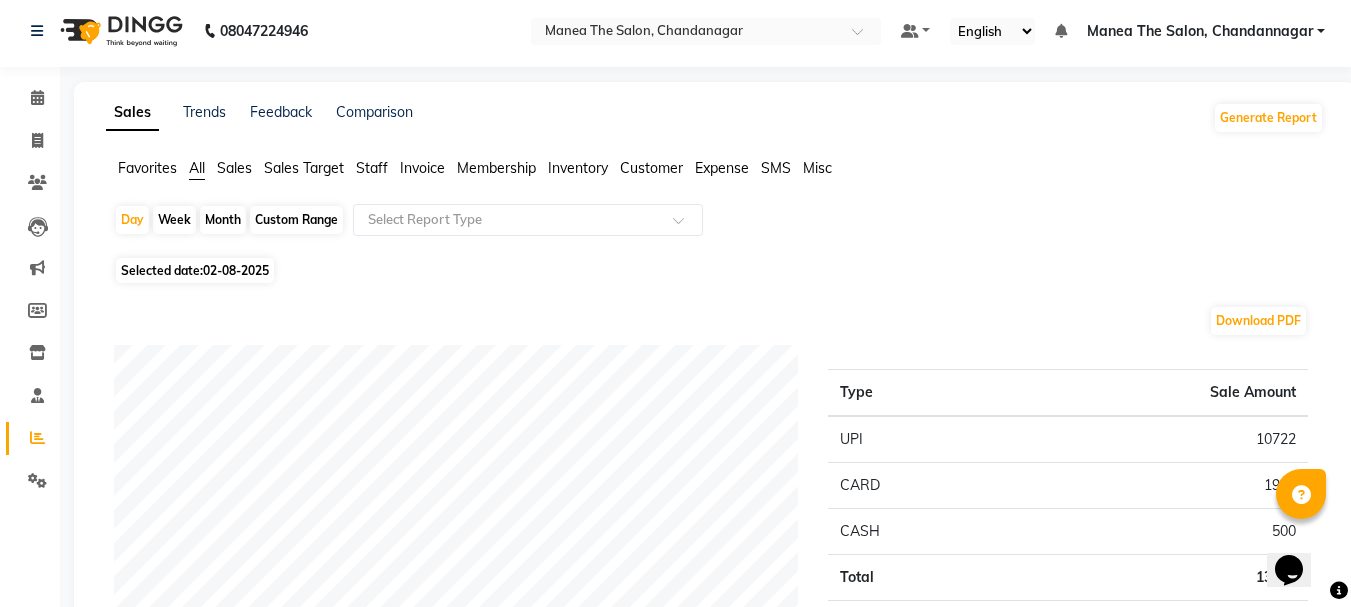scroll, scrollTop: 0, scrollLeft: 0, axis: both 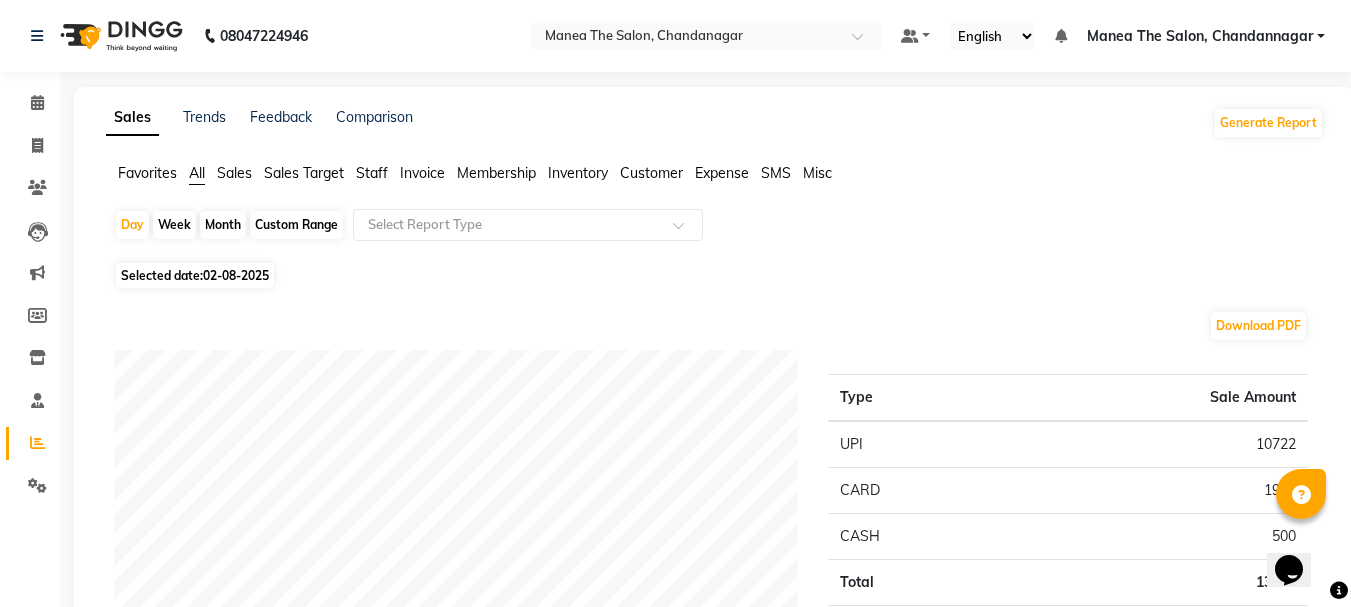 click on "Month" 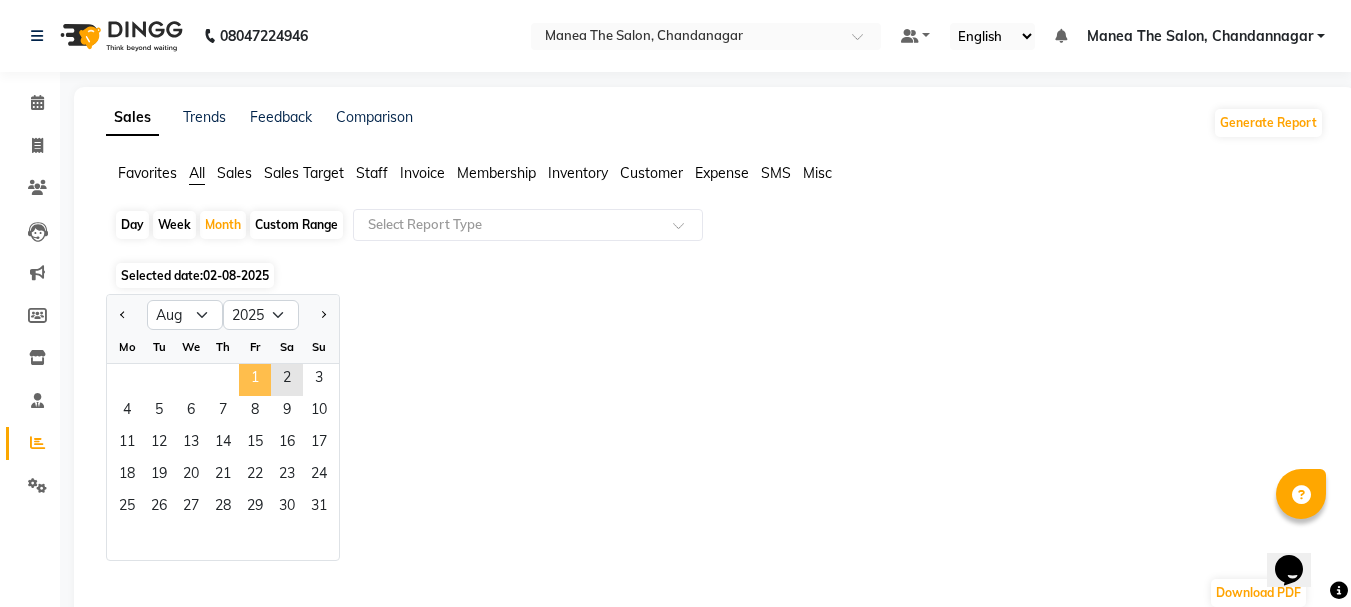 click on "1" 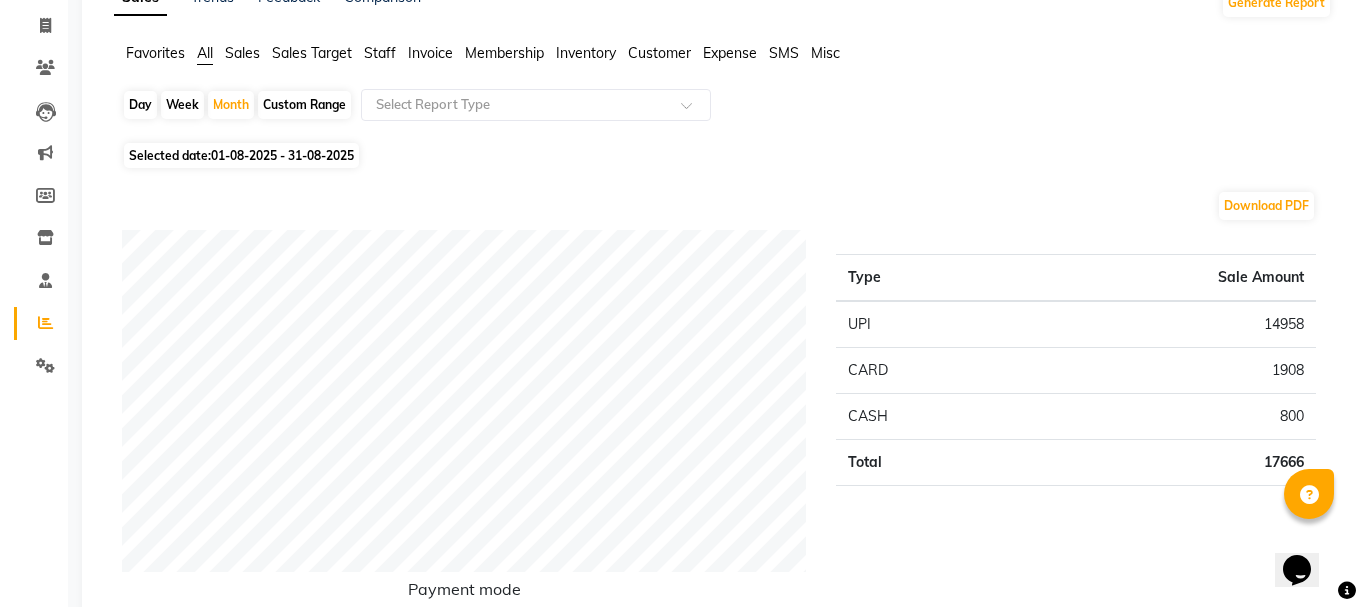 scroll, scrollTop: 0, scrollLeft: 0, axis: both 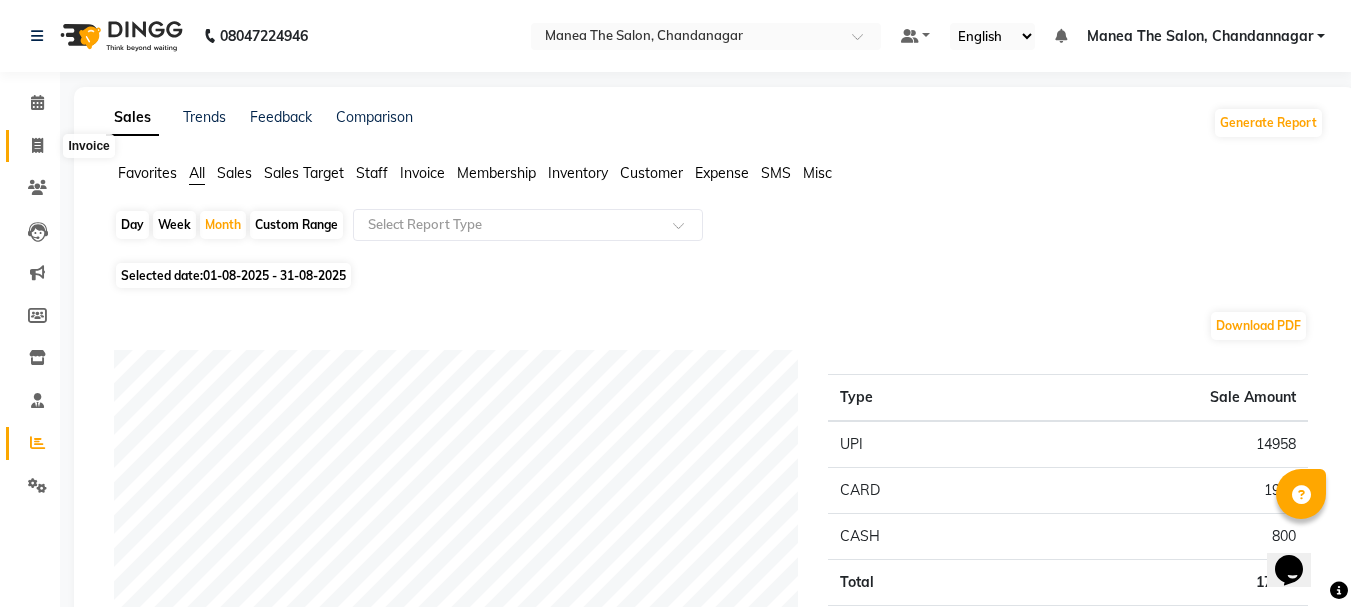 click 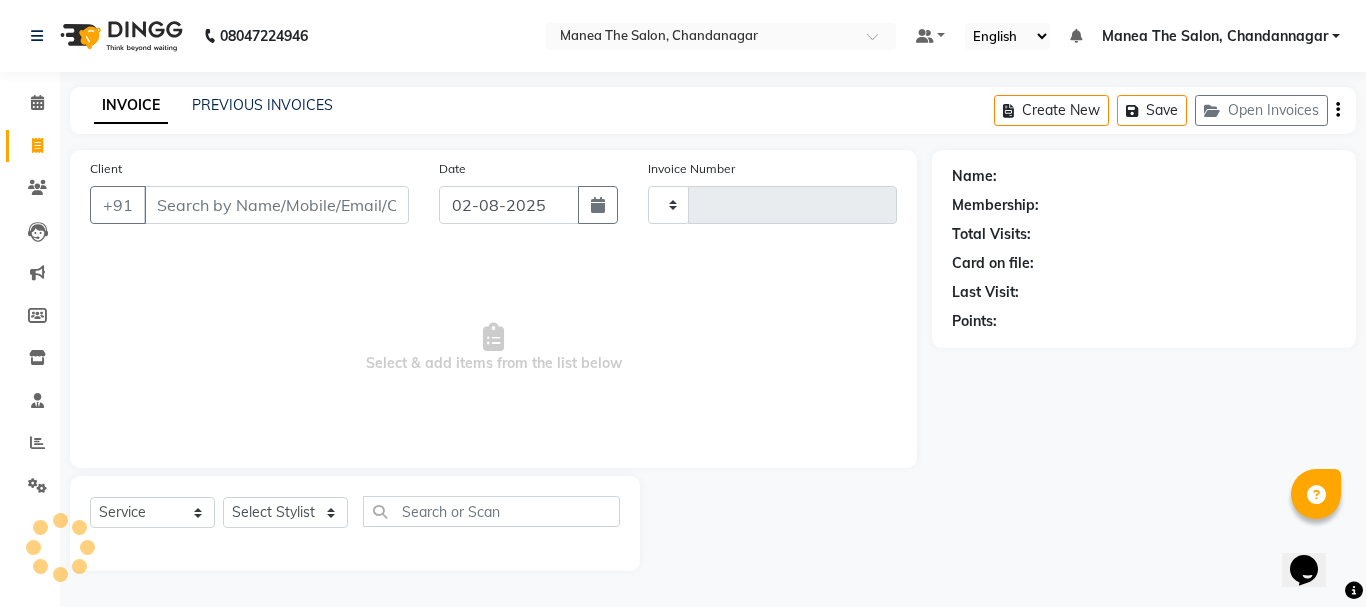 type on "1610" 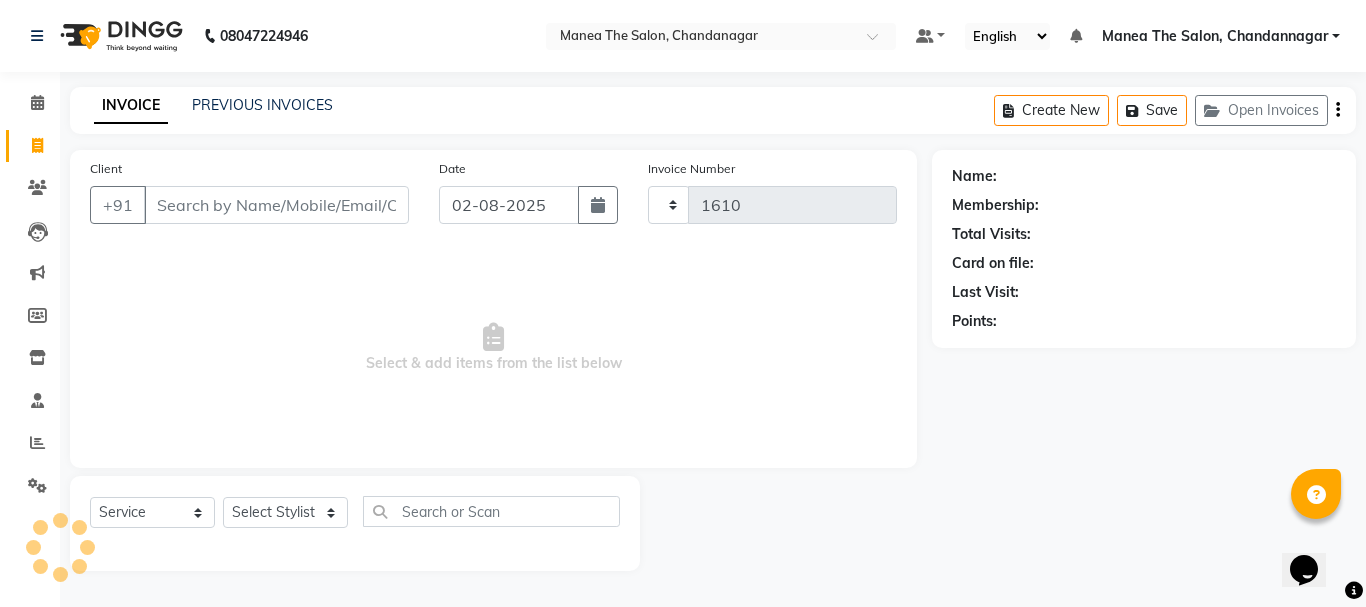 select on "7351" 